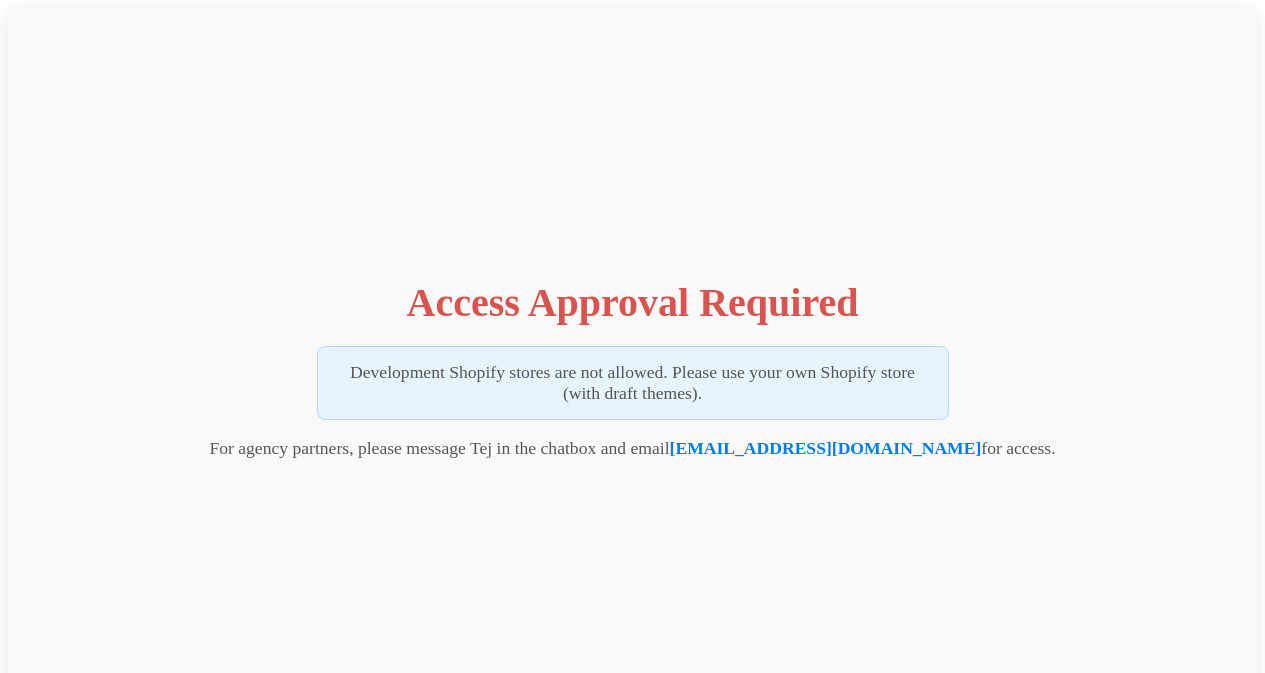 scroll, scrollTop: 0, scrollLeft: 0, axis: both 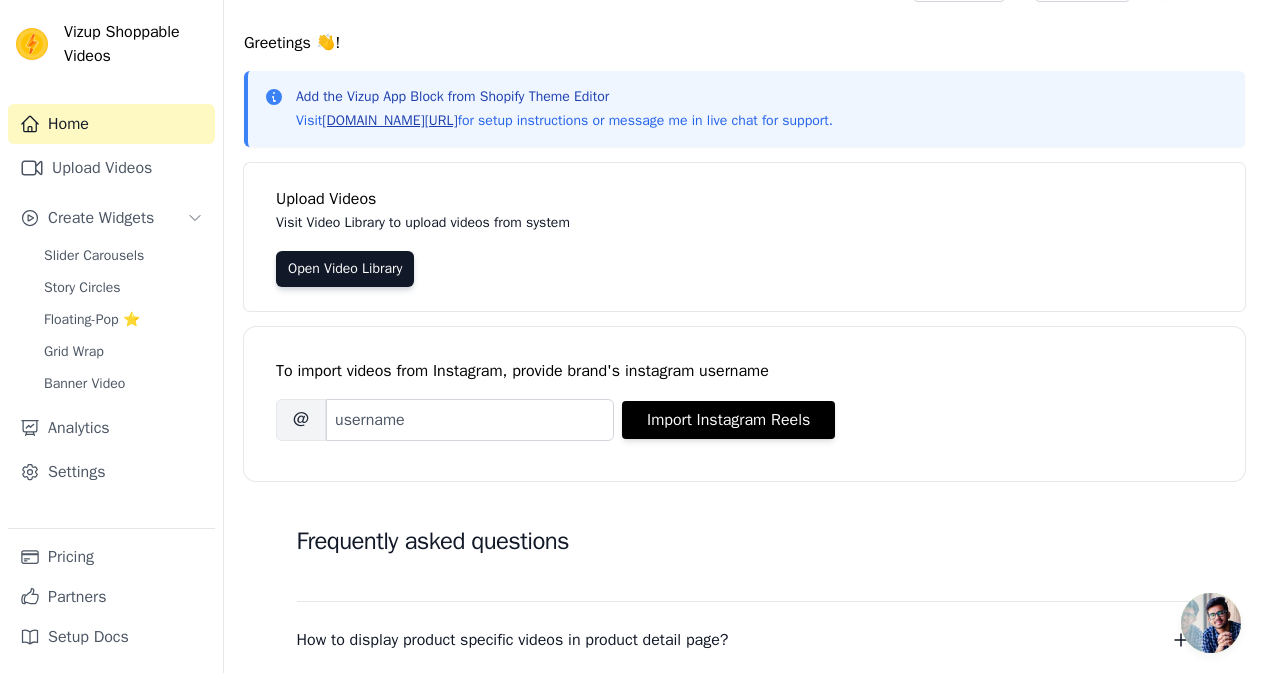 click on "vizupcommerce.com/docs" at bounding box center (389, 120) 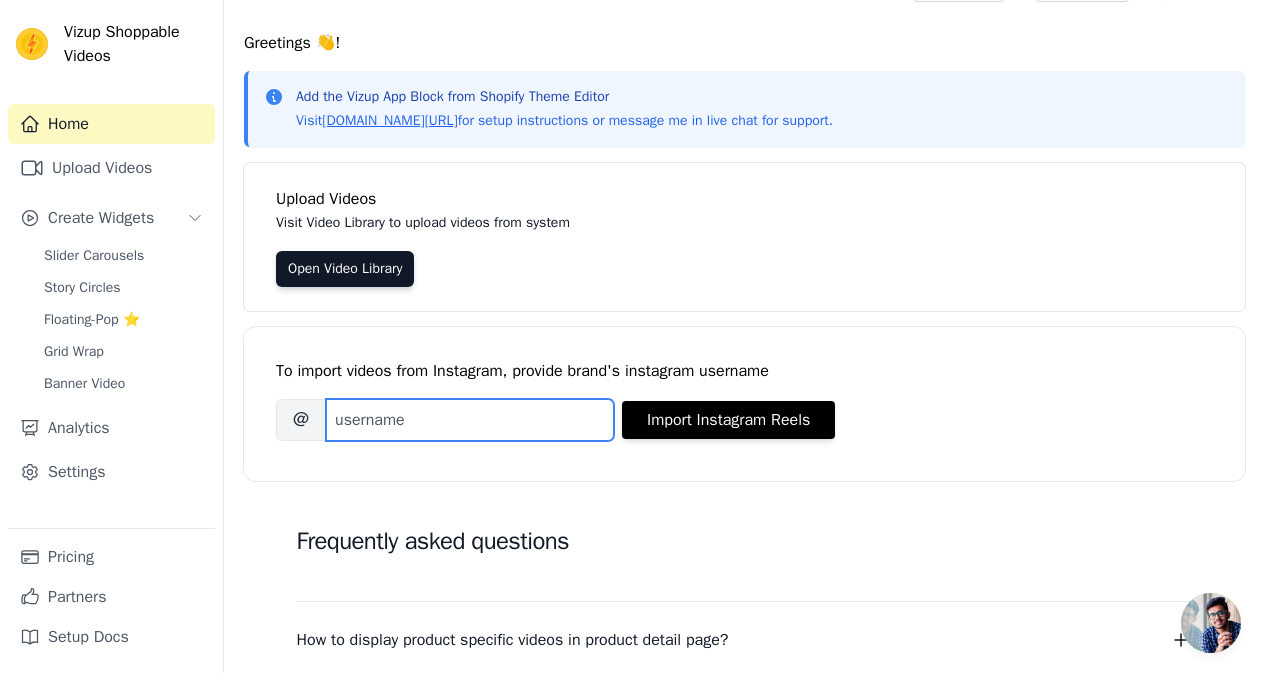 click on "Brand's Instagram Username" at bounding box center (470, 420) 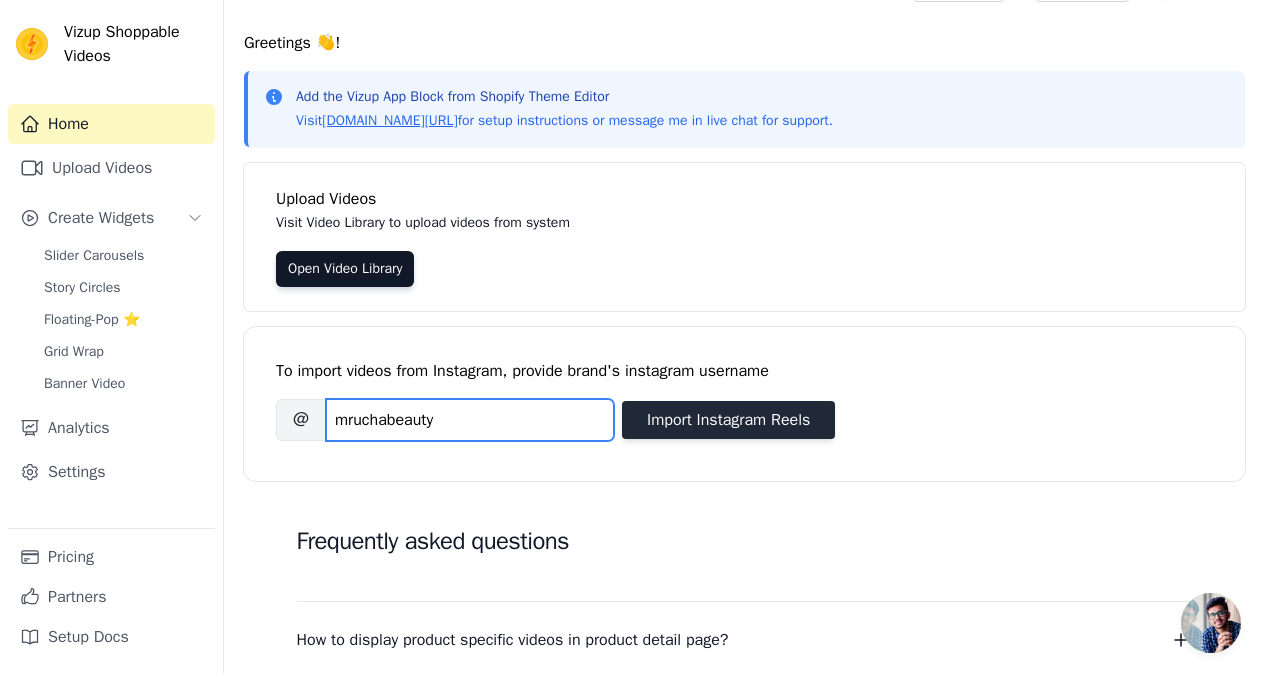 type on "mruchabeauty" 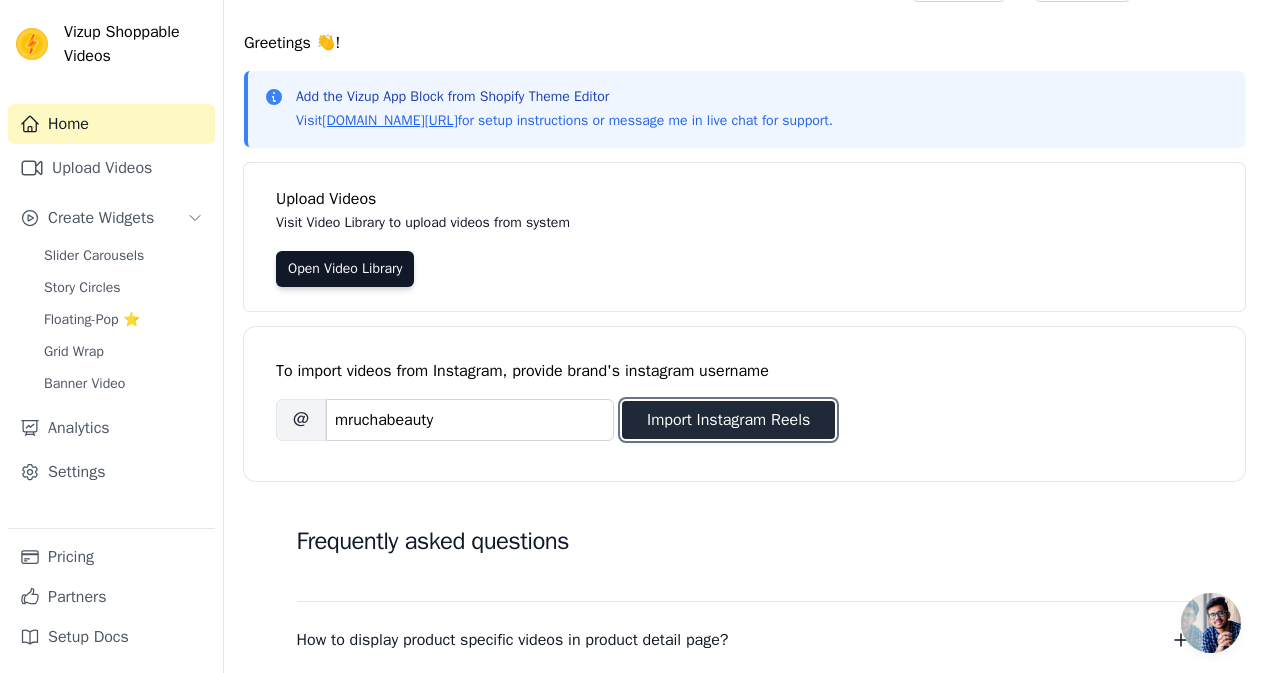 click on "Import Instagram Reels" at bounding box center (728, 420) 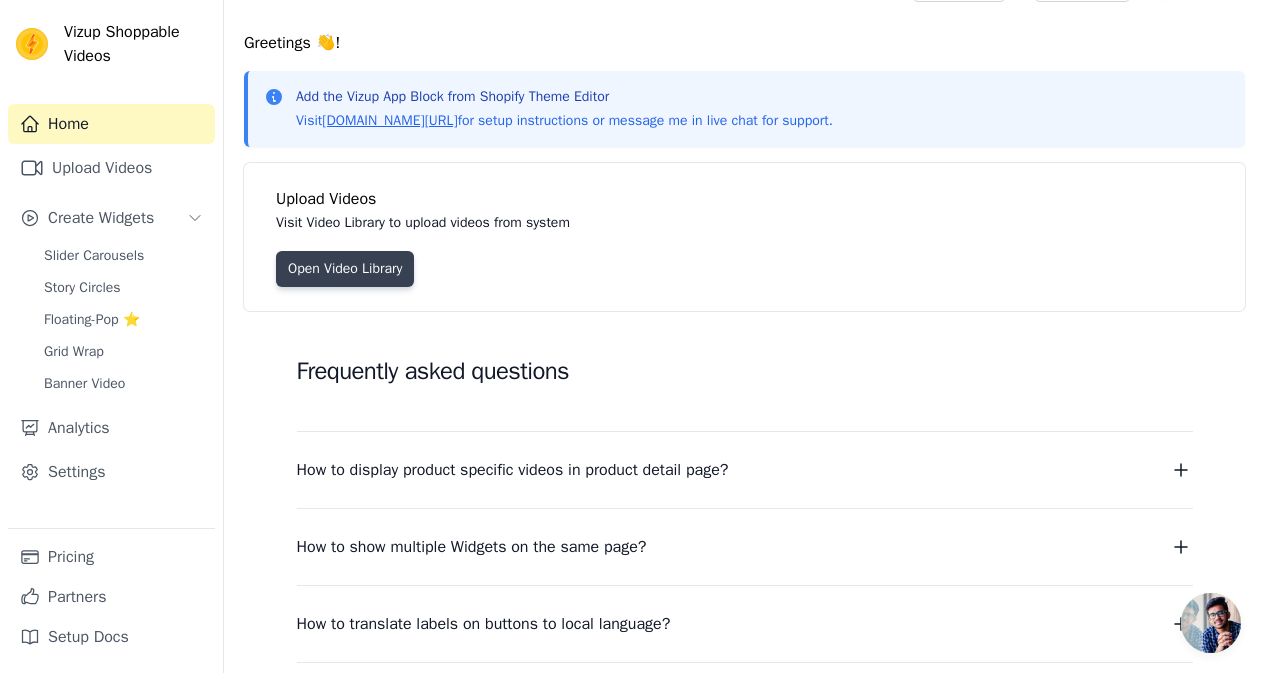 click on "Open Video Library" at bounding box center [345, 269] 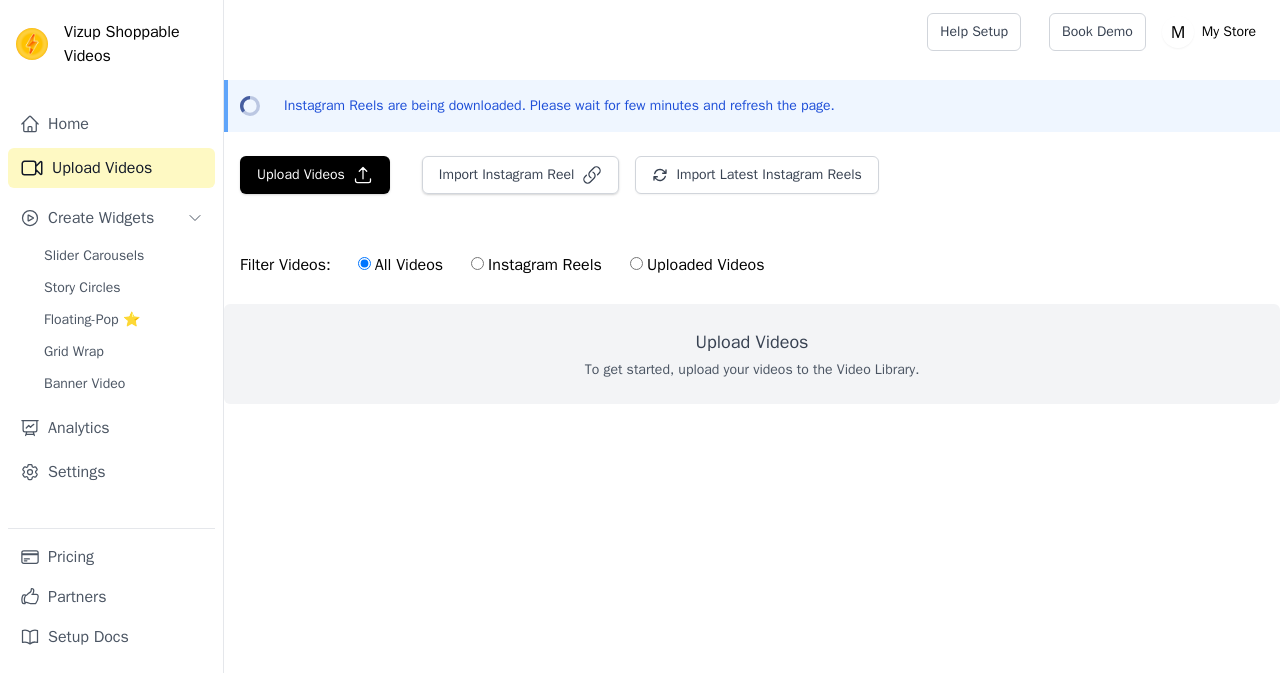 scroll, scrollTop: 0, scrollLeft: 0, axis: both 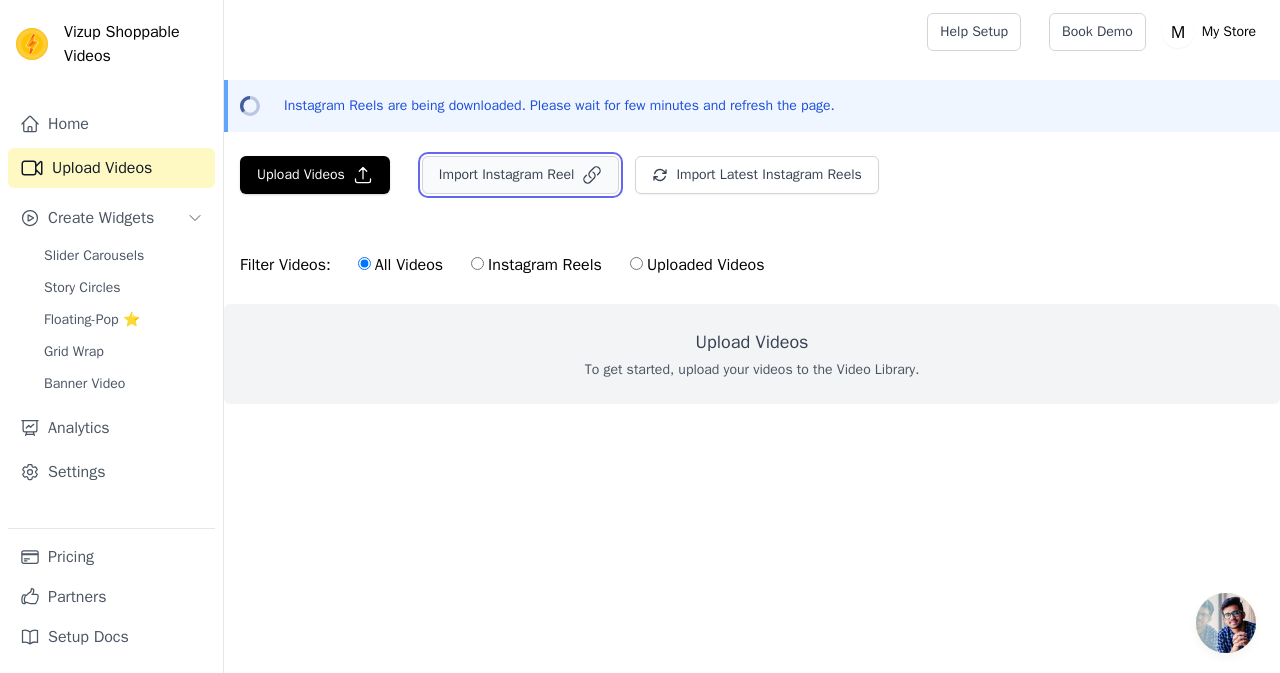 click on "Import Instagram Reel" at bounding box center (521, 175) 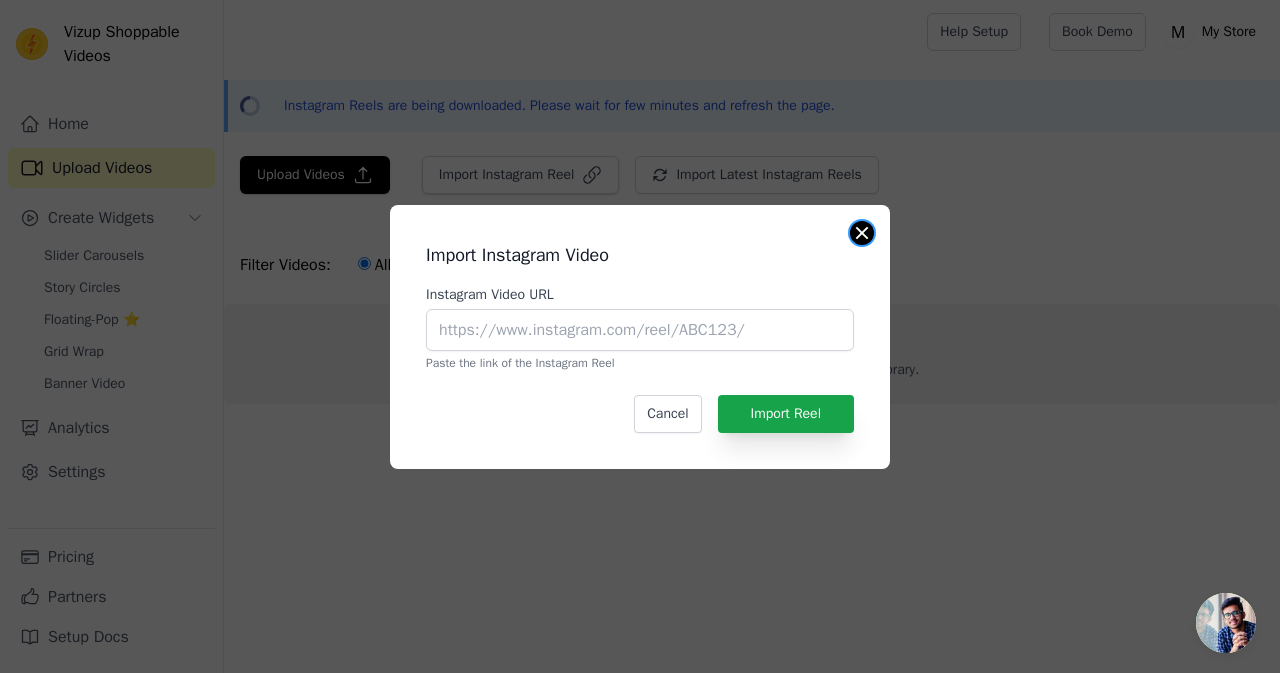 click at bounding box center (862, 233) 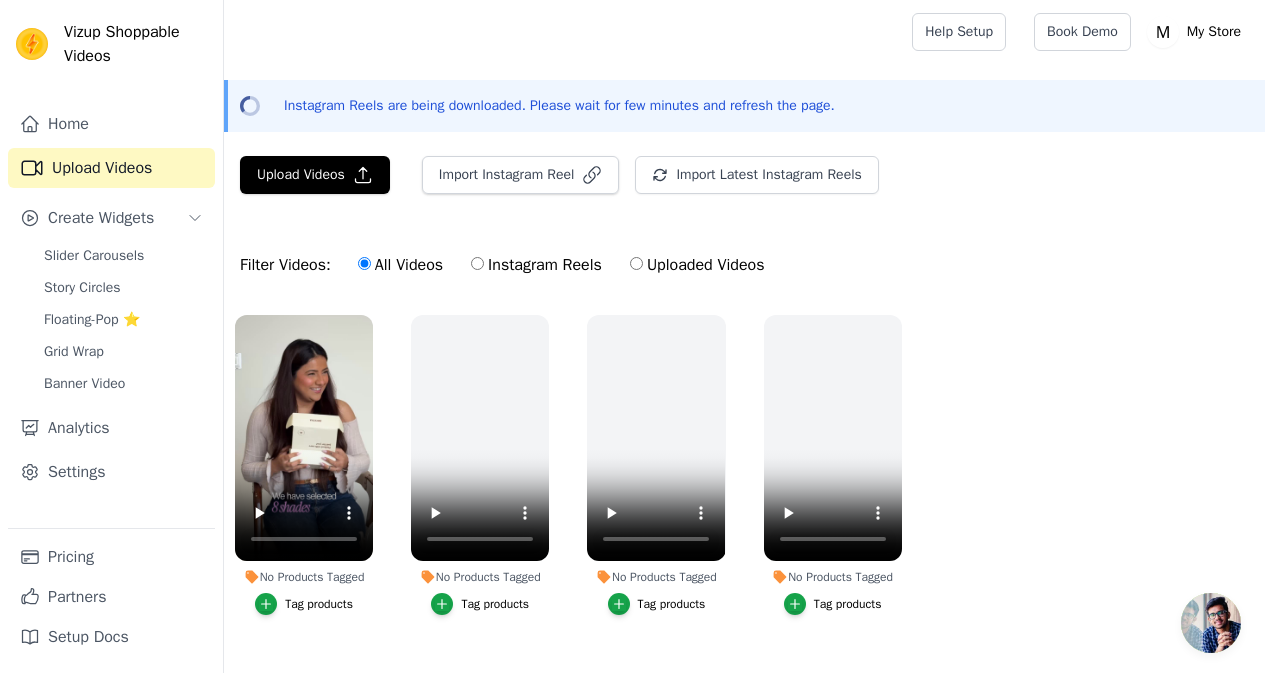 click on "Tag products" at bounding box center (319, 604) 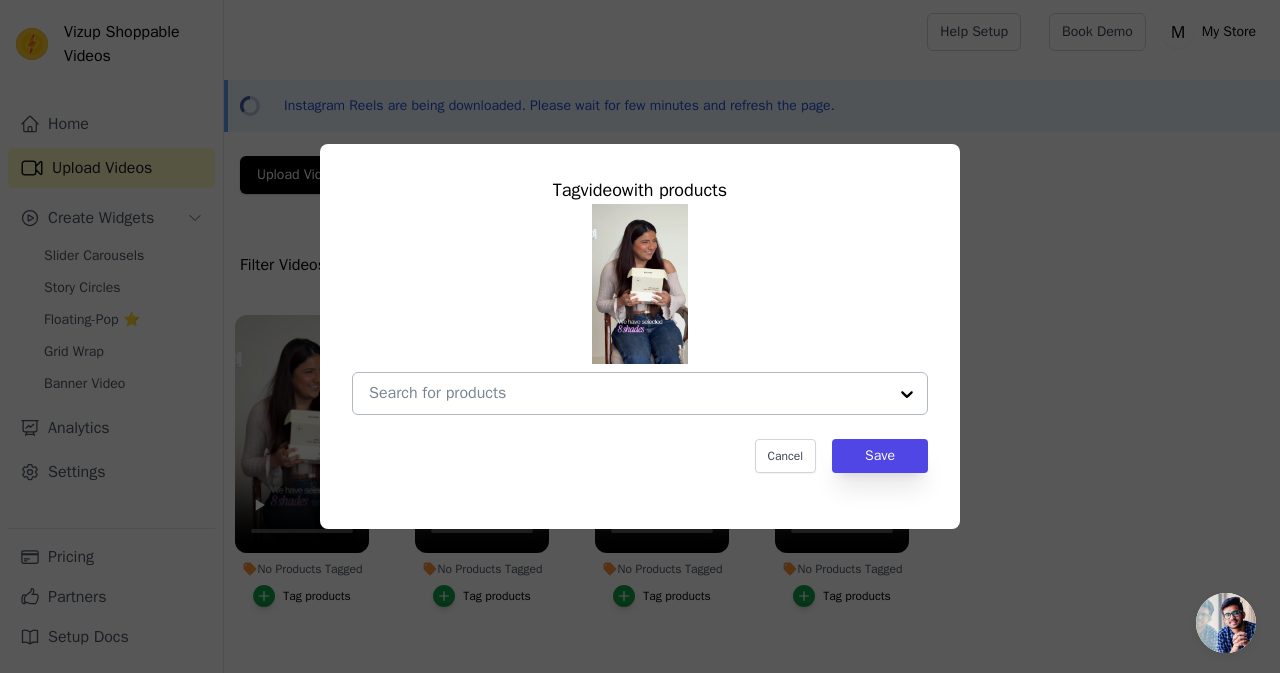 click at bounding box center [907, 393] 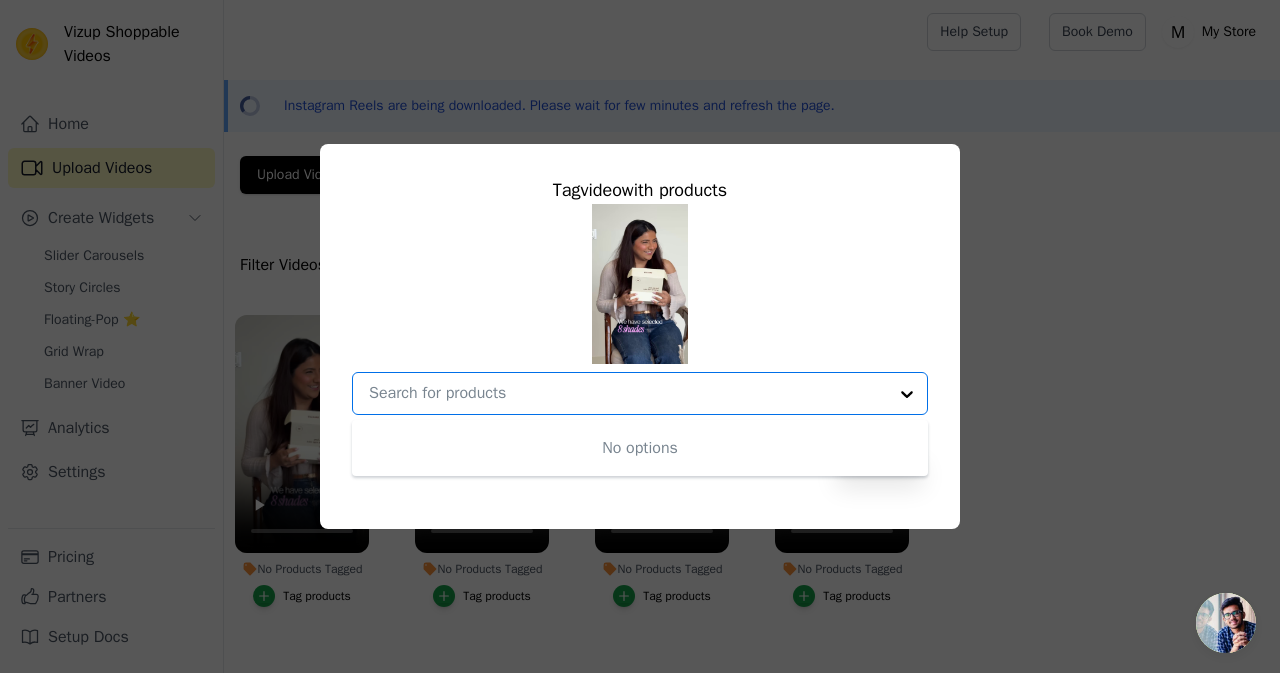 click on "No Products Tagged     Tag  video  with products       No options     Option undefined, selected.                     Cancel   Save     Tag products" at bounding box center (628, 393) 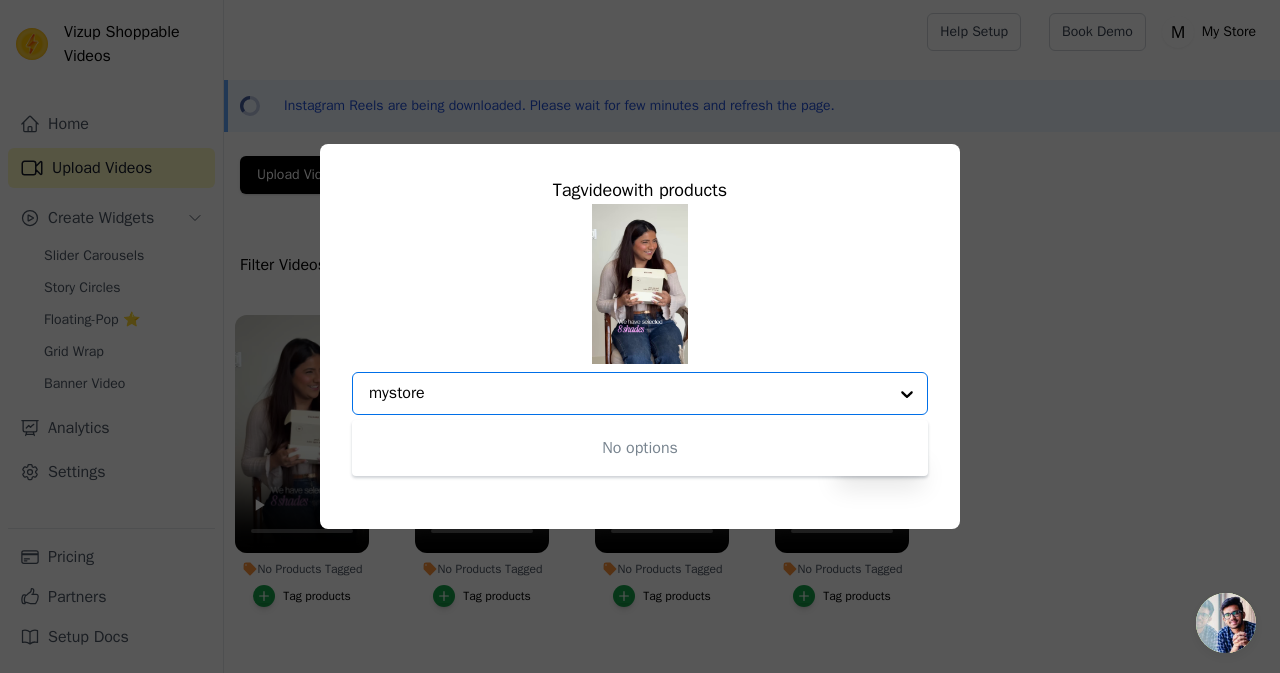 type on "mystore" 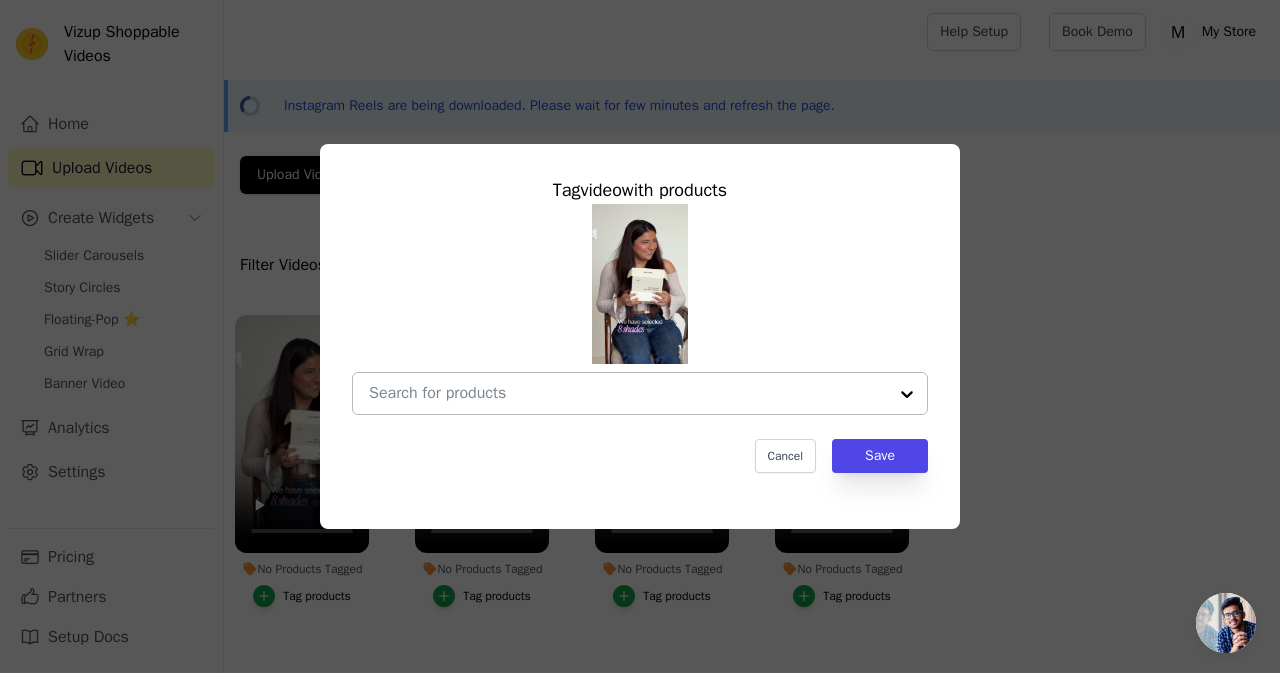 click at bounding box center (907, 393) 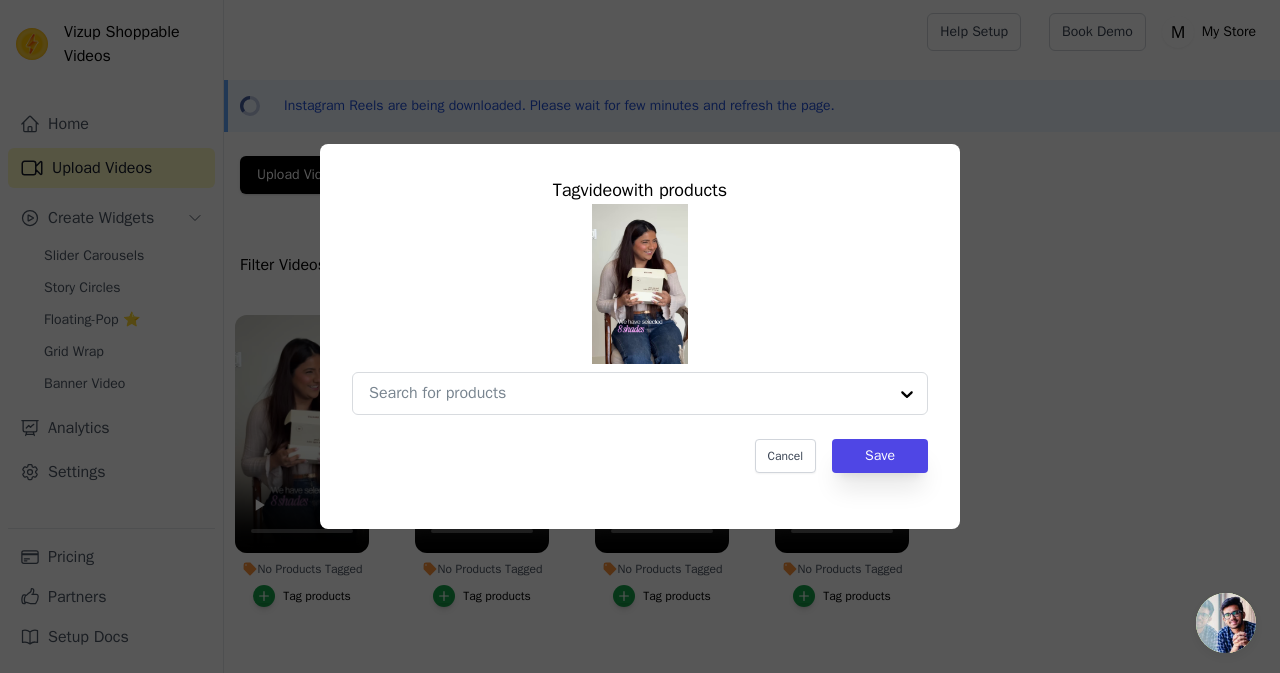 click at bounding box center [640, 309] 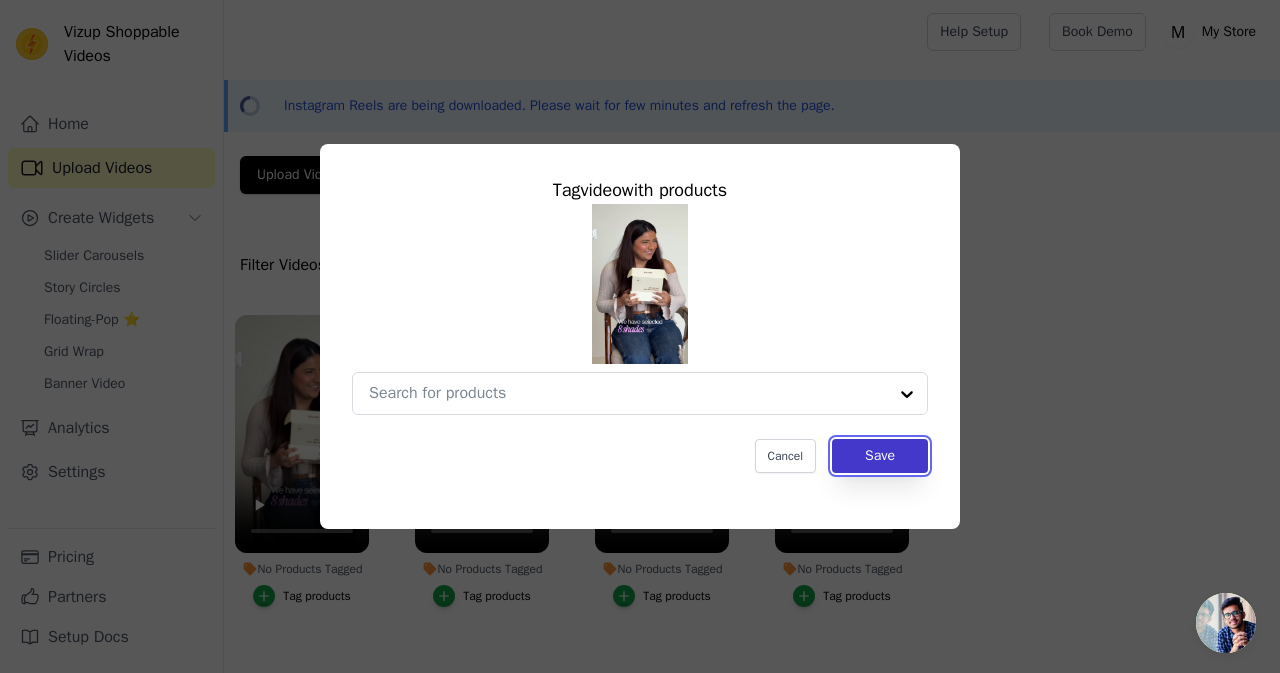click on "Save" at bounding box center [880, 456] 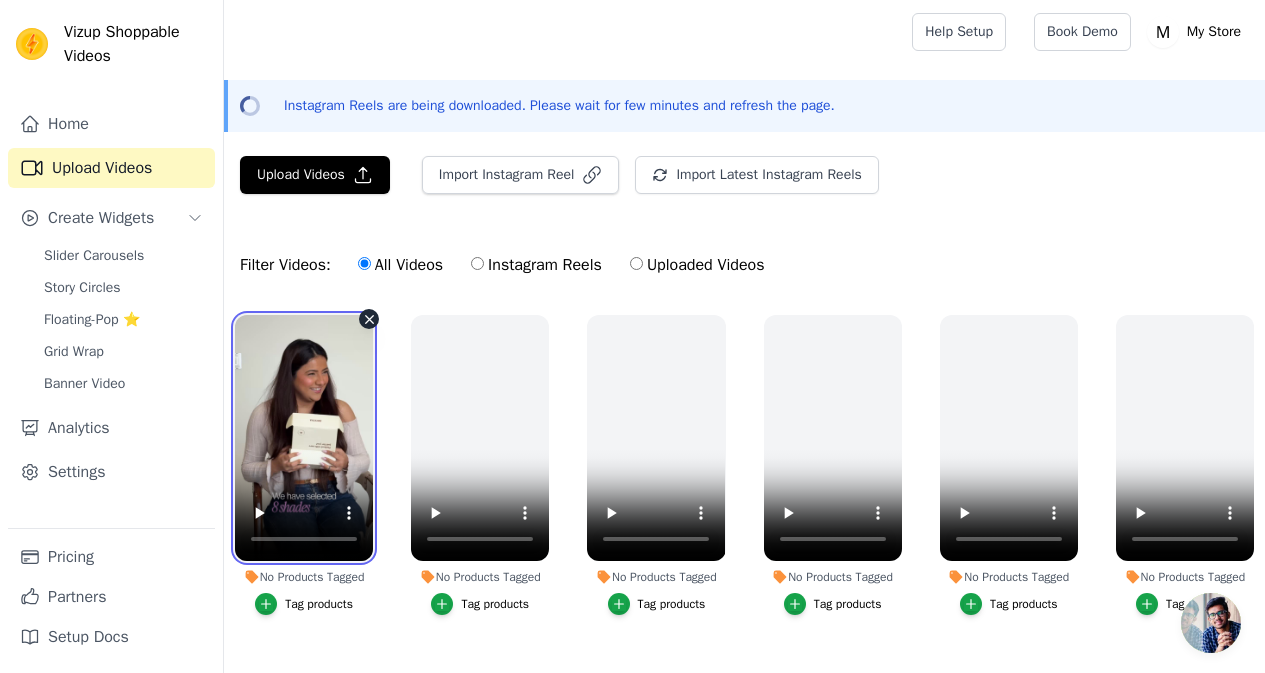 click at bounding box center (304, 438) 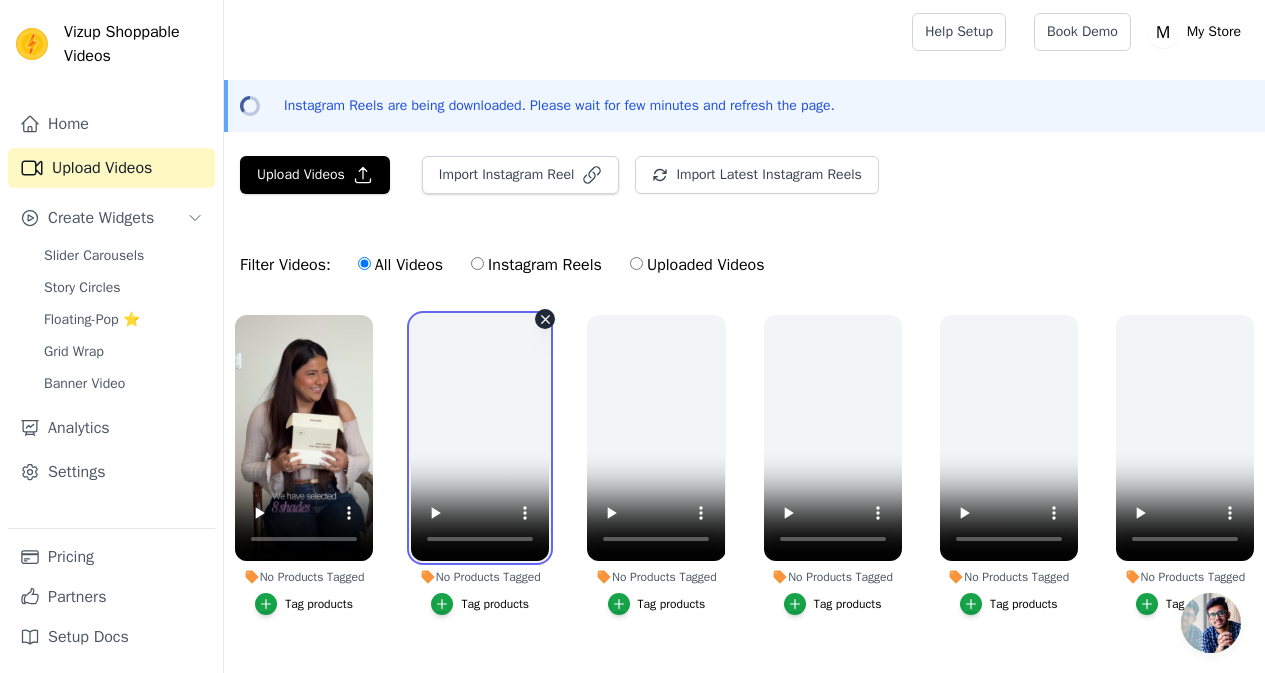 click at bounding box center [480, 438] 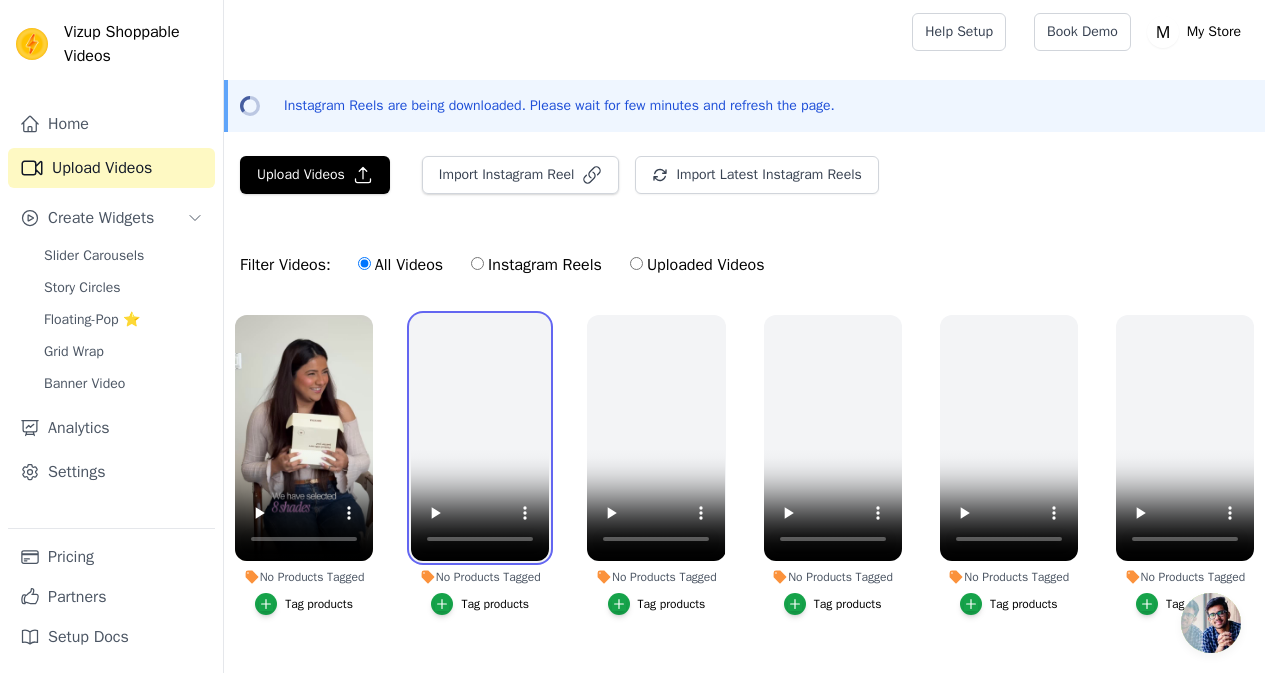 scroll, scrollTop: 288, scrollLeft: 0, axis: vertical 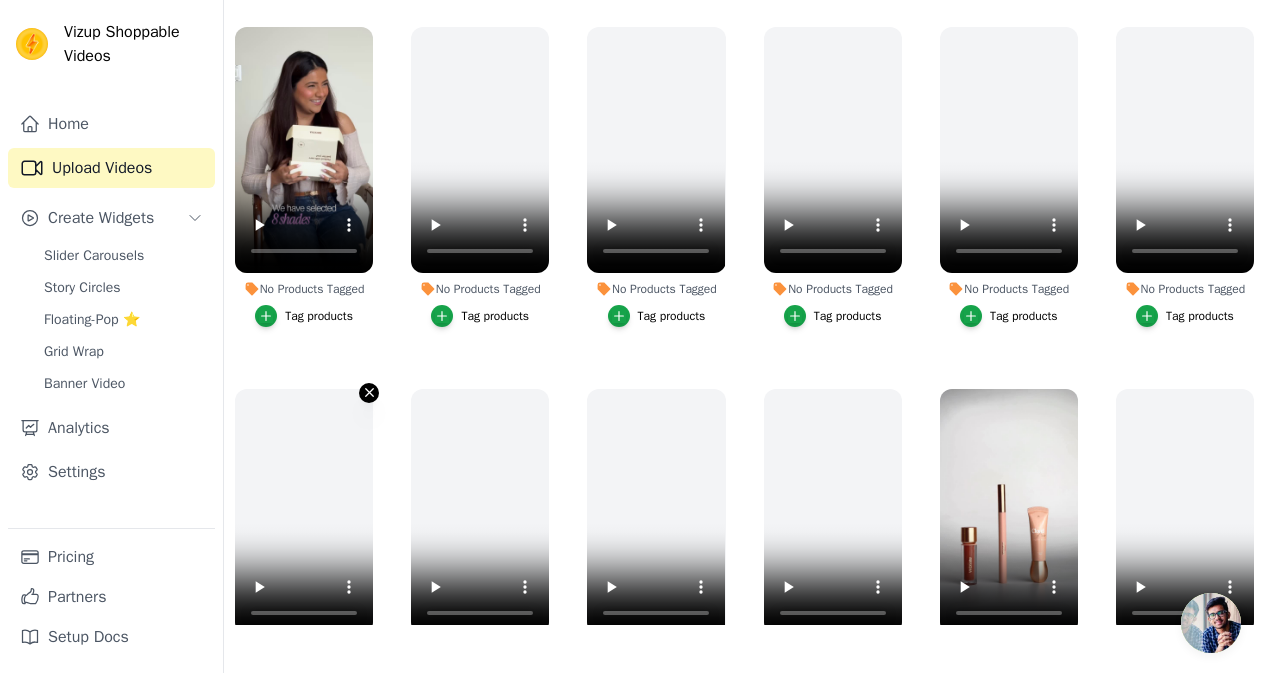 click 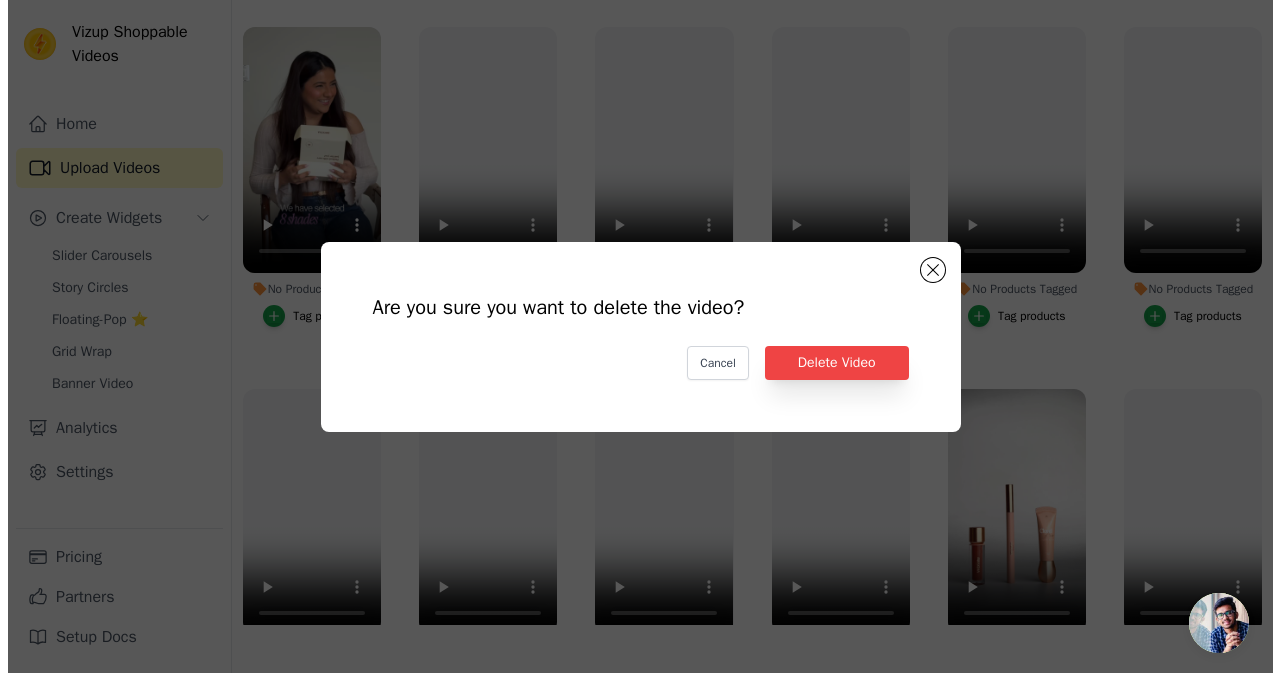 scroll, scrollTop: 0, scrollLeft: 0, axis: both 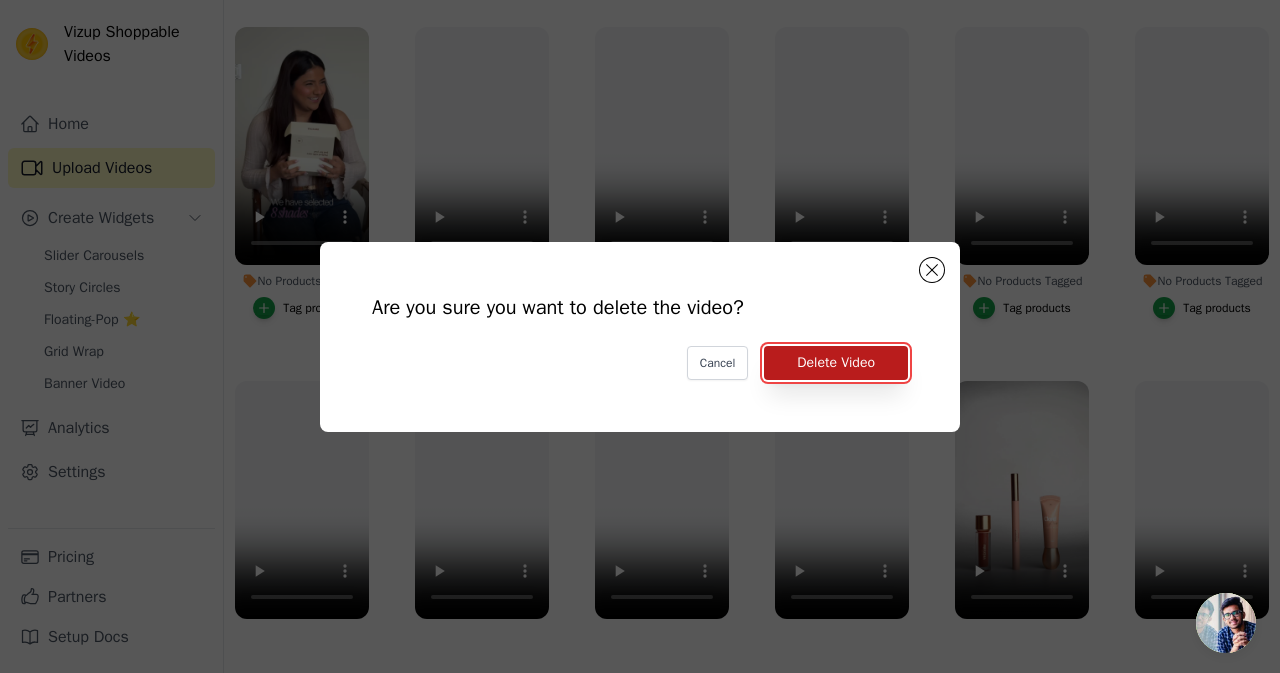 click on "Delete Video" at bounding box center (836, 363) 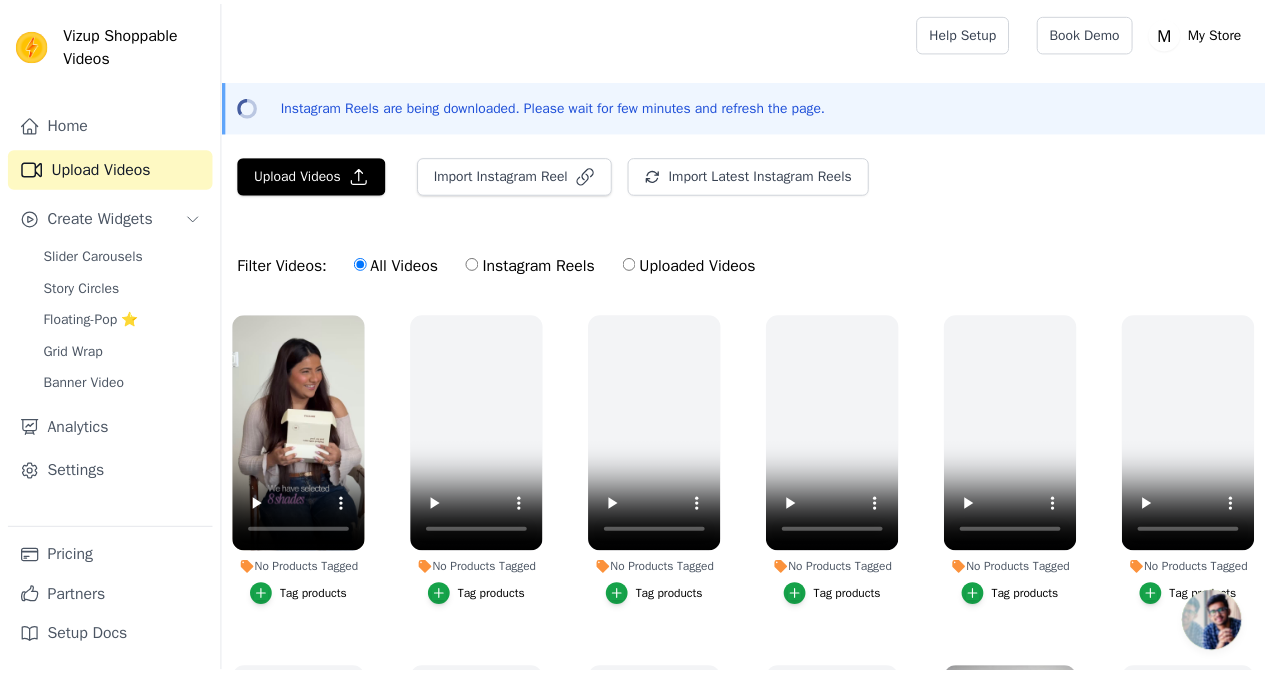 scroll, scrollTop: 288, scrollLeft: 0, axis: vertical 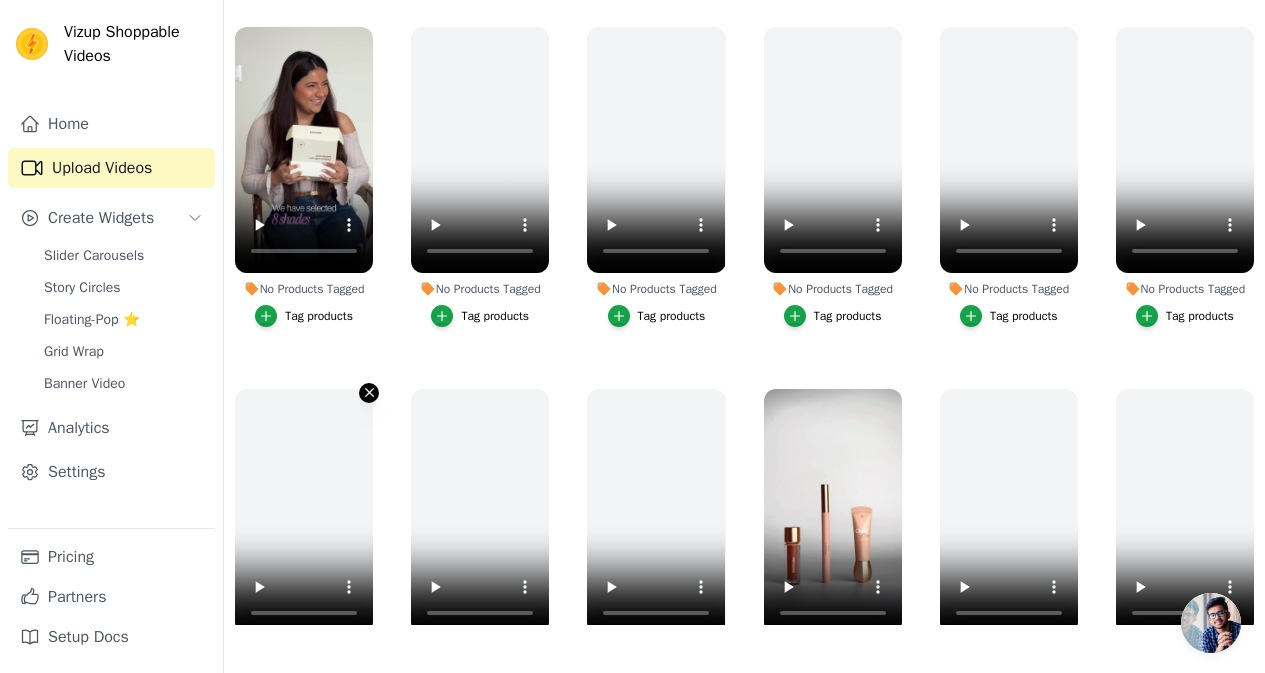 click 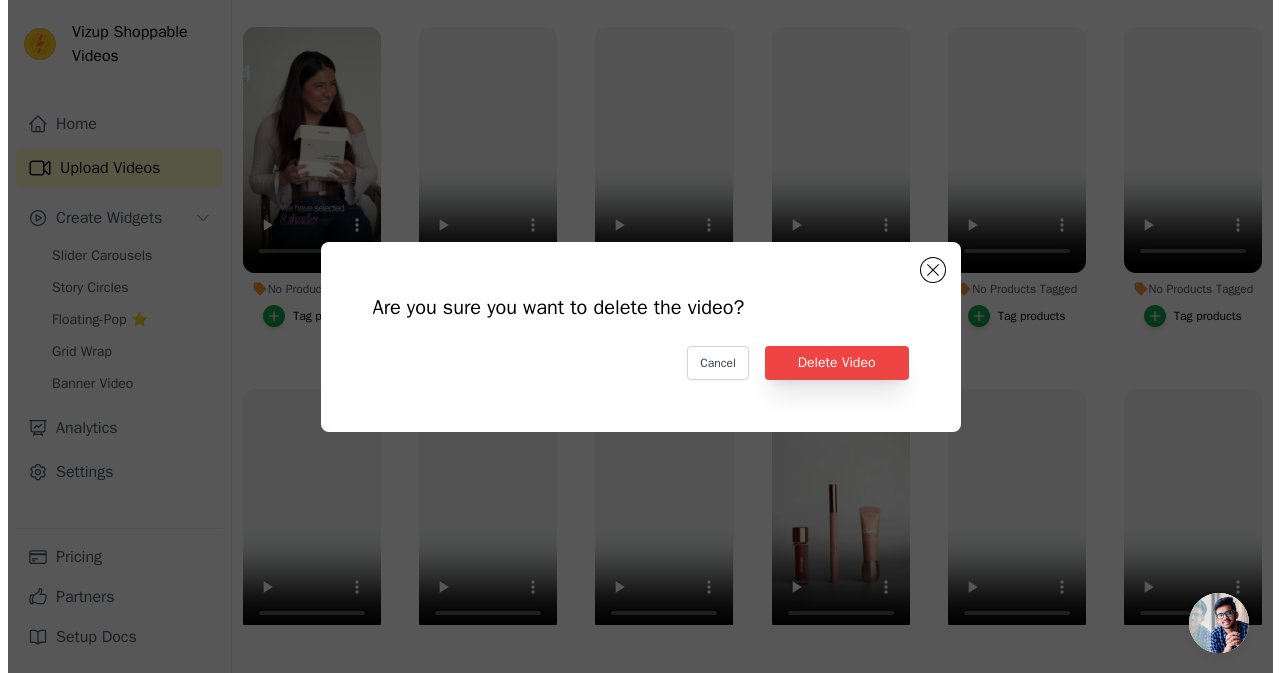 scroll, scrollTop: 0, scrollLeft: 0, axis: both 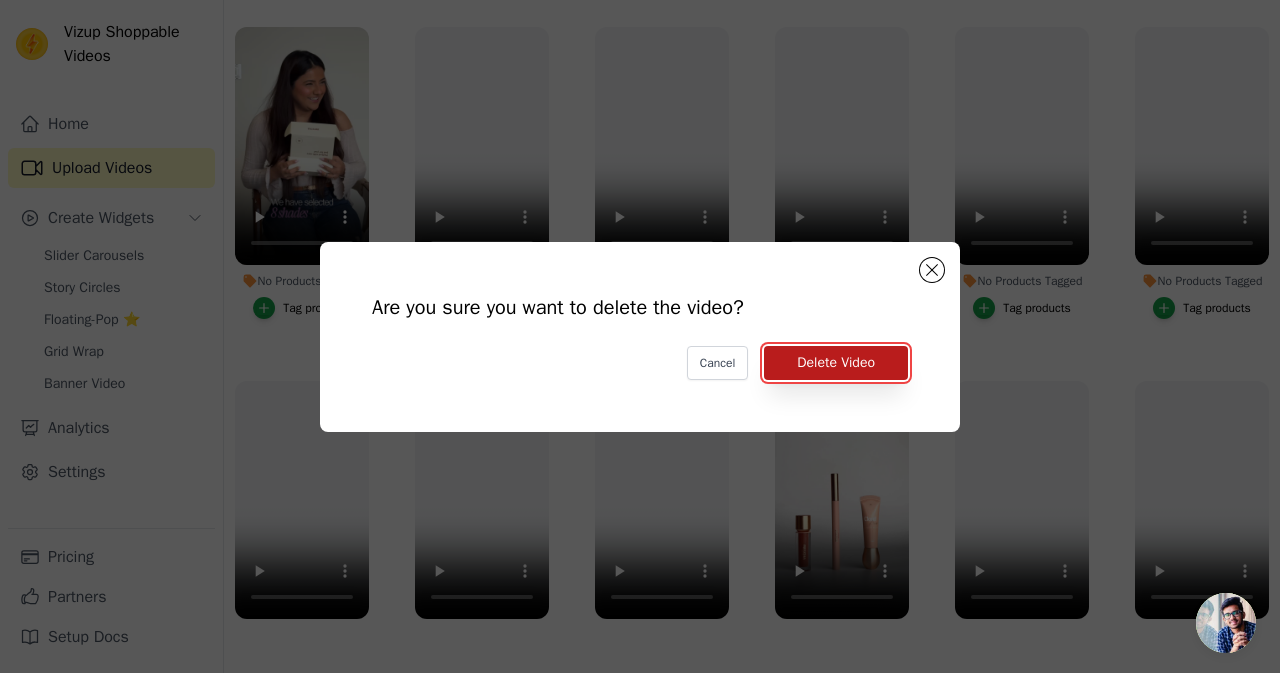click on "Delete Video" at bounding box center [836, 363] 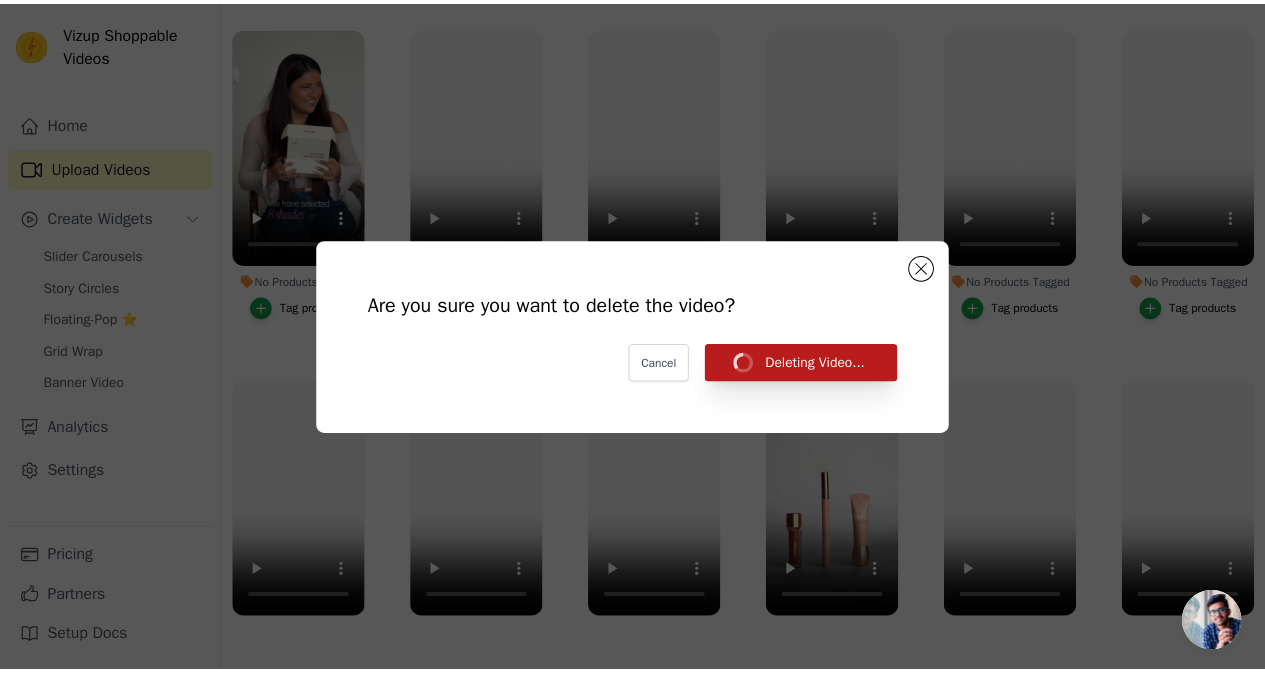 scroll, scrollTop: 288, scrollLeft: 0, axis: vertical 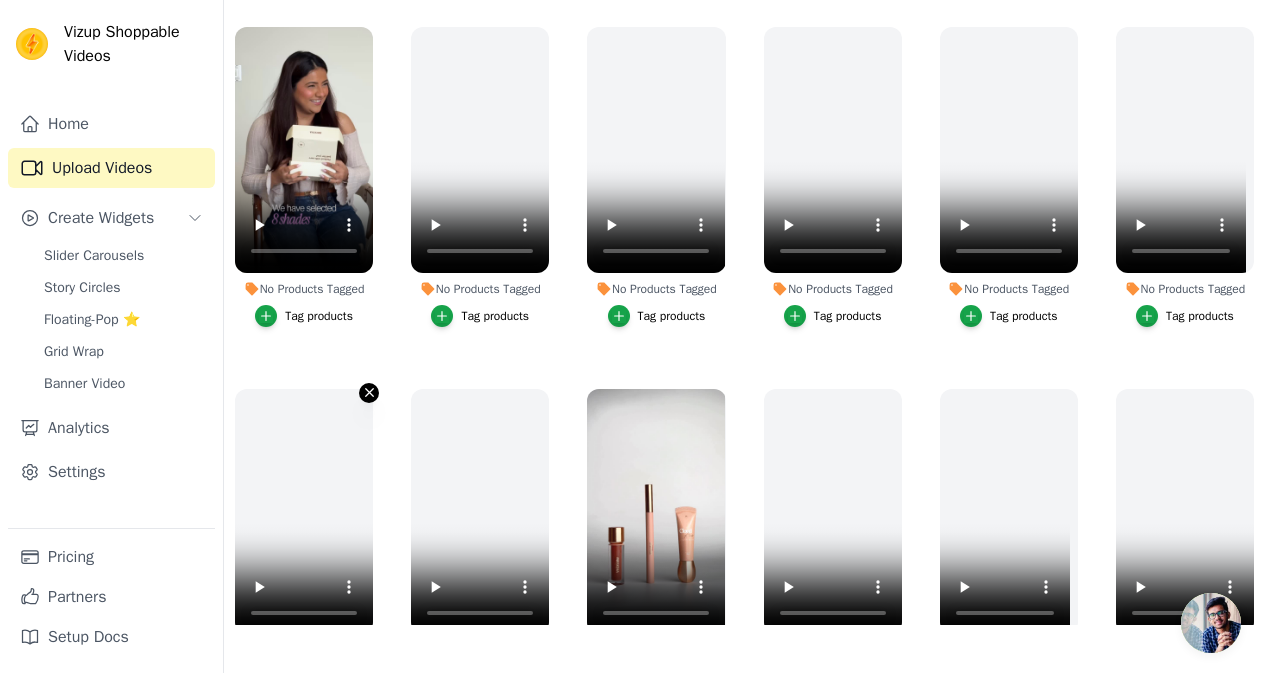 click 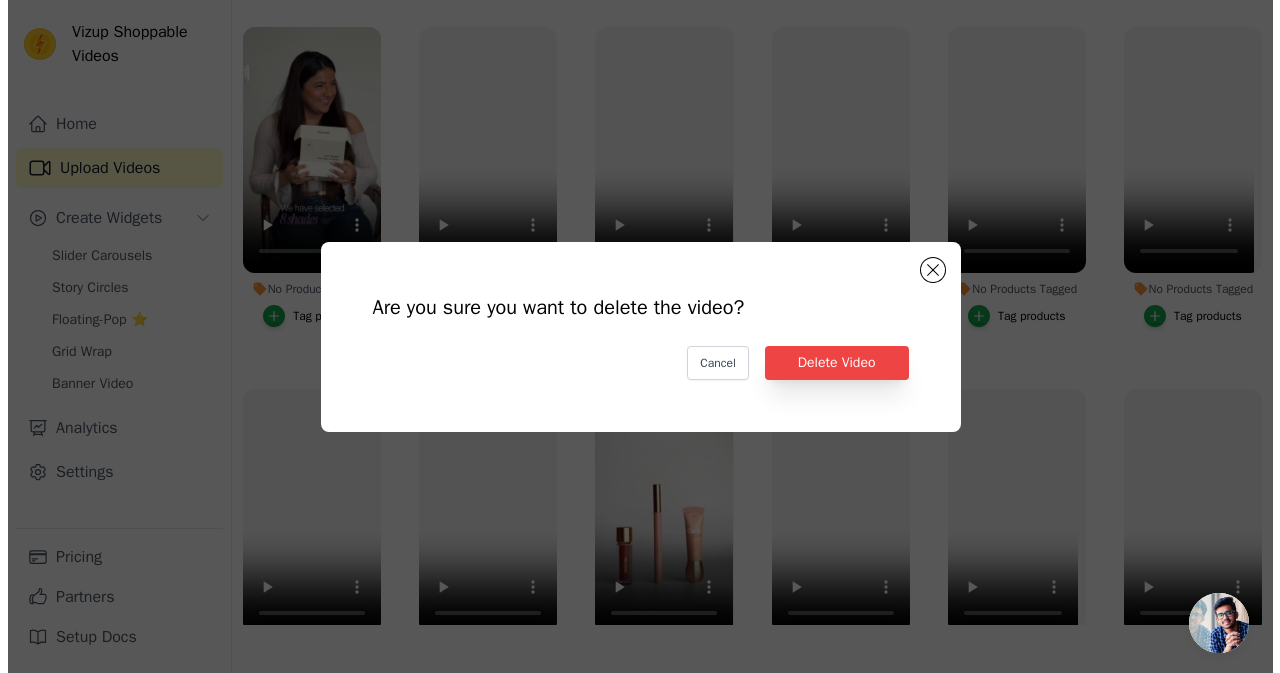 scroll, scrollTop: 0, scrollLeft: 0, axis: both 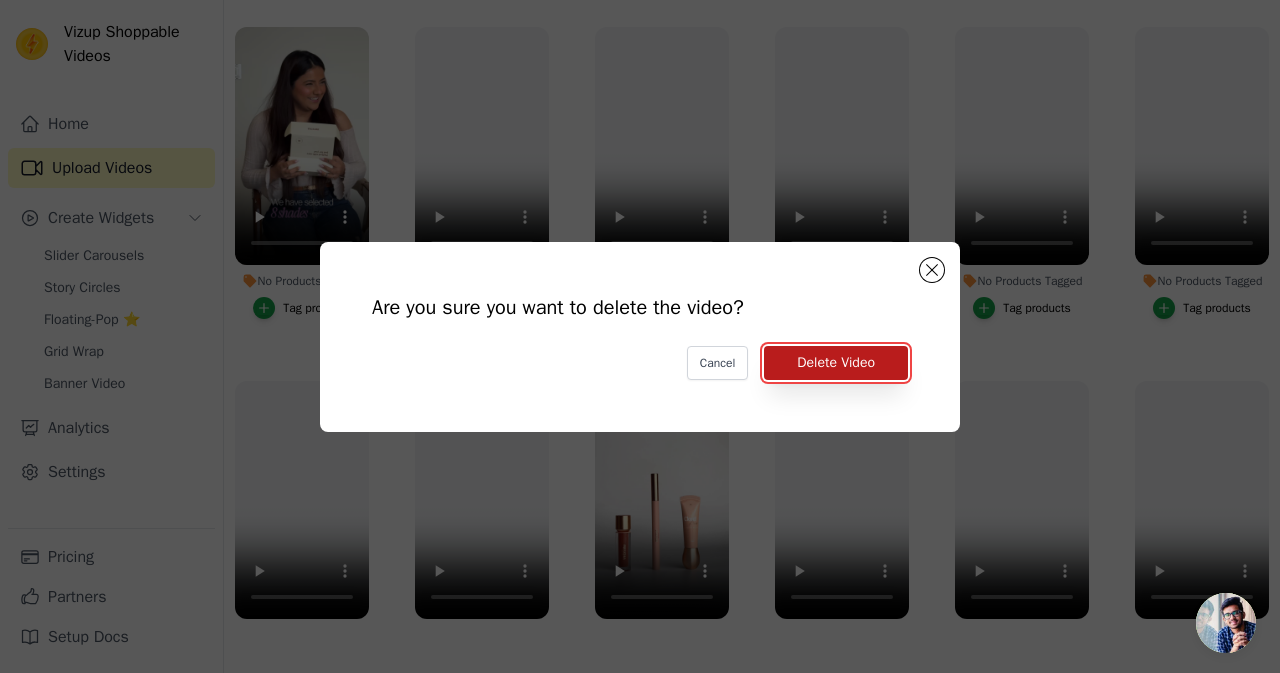 click on "Delete Video" at bounding box center (836, 363) 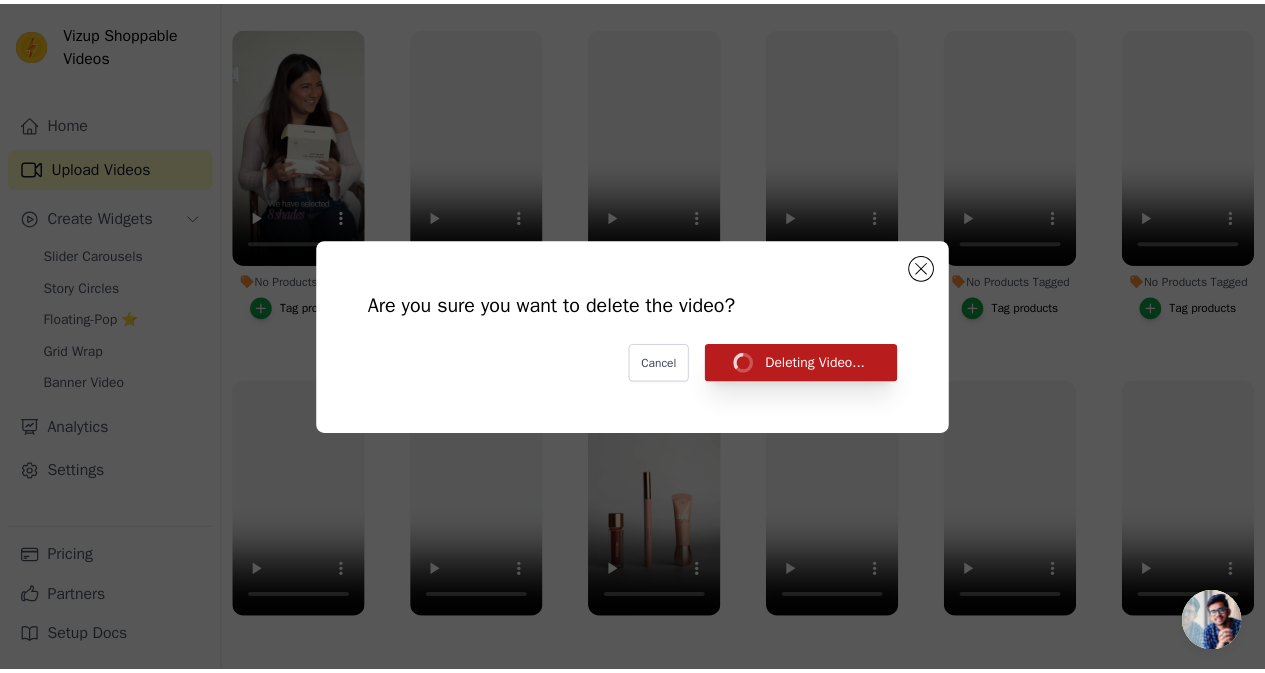 scroll, scrollTop: 288, scrollLeft: 0, axis: vertical 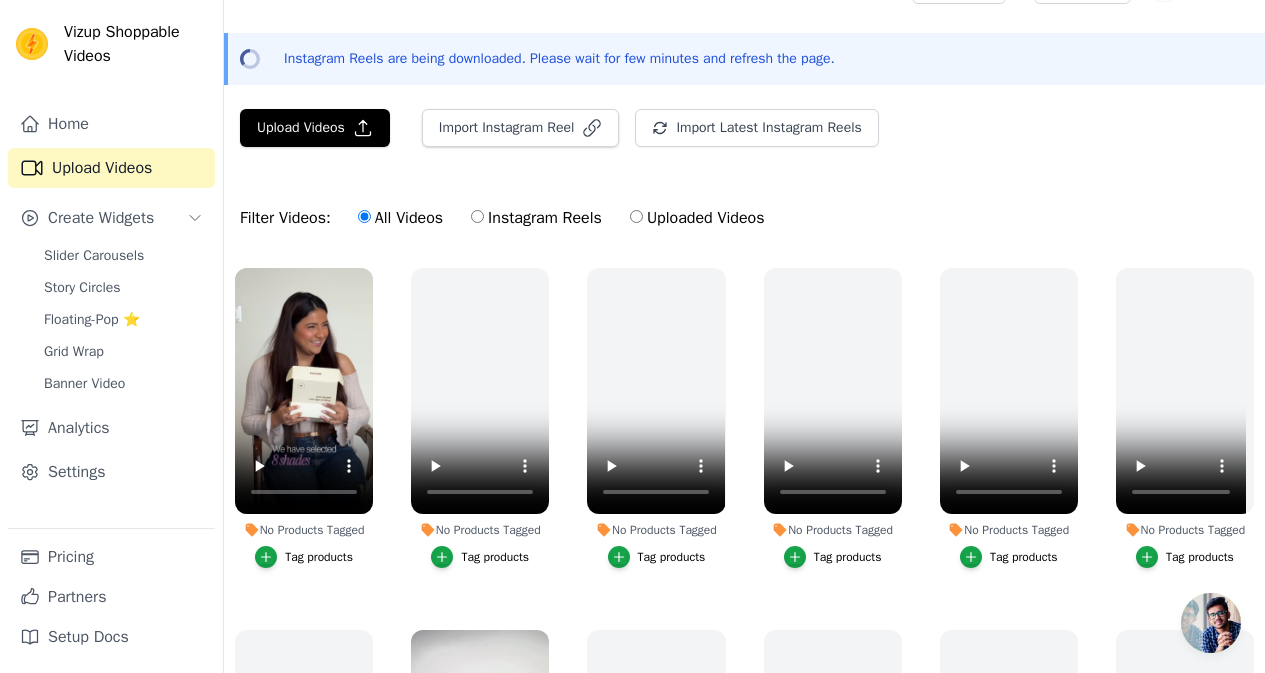 click on "Instagram Reels" at bounding box center (477, 216) 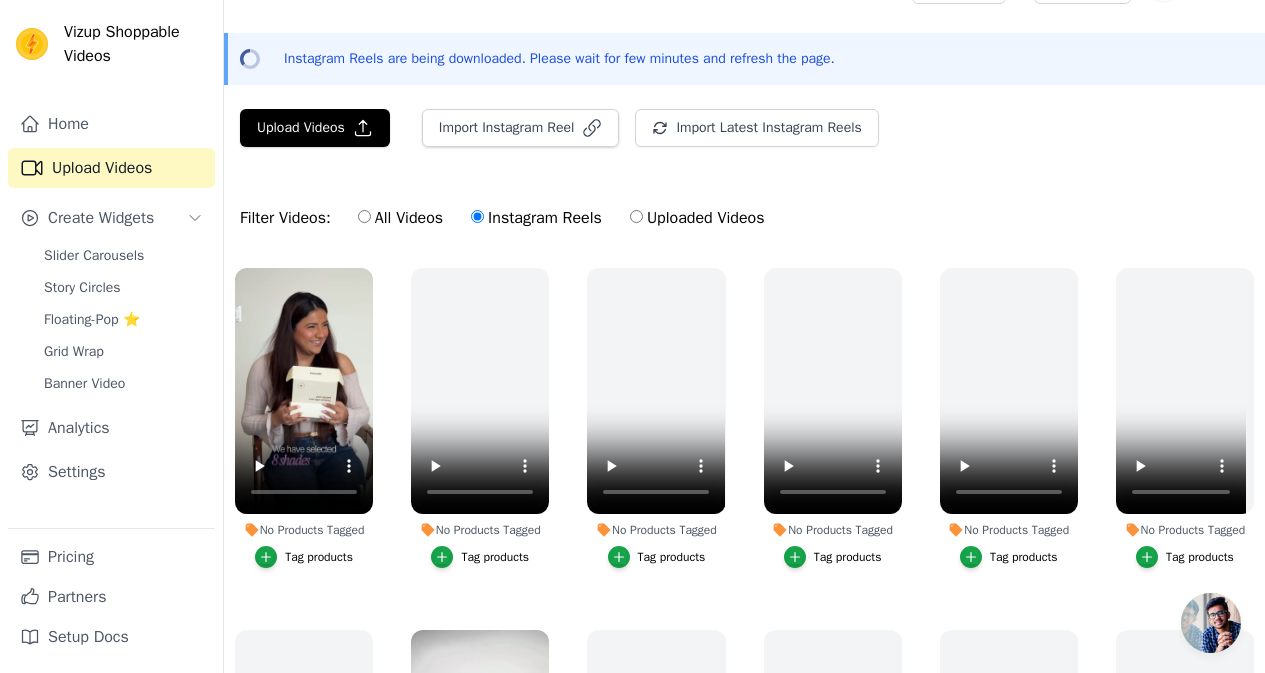 click on "Uploaded Videos" at bounding box center (636, 216) 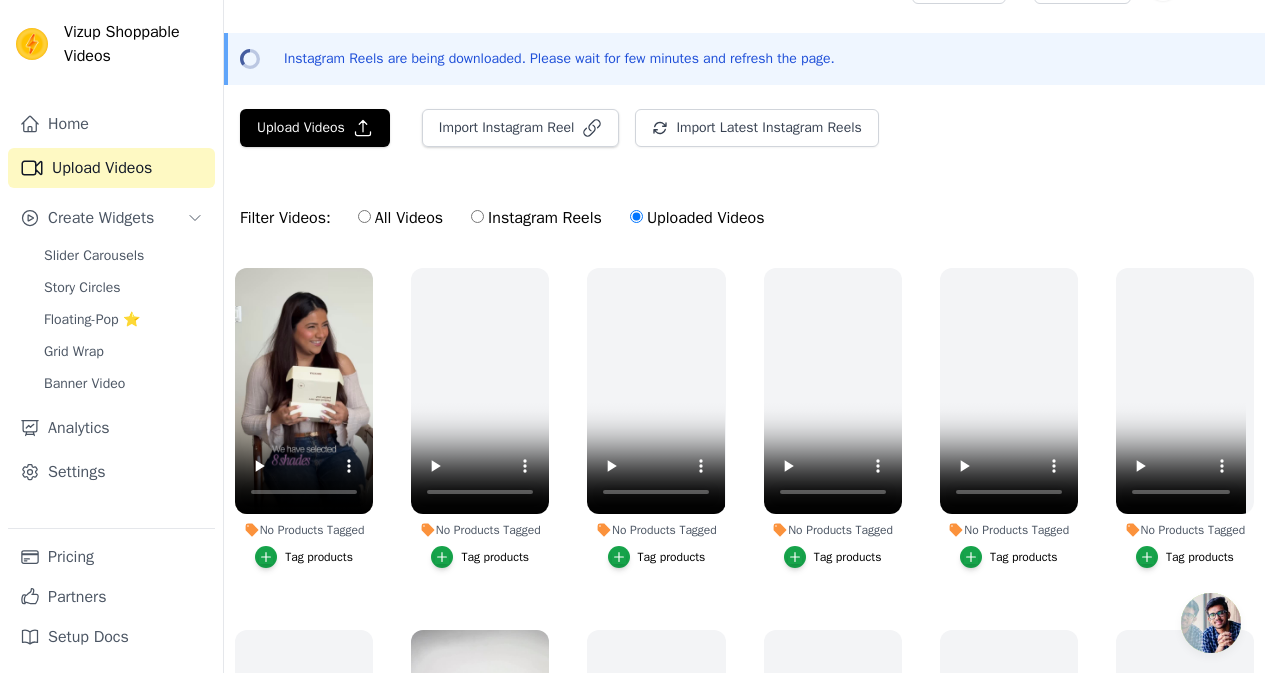 scroll, scrollTop: 0, scrollLeft: 0, axis: both 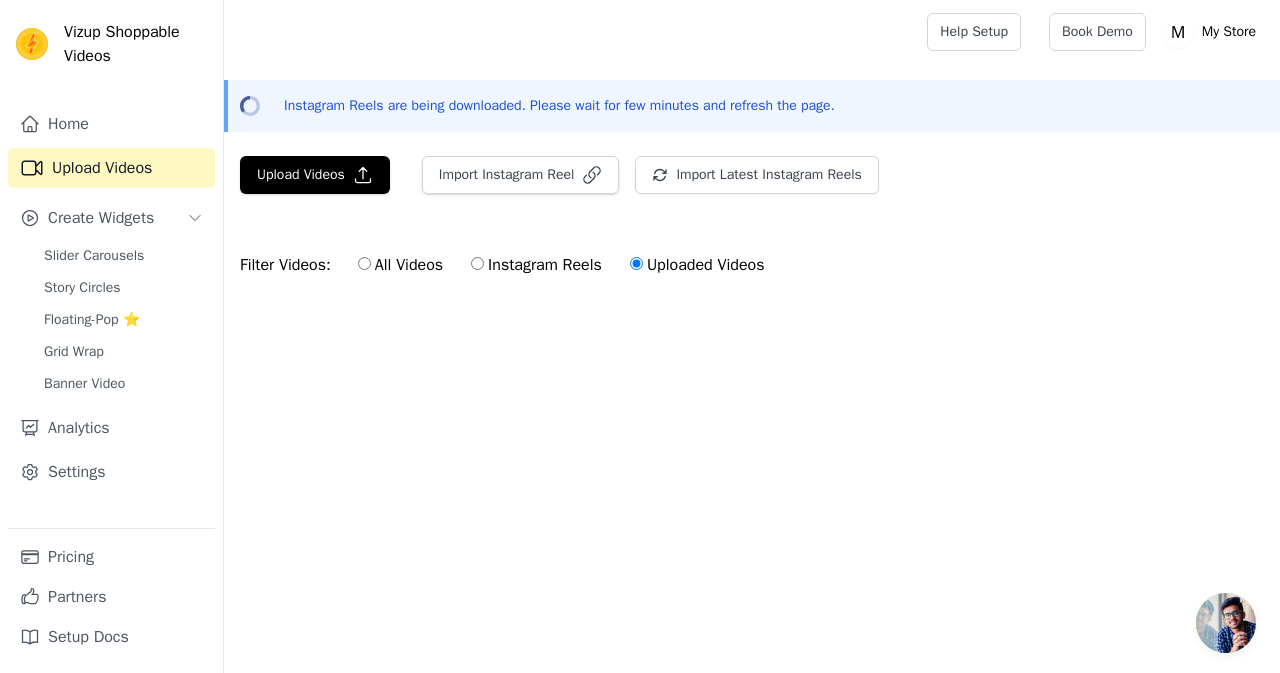 click on "All Videos" at bounding box center [364, 263] 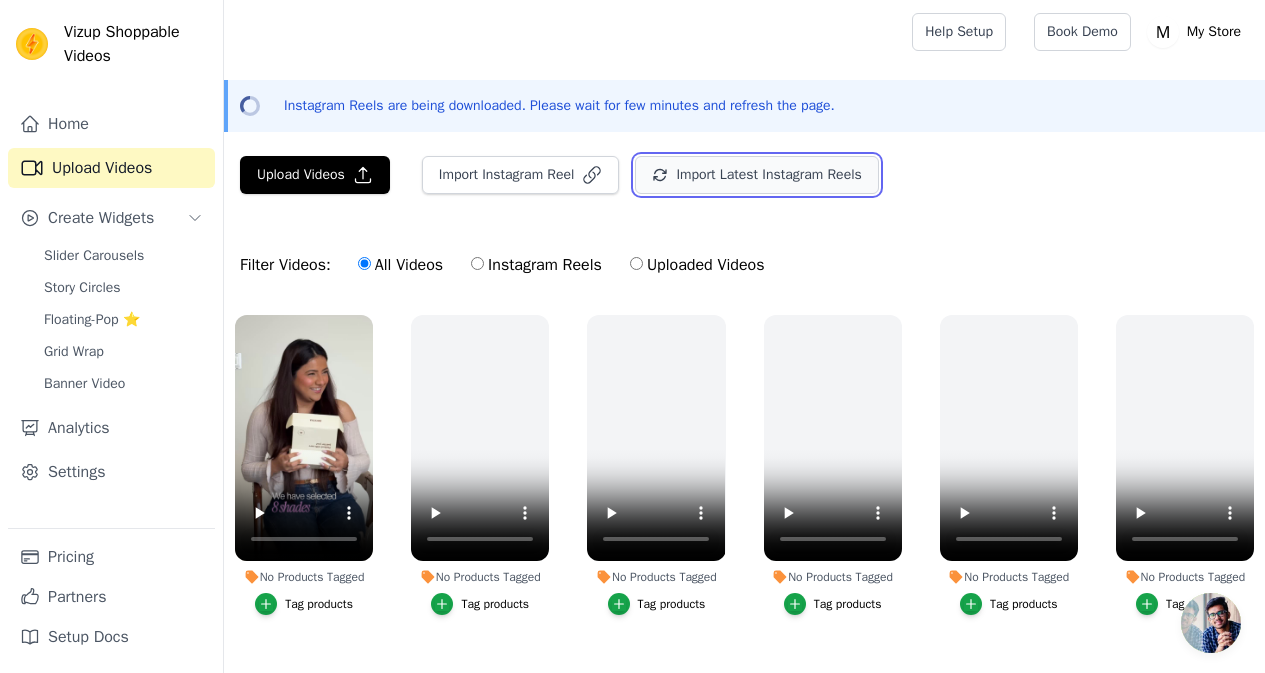 click on "Import Latest Instagram Reels" at bounding box center (756, 175) 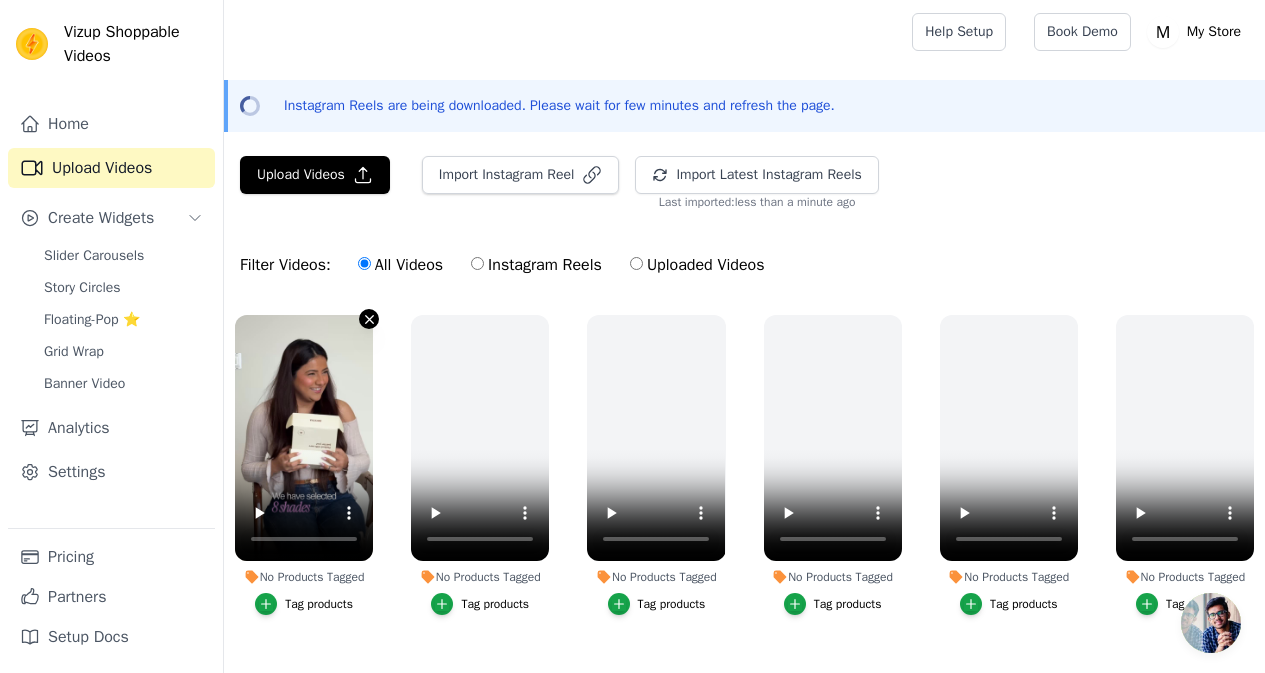 drag, startPoint x: 363, startPoint y: 330, endPoint x: 360, endPoint y: 320, distance: 10.440307 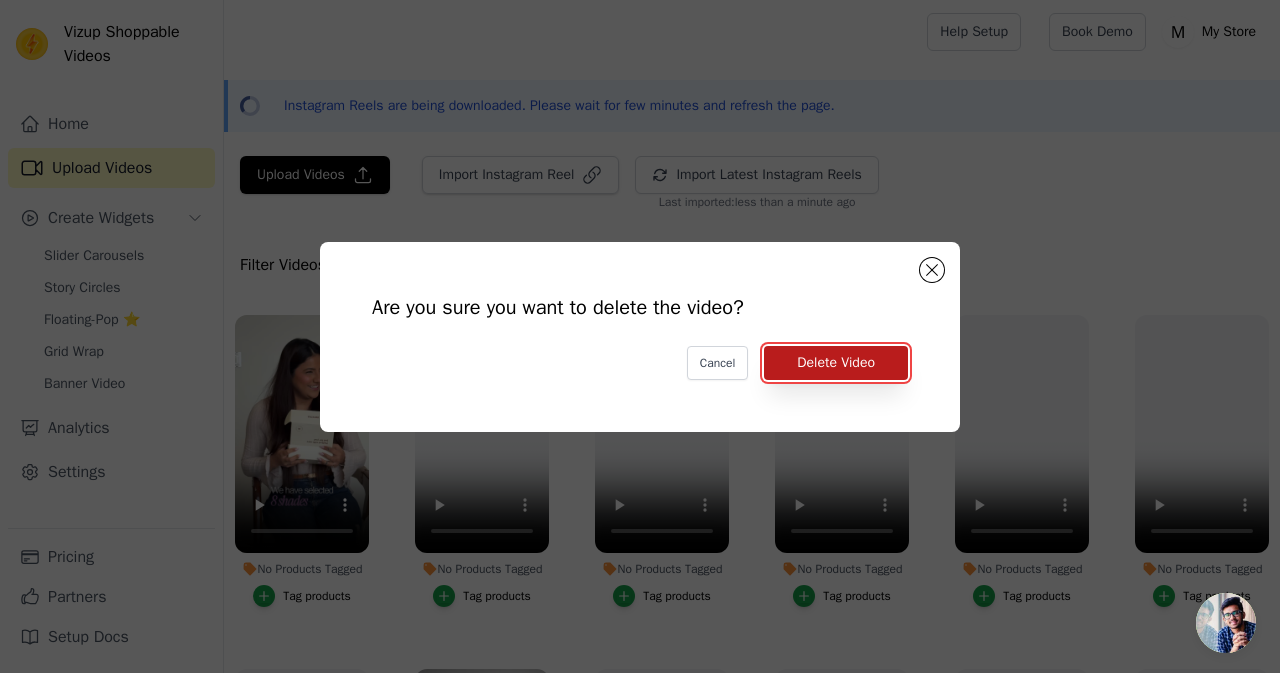 click on "Delete Video" at bounding box center (836, 363) 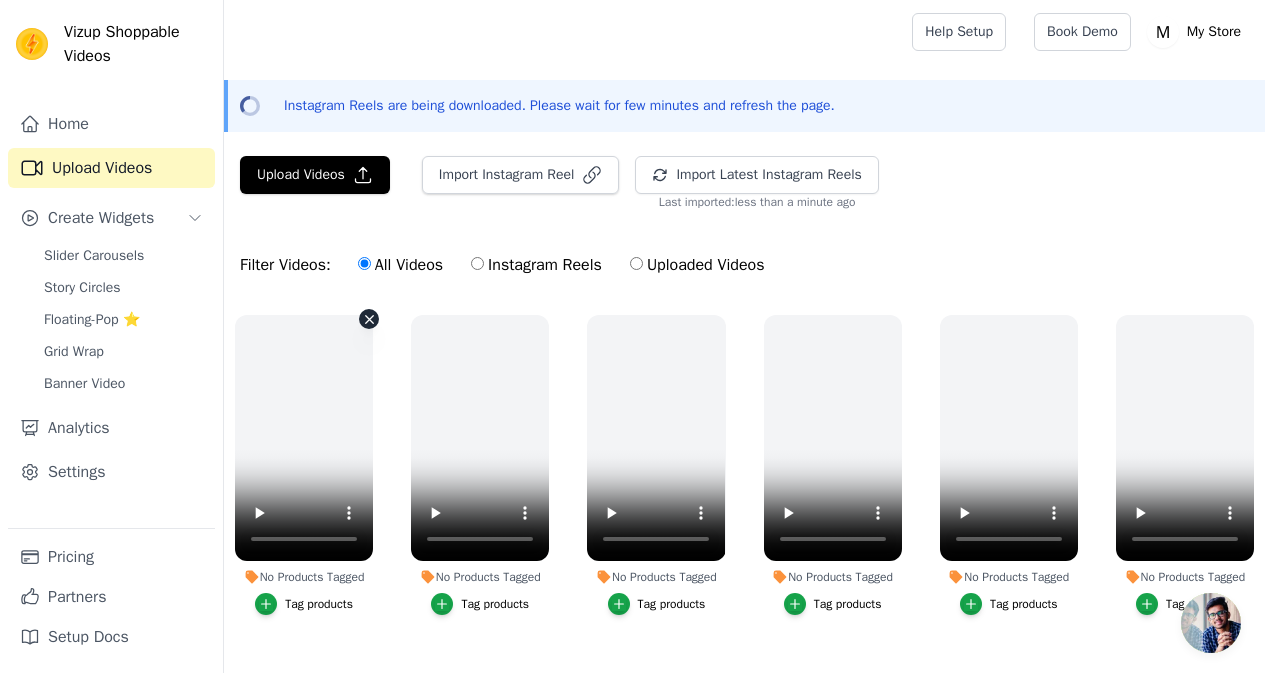 click 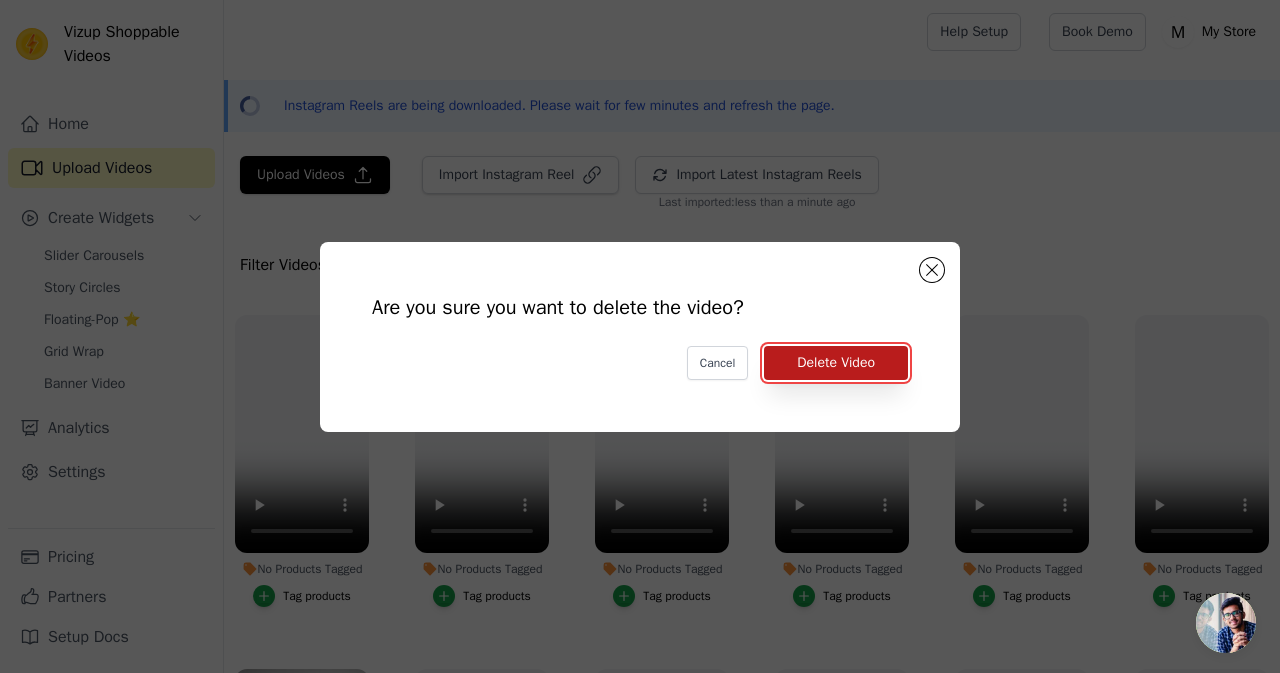 click on "Delete Video" at bounding box center (836, 363) 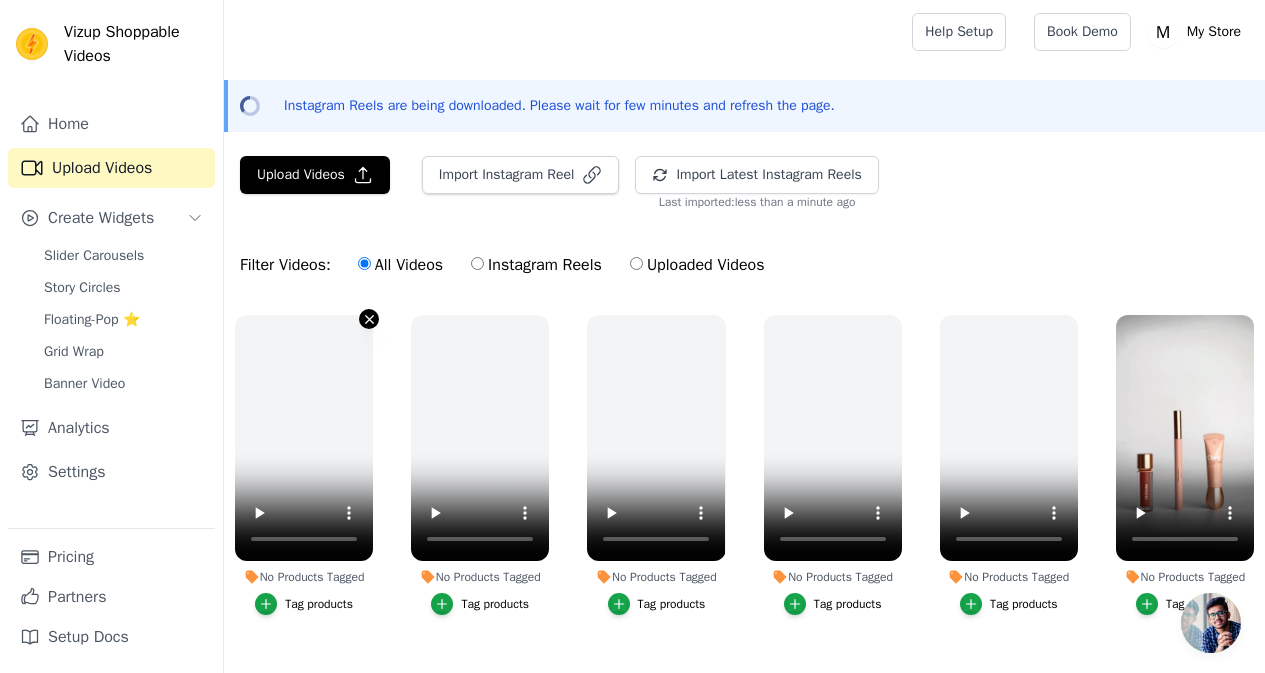 click 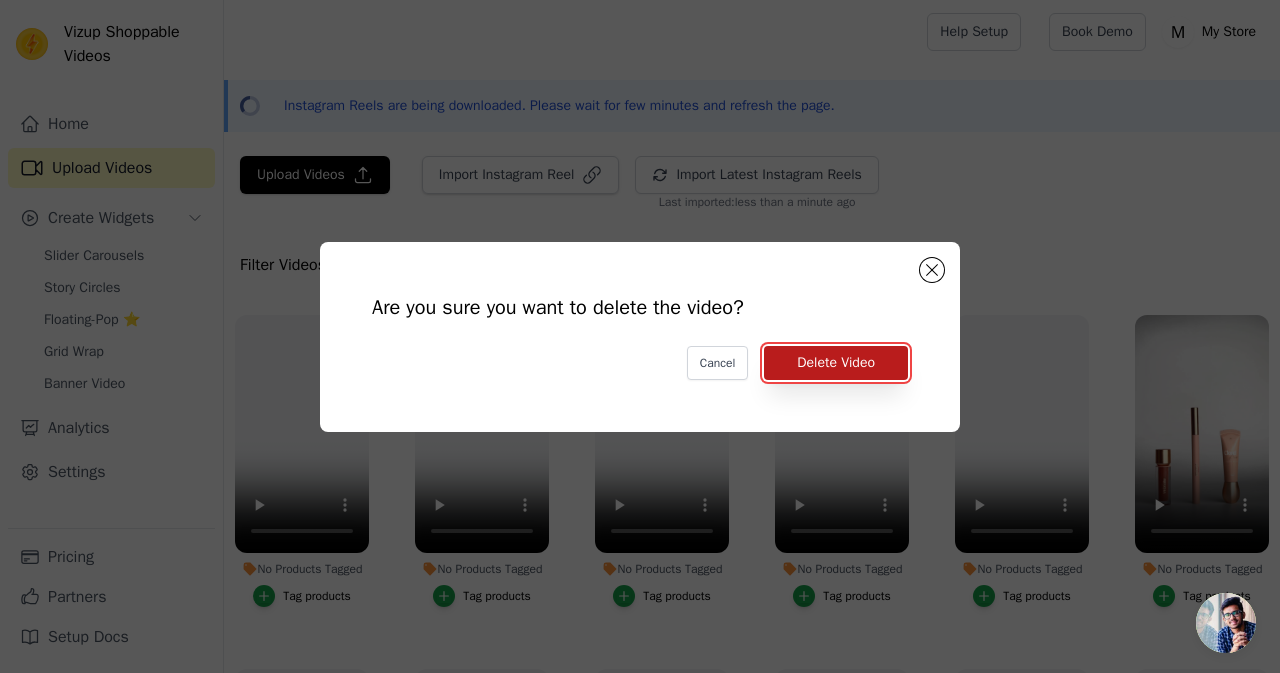 click on "Delete Video" at bounding box center (836, 363) 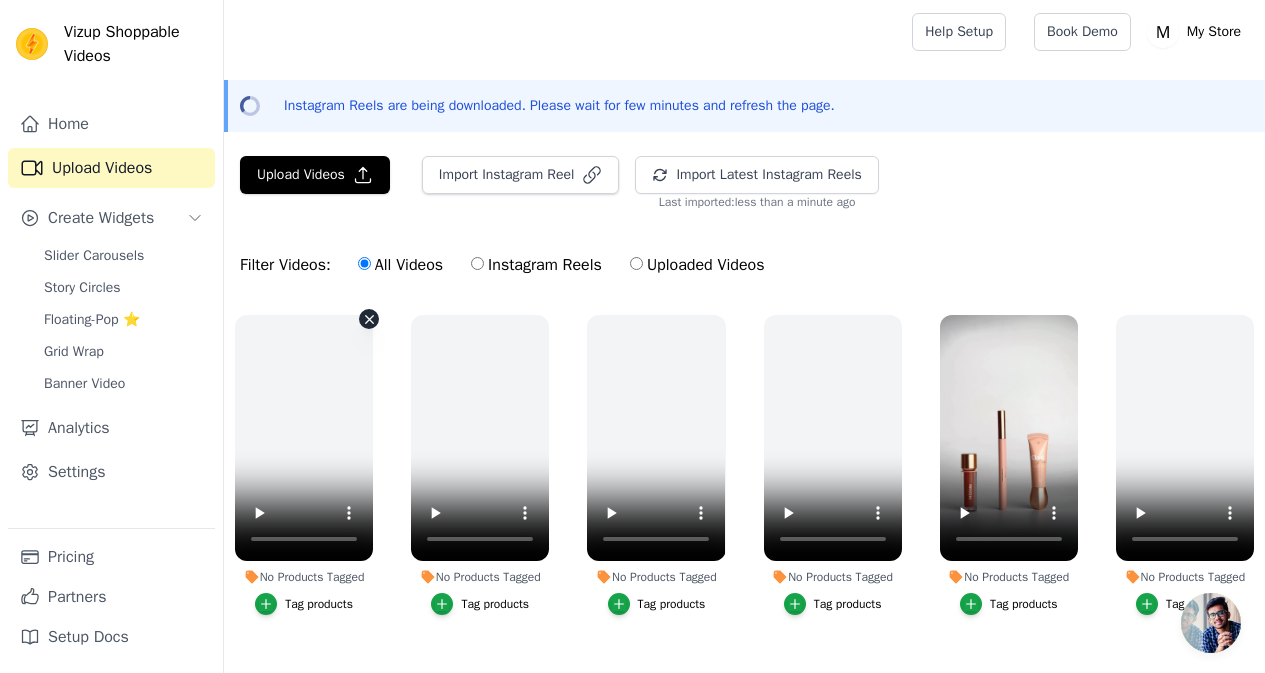 click 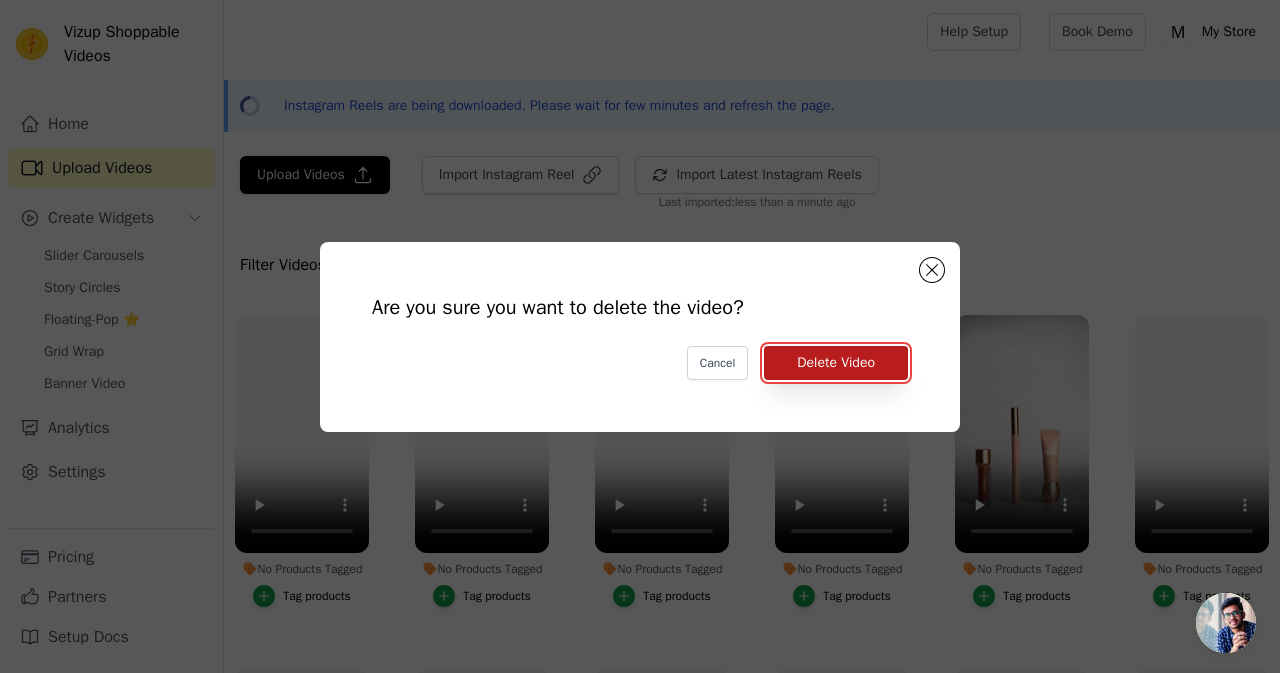 click on "Delete Video" at bounding box center (836, 363) 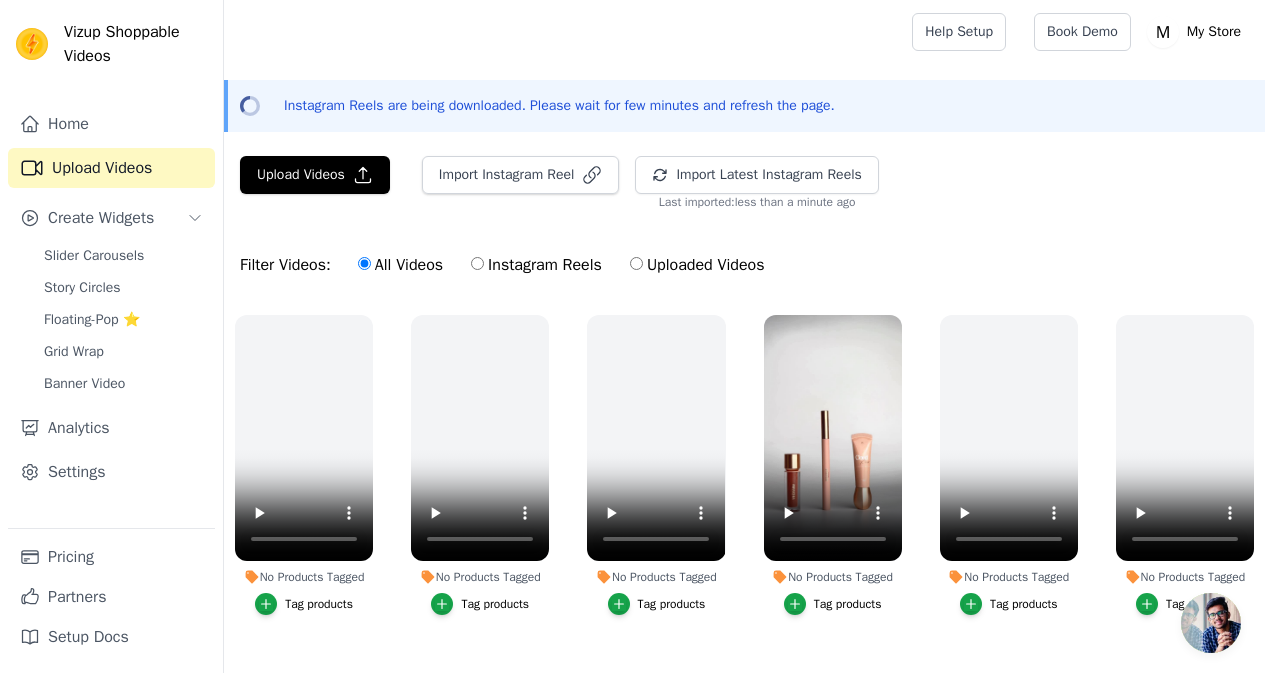 scroll, scrollTop: 288, scrollLeft: 0, axis: vertical 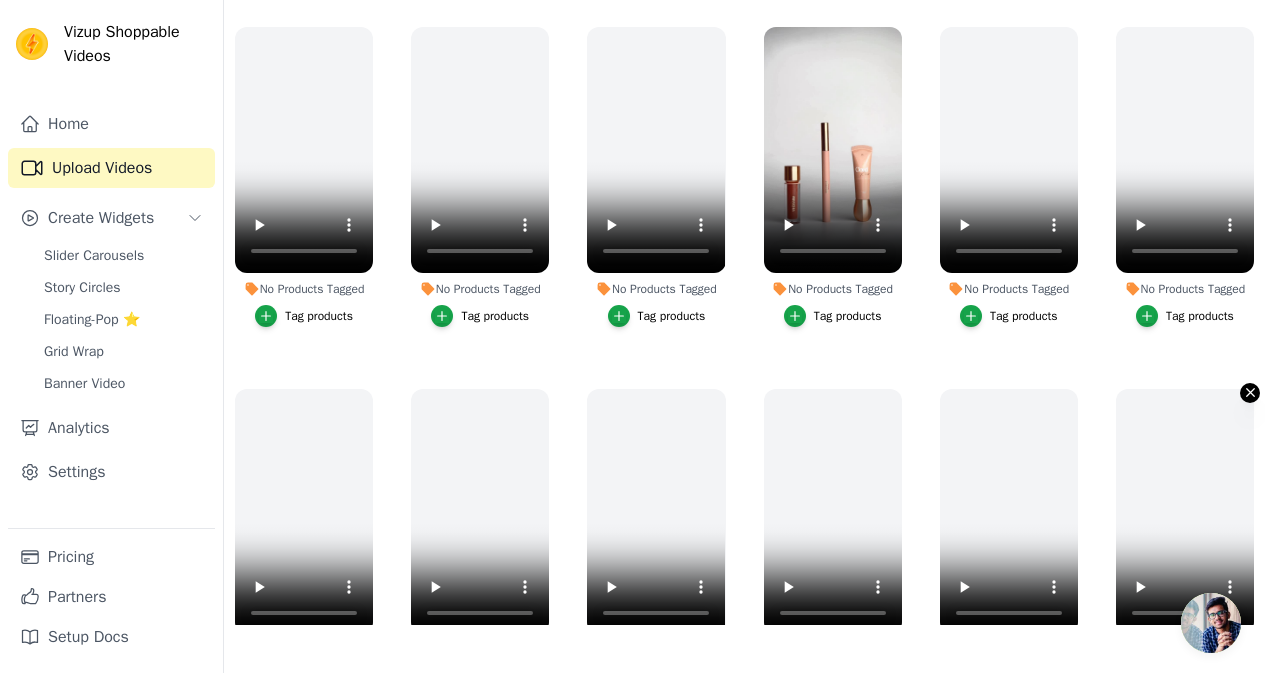 click 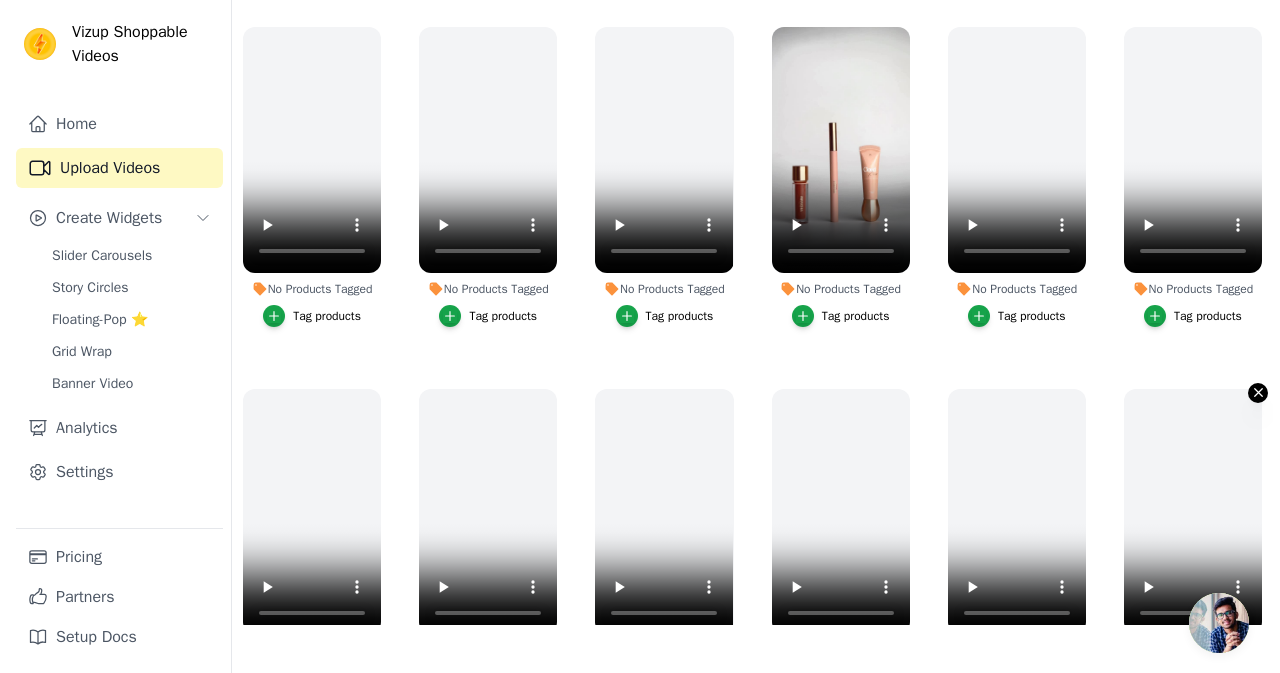 scroll, scrollTop: 0, scrollLeft: 0, axis: both 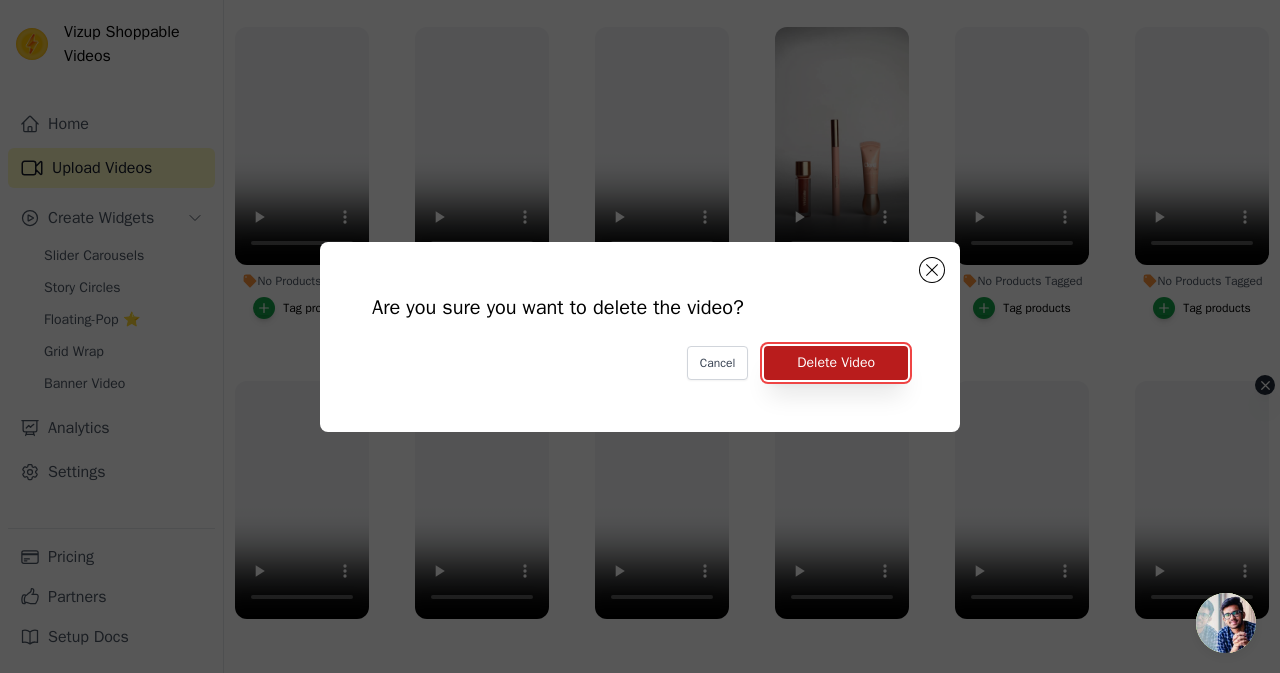 click on "Delete Video" at bounding box center [836, 363] 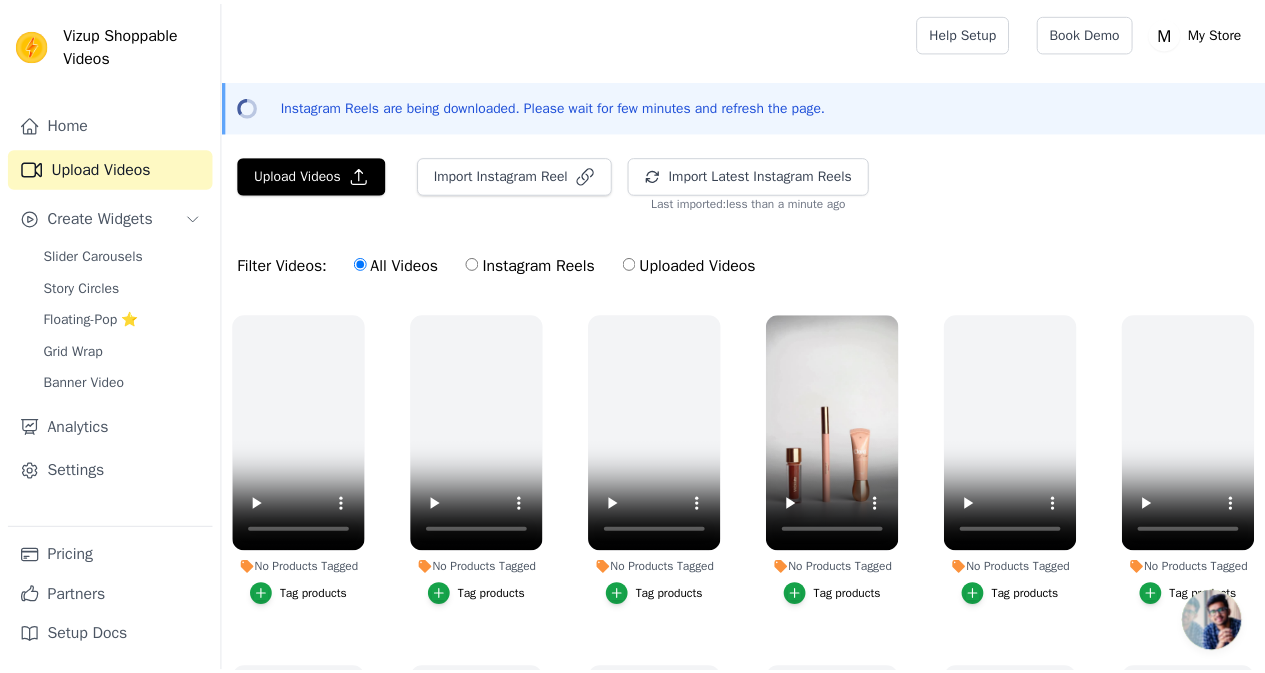 scroll, scrollTop: 288, scrollLeft: 0, axis: vertical 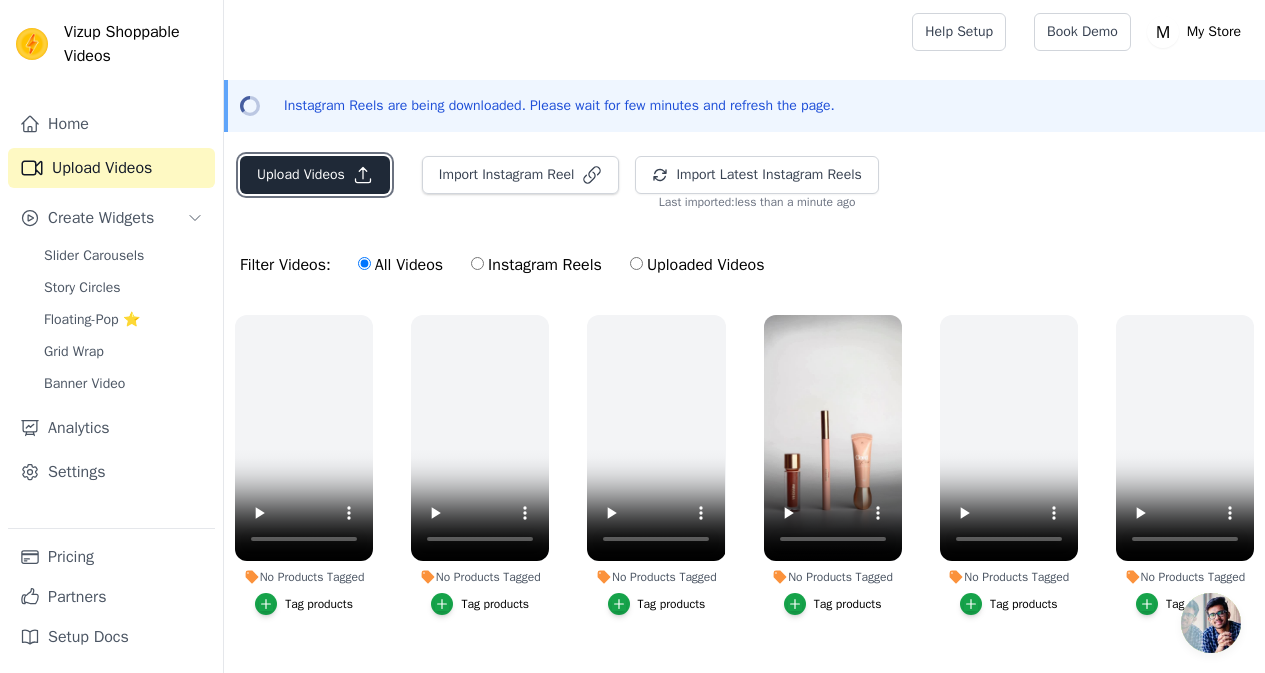 click on "Upload Videos" at bounding box center (315, 175) 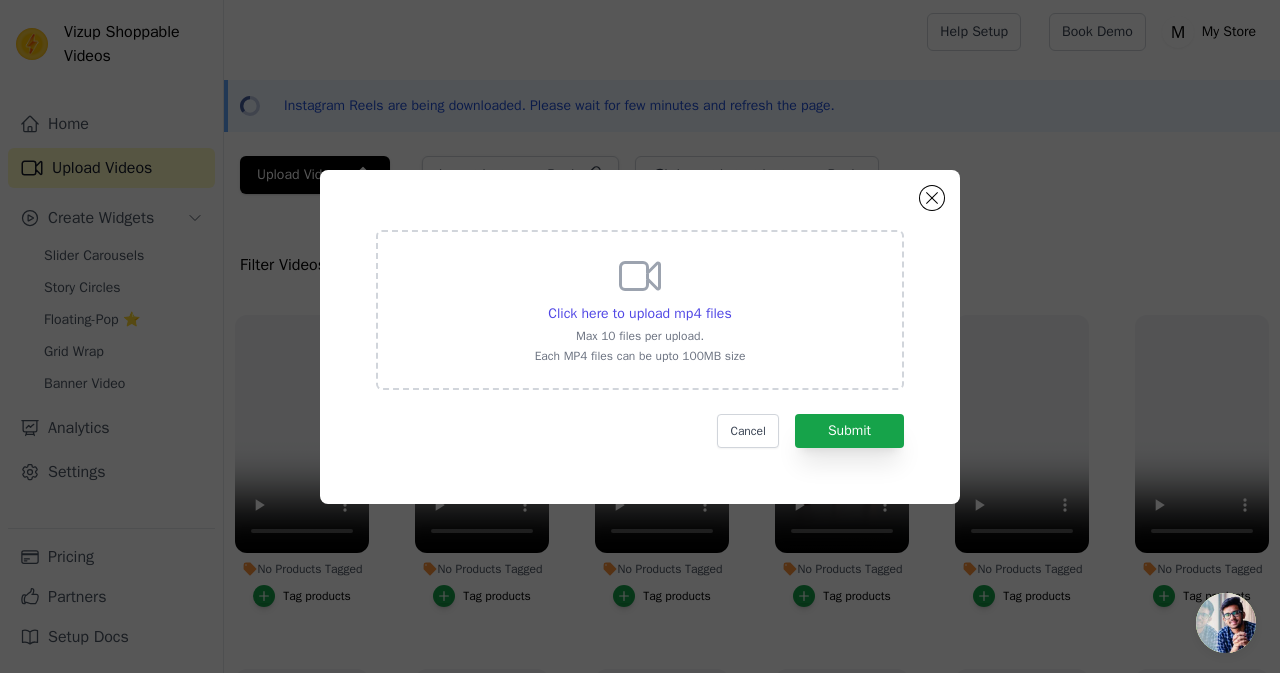 click on "Click here to upload mp4 files     Max 10 files per upload.   Each MP4 files can be upto 100MB size" at bounding box center (640, 308) 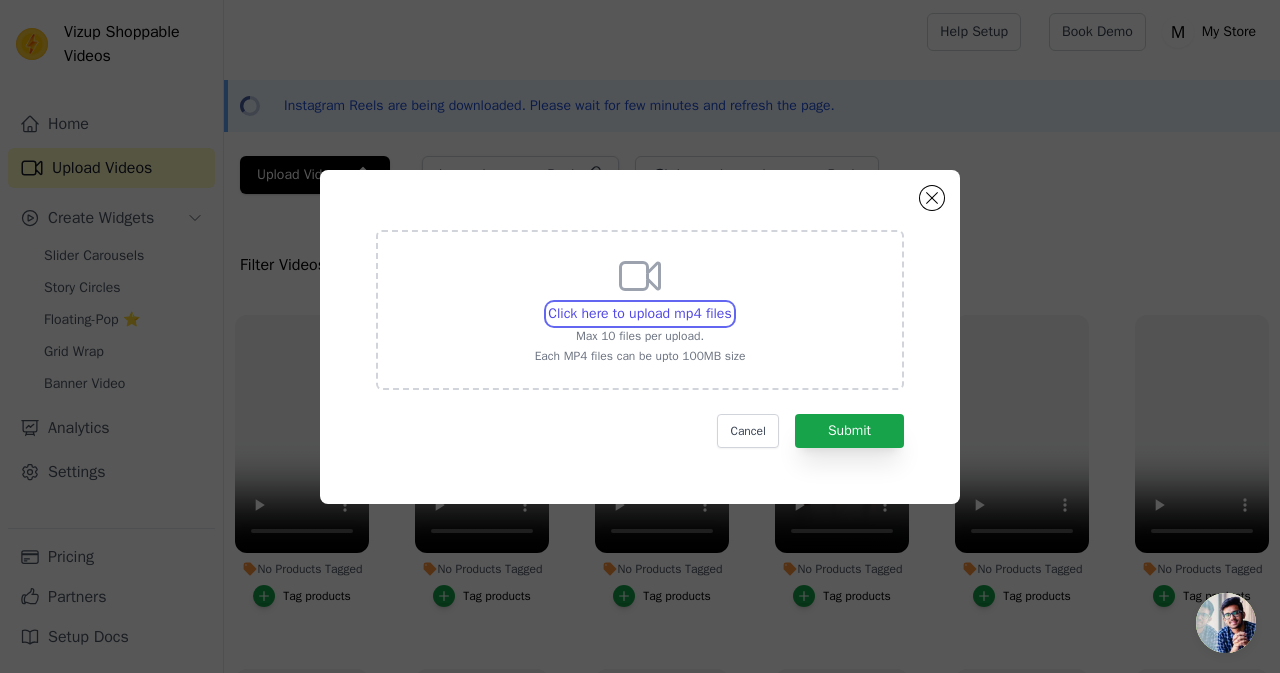 click on "Click here to upload mp4 files     Max 10 files per upload.   Each MP4 files can be upto 100MB size" at bounding box center (731, 303) 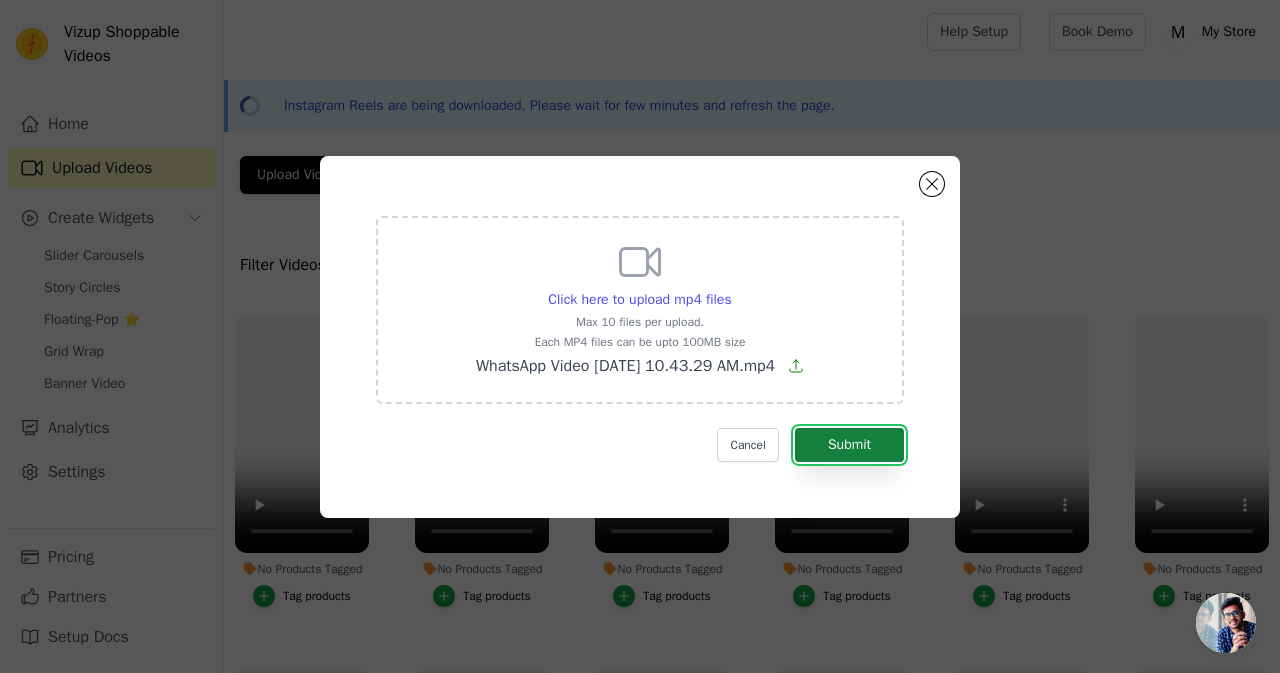click on "Submit" at bounding box center (849, 445) 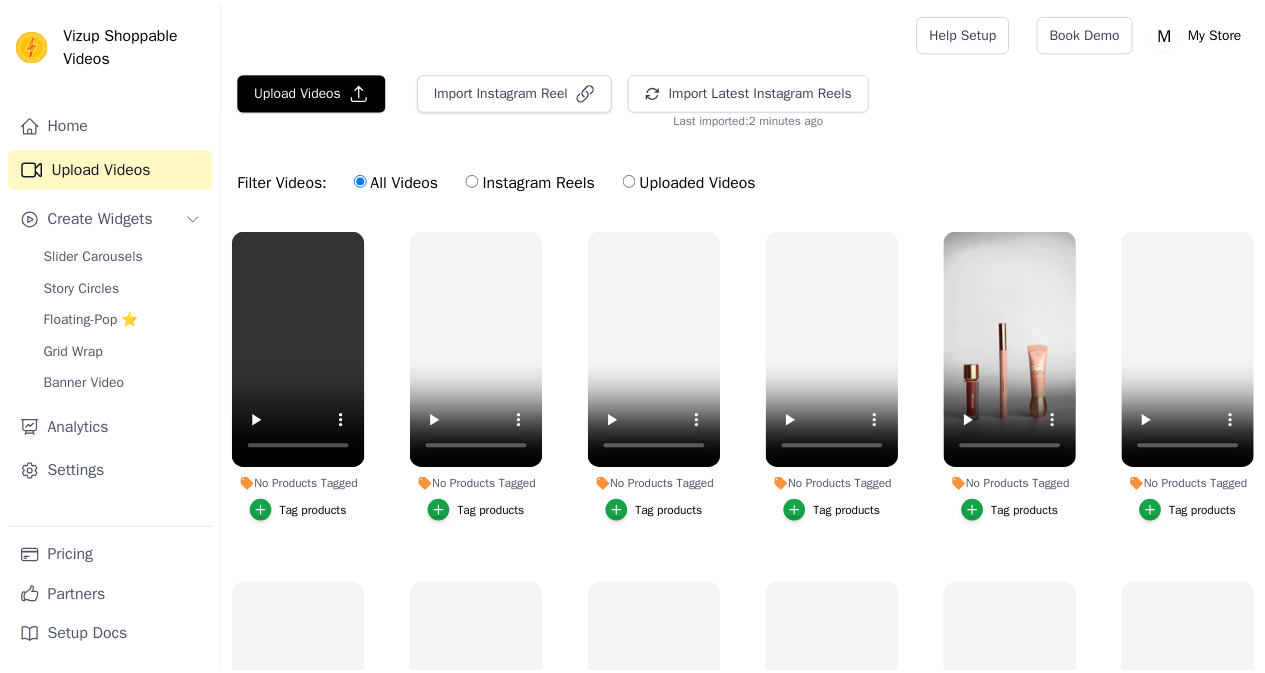 scroll, scrollTop: 0, scrollLeft: 0, axis: both 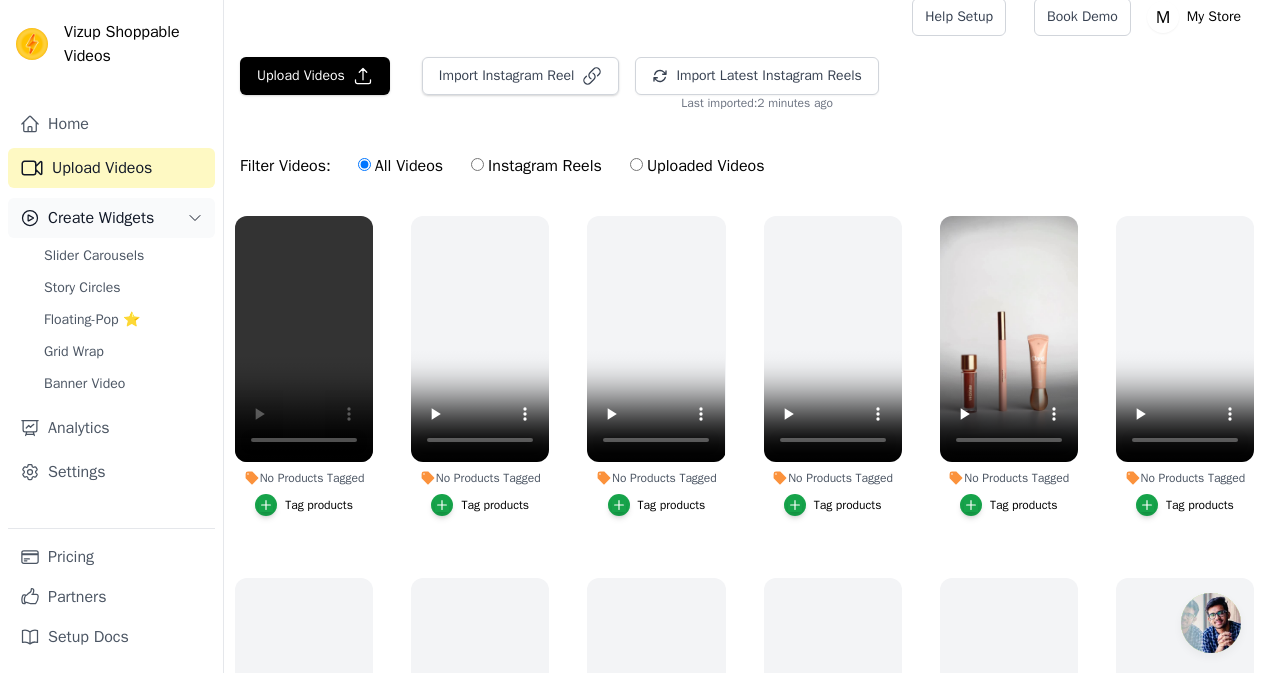 click on "Create Widgets" at bounding box center (101, 218) 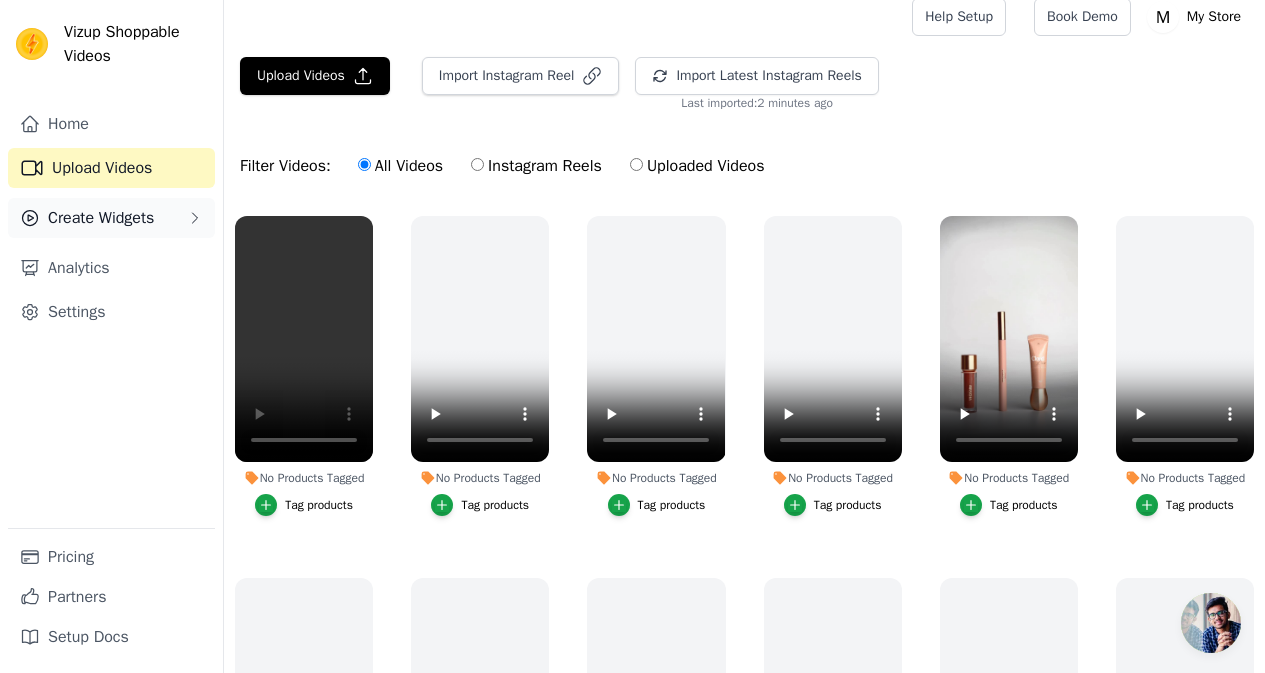 click on "Create Widgets" at bounding box center [101, 218] 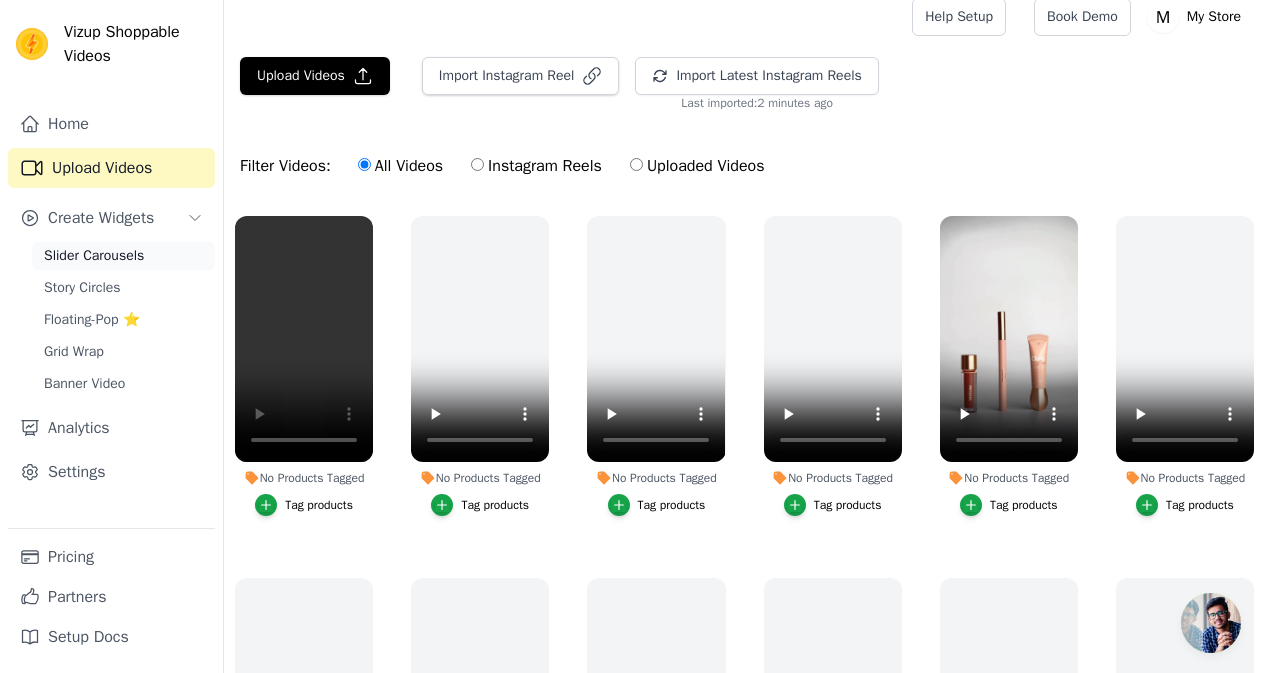 click on "Slider Carousels" at bounding box center (94, 256) 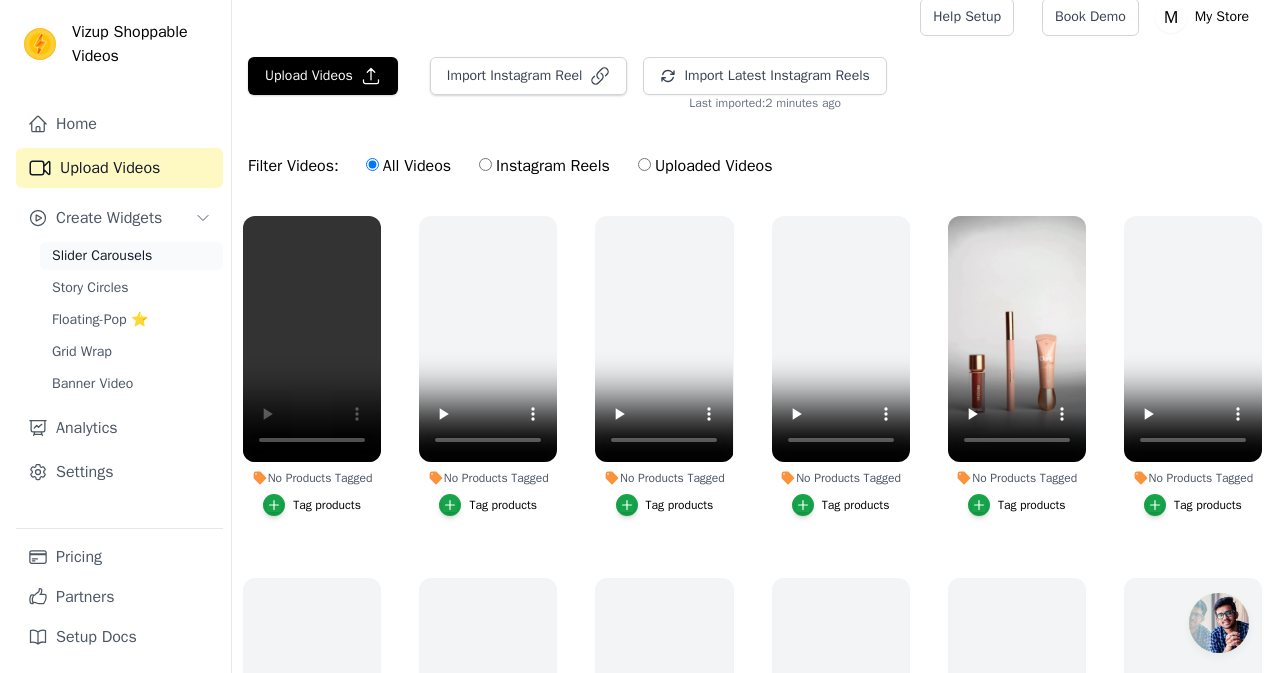 scroll, scrollTop: 0, scrollLeft: 0, axis: both 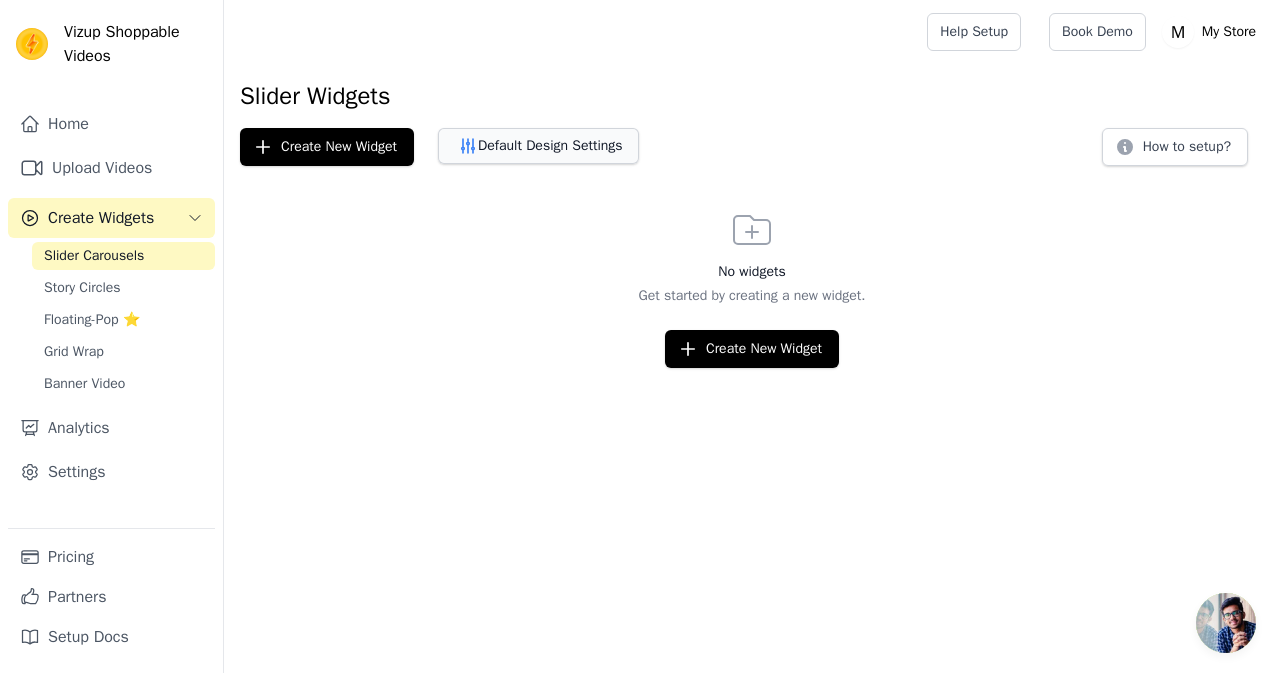 click on "Default Design Settings" at bounding box center [538, 146] 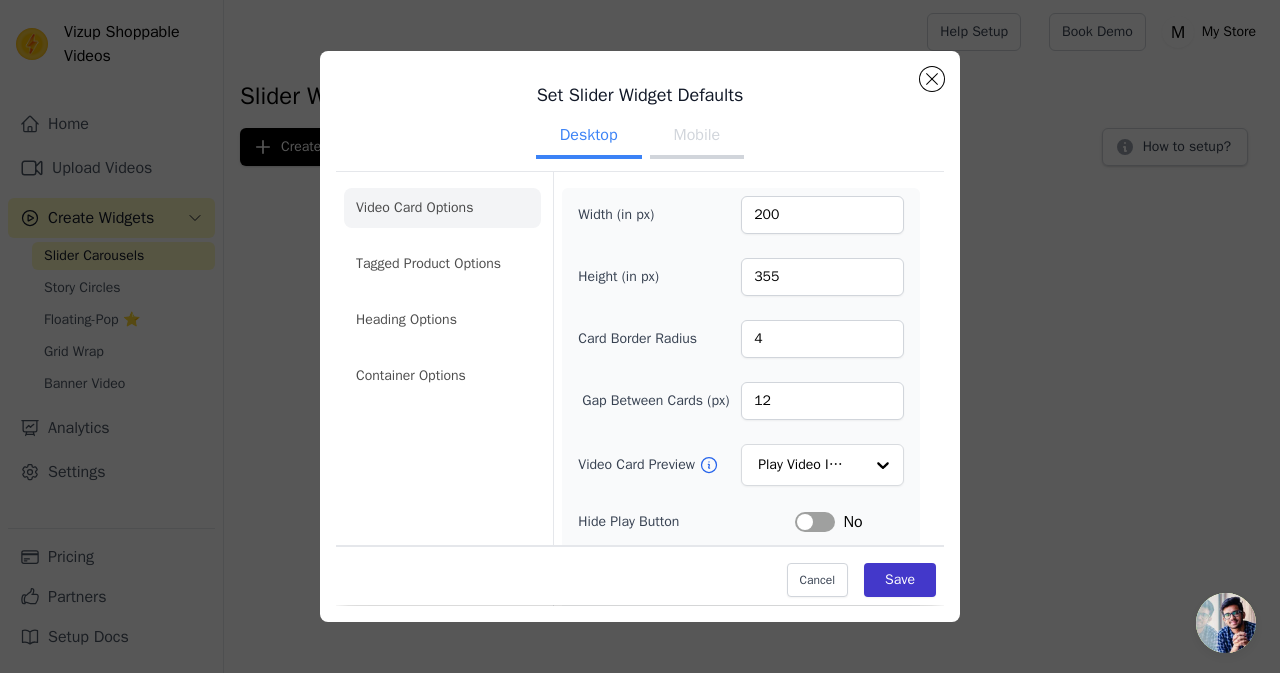 type 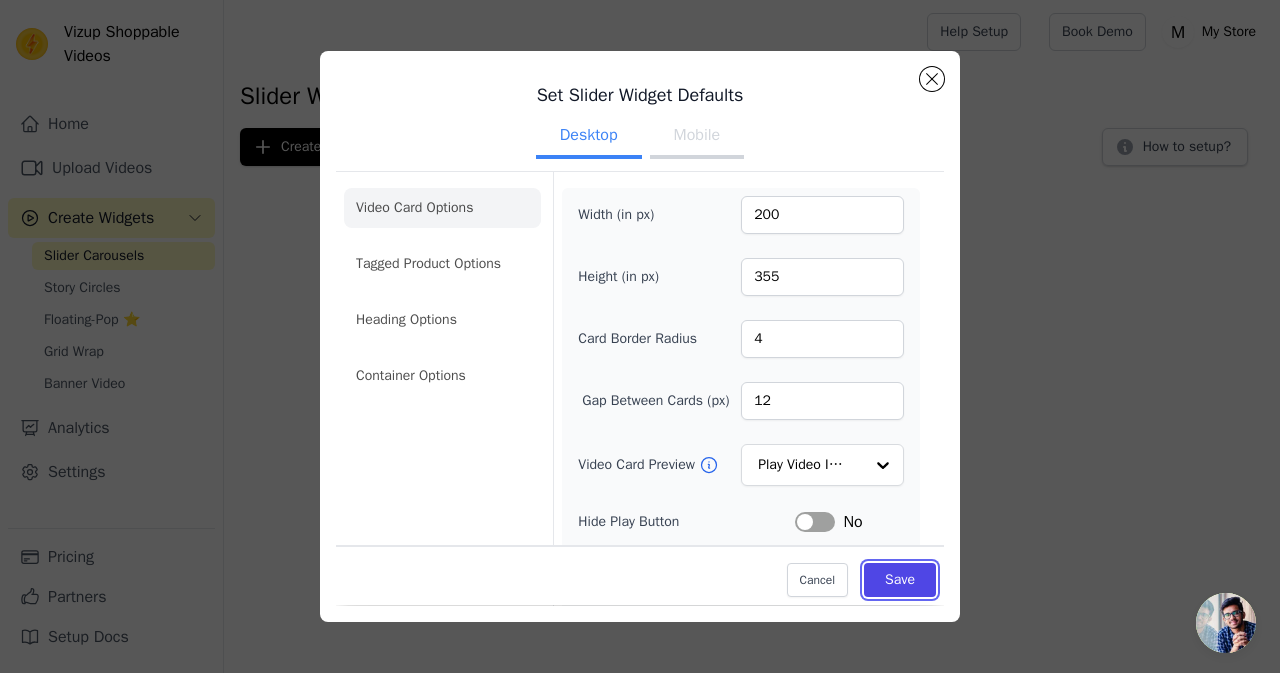 click on "Save" at bounding box center [900, 581] 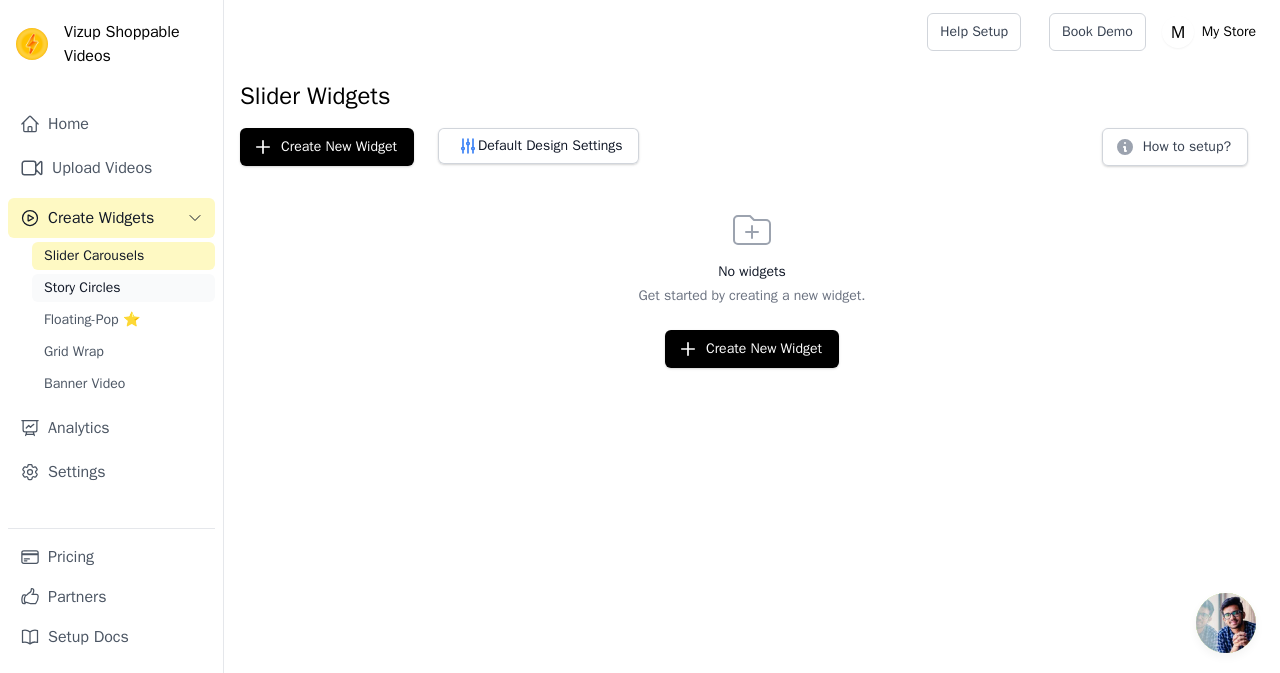 click on "Story Circles" at bounding box center [123, 288] 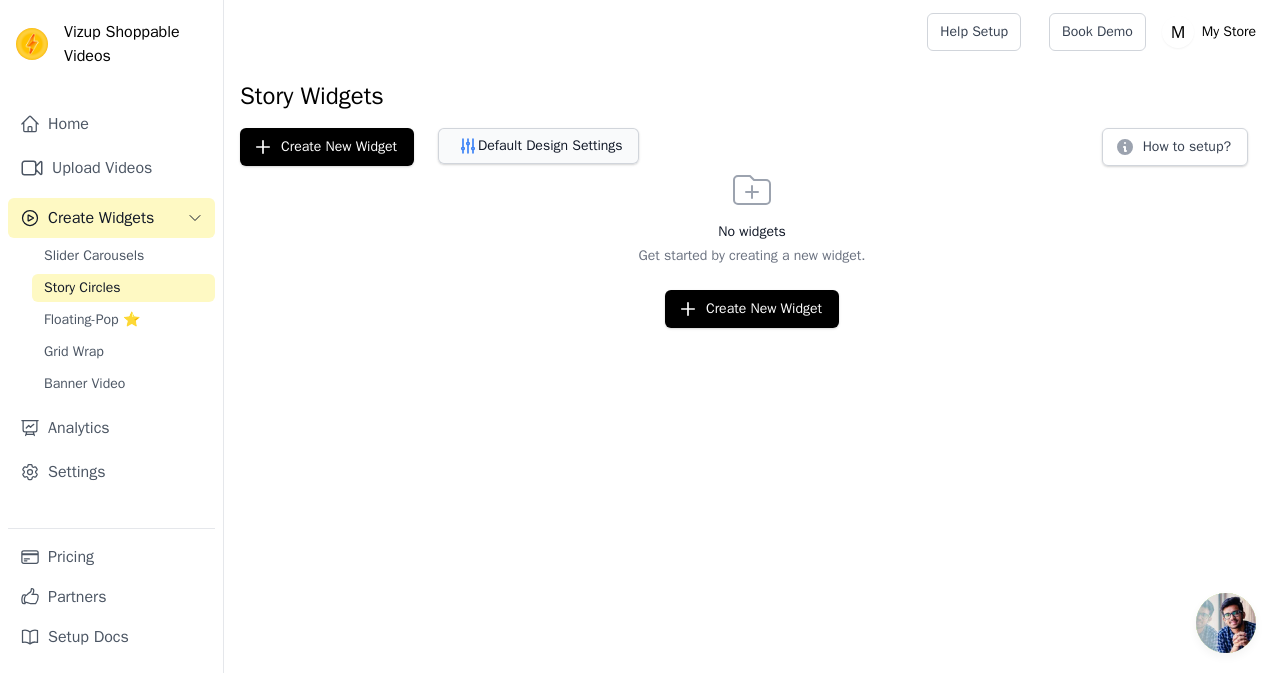 click on "Default Design Settings" at bounding box center (538, 146) 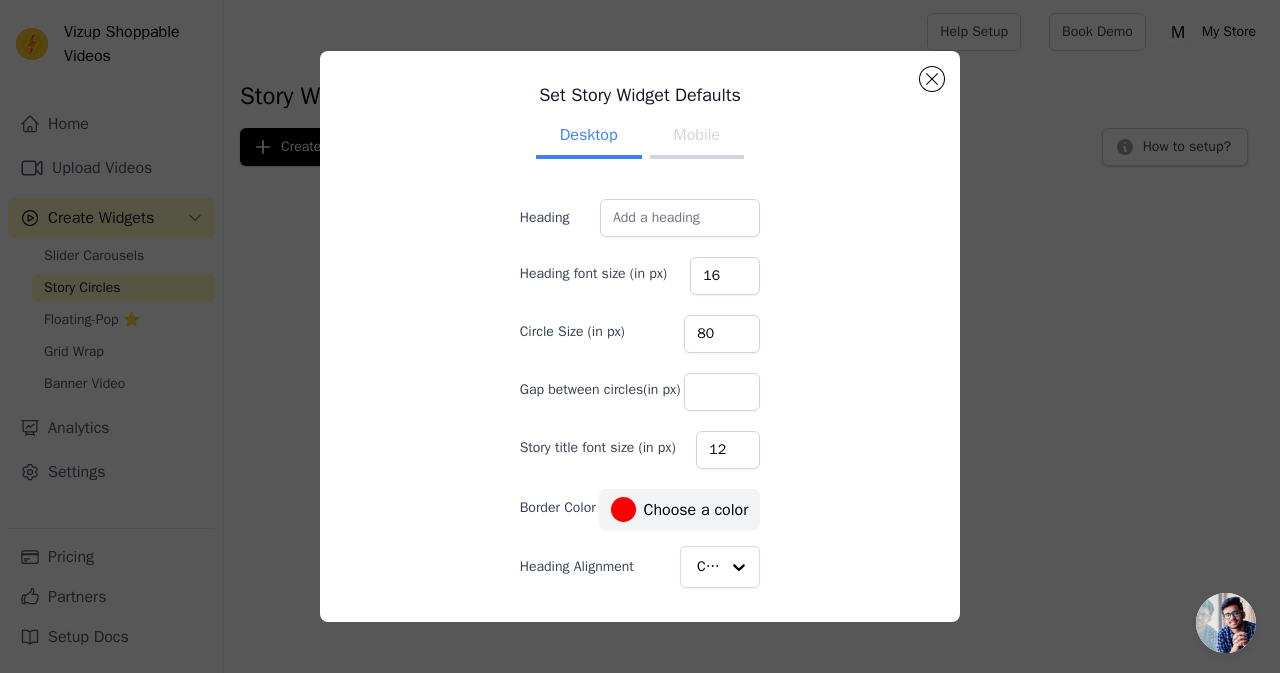 click on "Mobile" at bounding box center (697, 137) 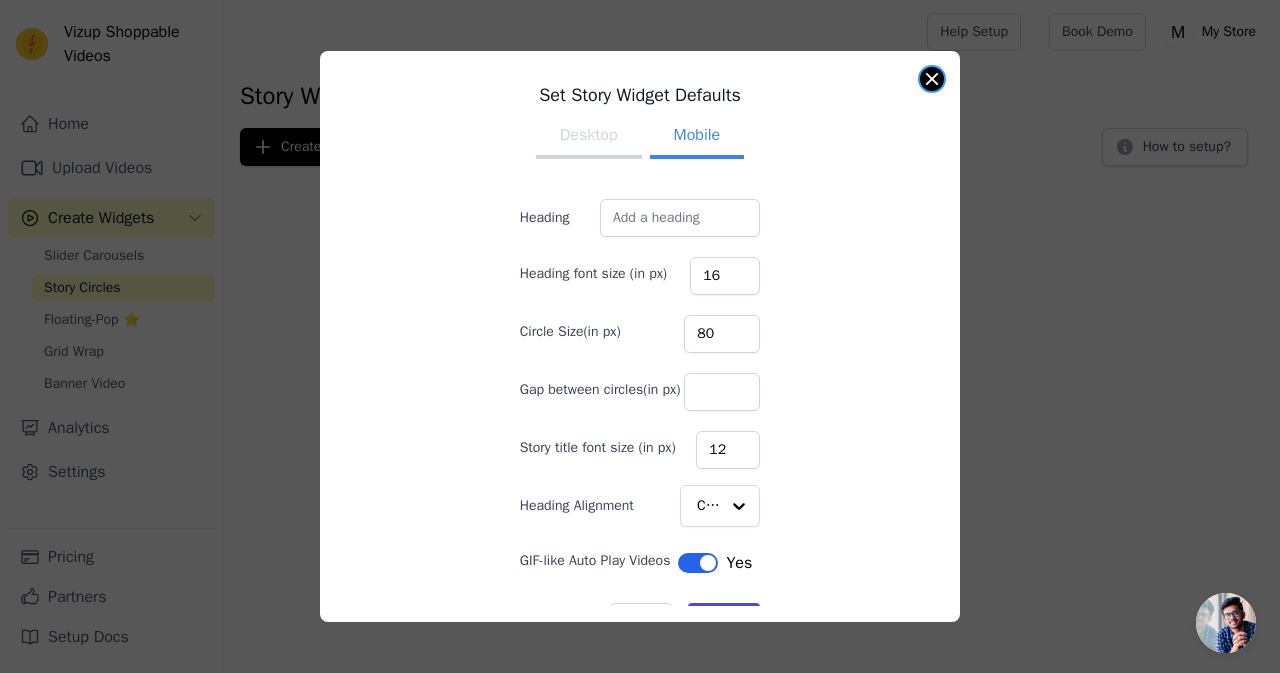 click at bounding box center (932, 79) 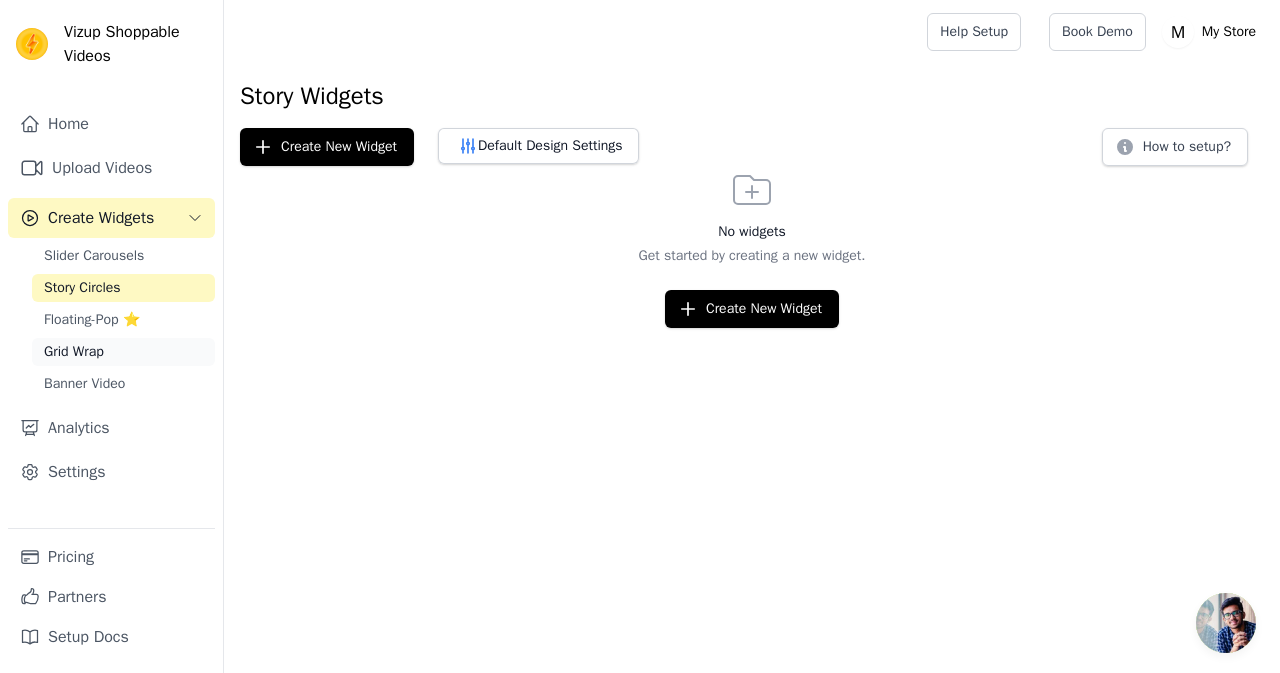 click on "Grid Wrap" at bounding box center [74, 352] 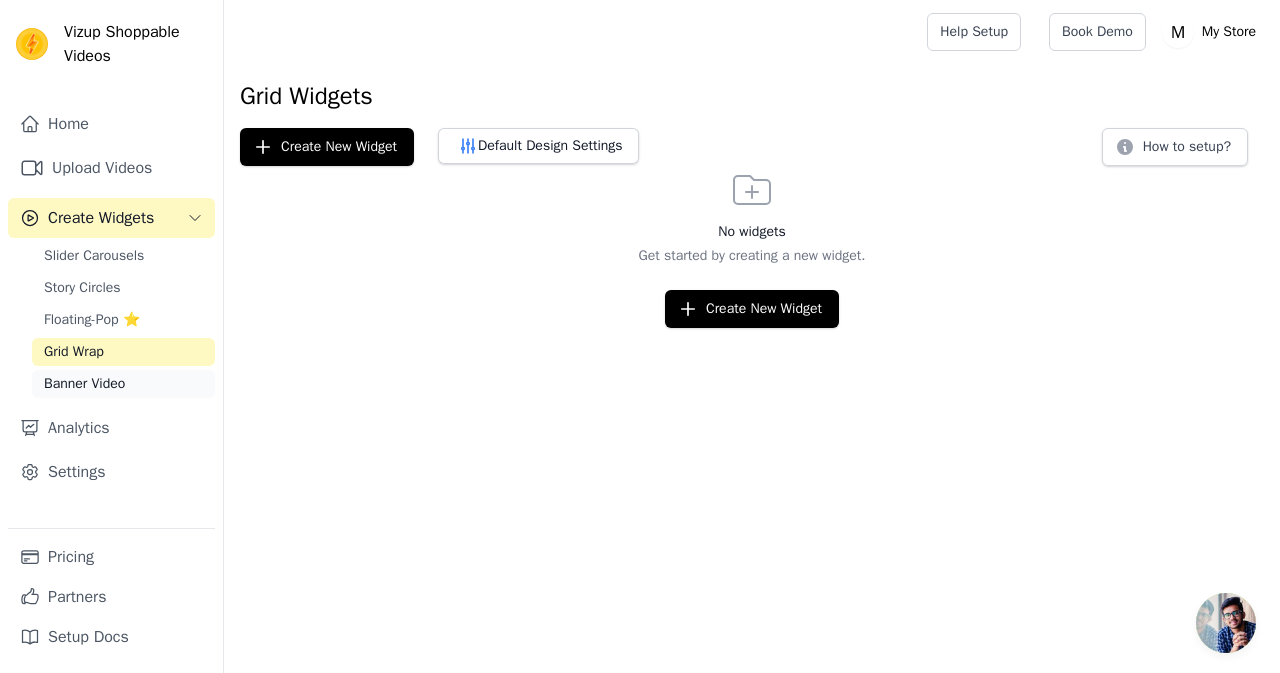 click on "Banner Video" at bounding box center [123, 384] 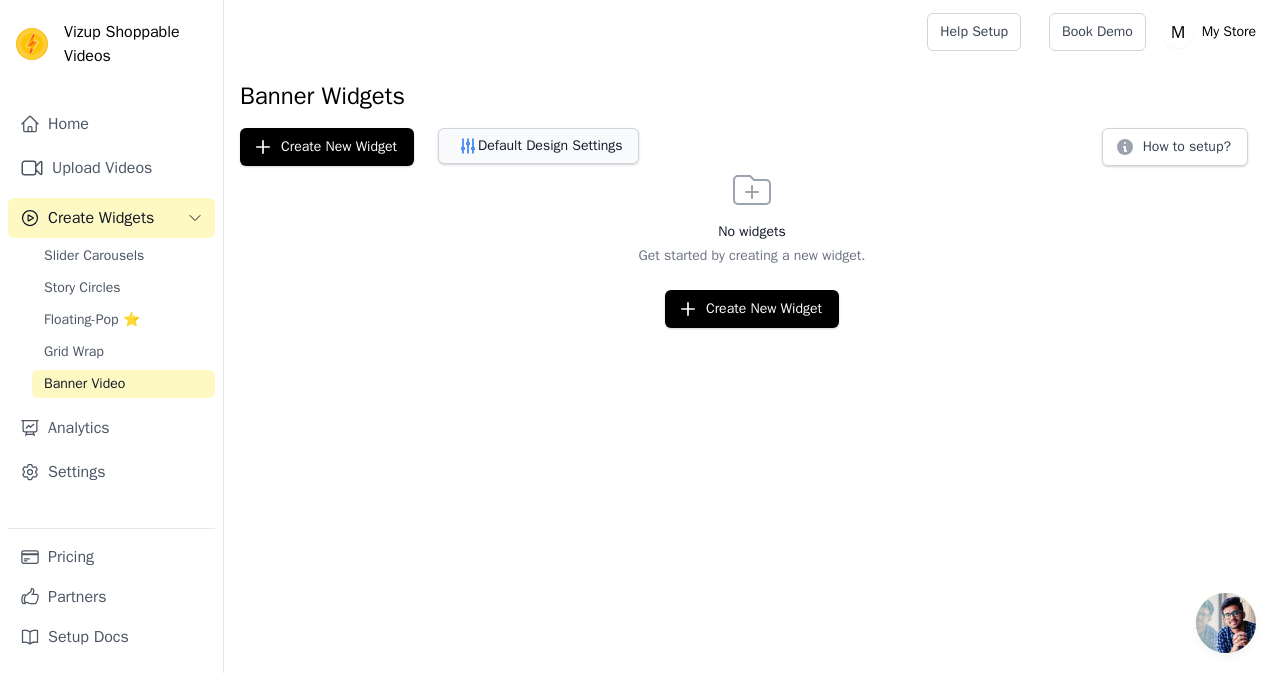 click on "Default Design Settings" at bounding box center (538, 146) 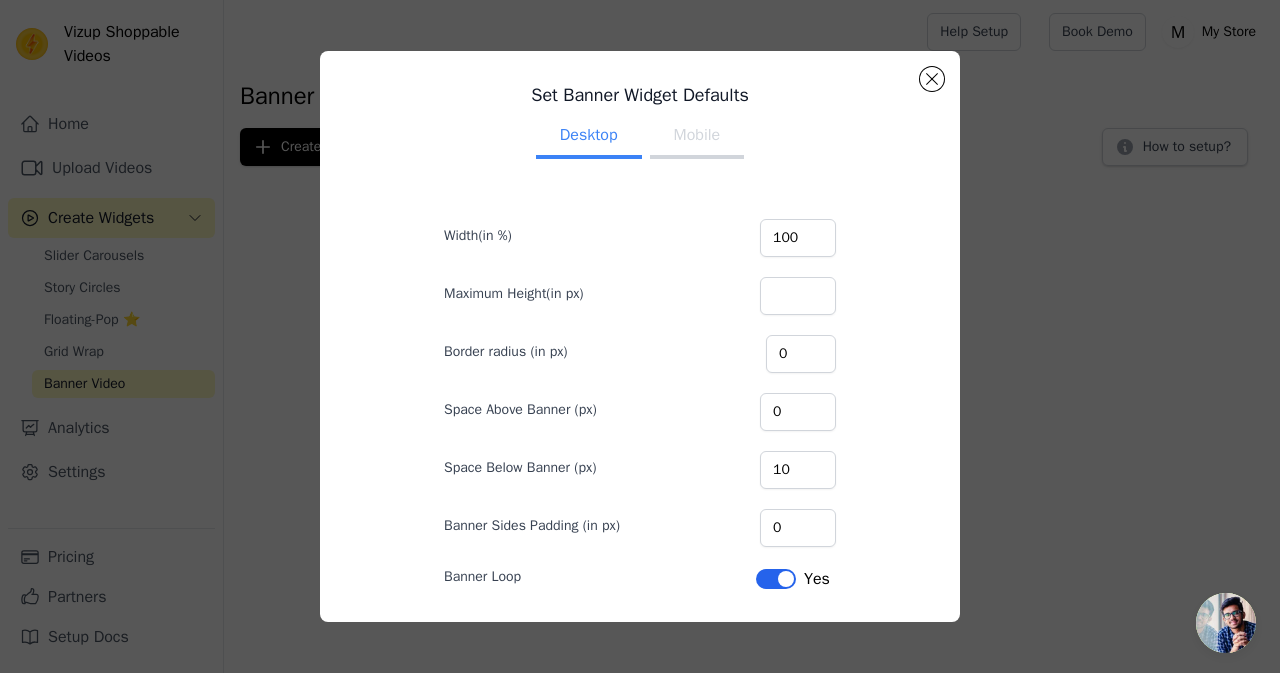 scroll, scrollTop: 50, scrollLeft: 0, axis: vertical 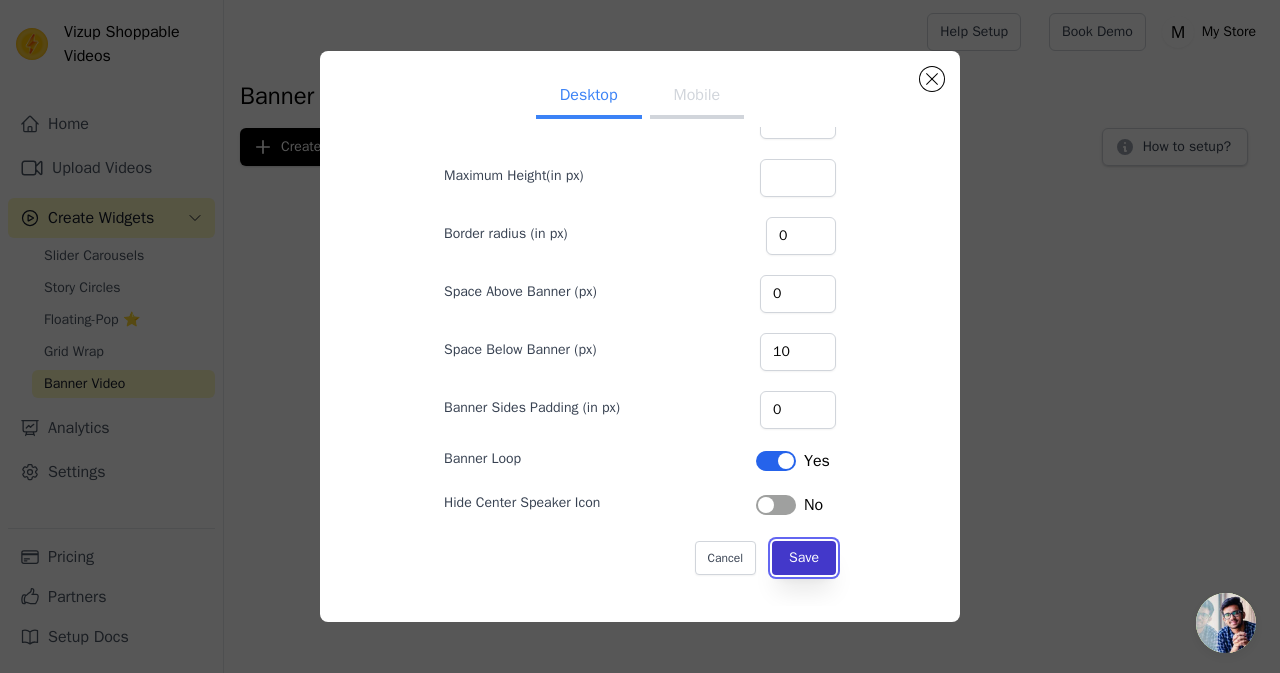 click on "Save" at bounding box center (804, 558) 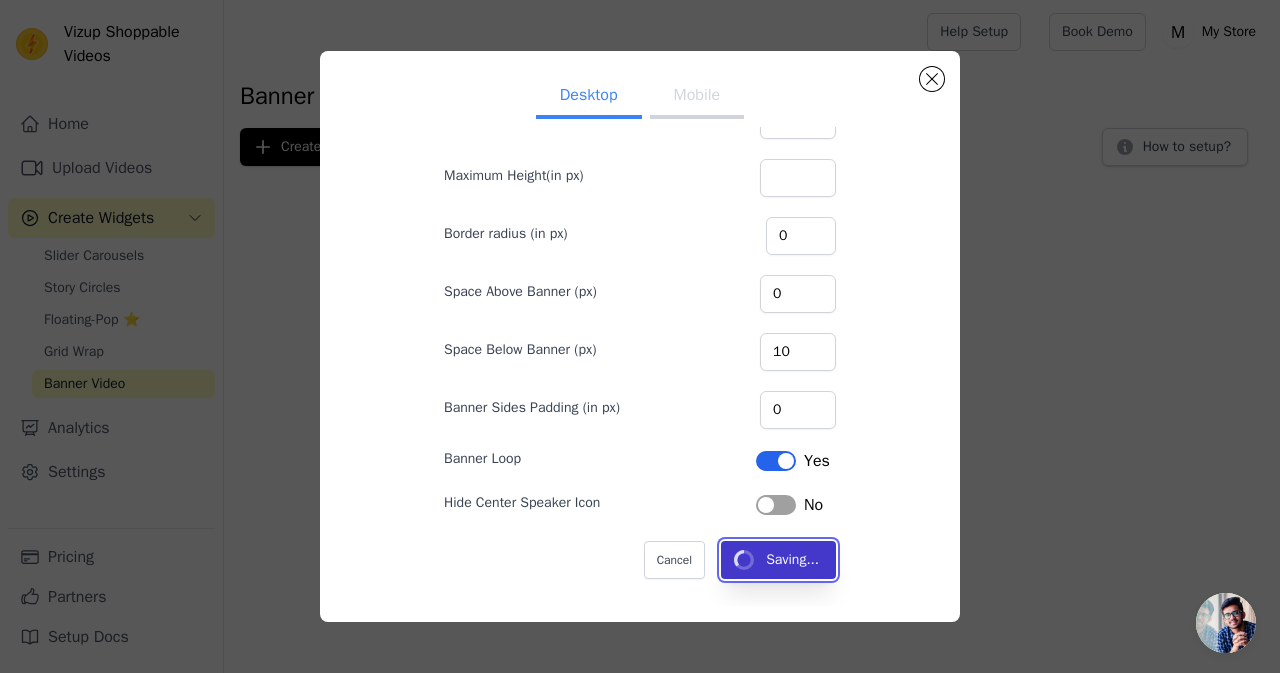 type 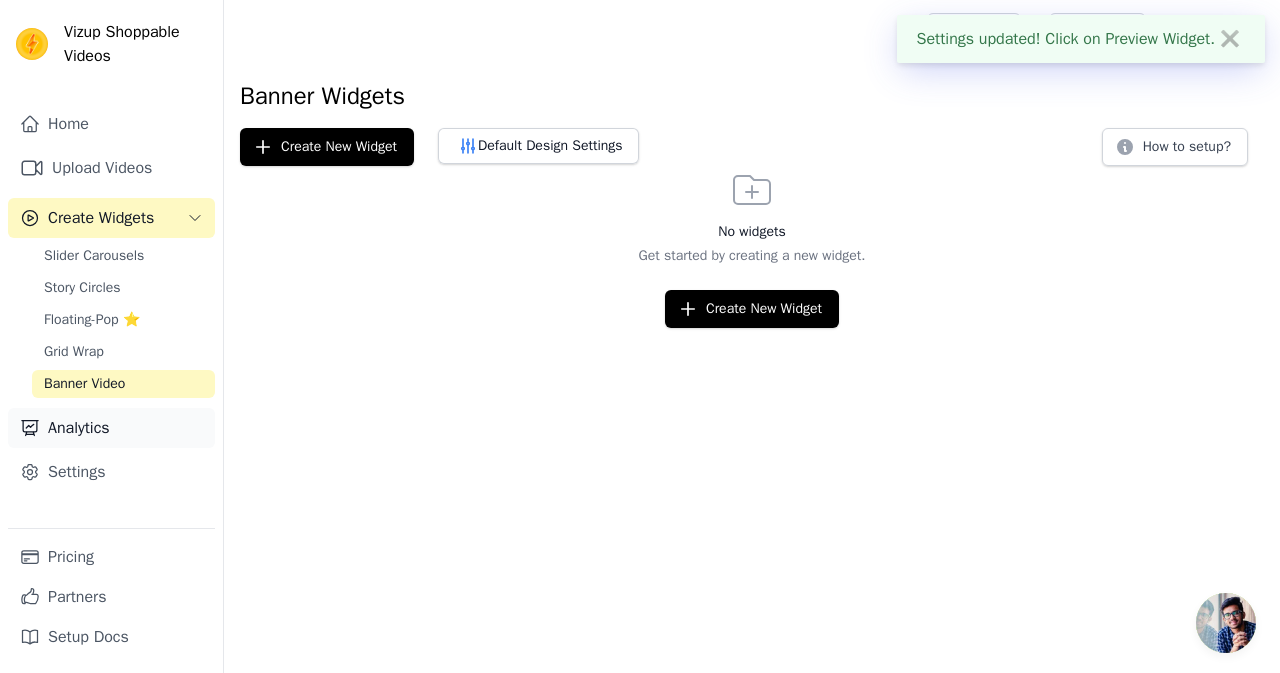 click on "Analytics" at bounding box center (111, 428) 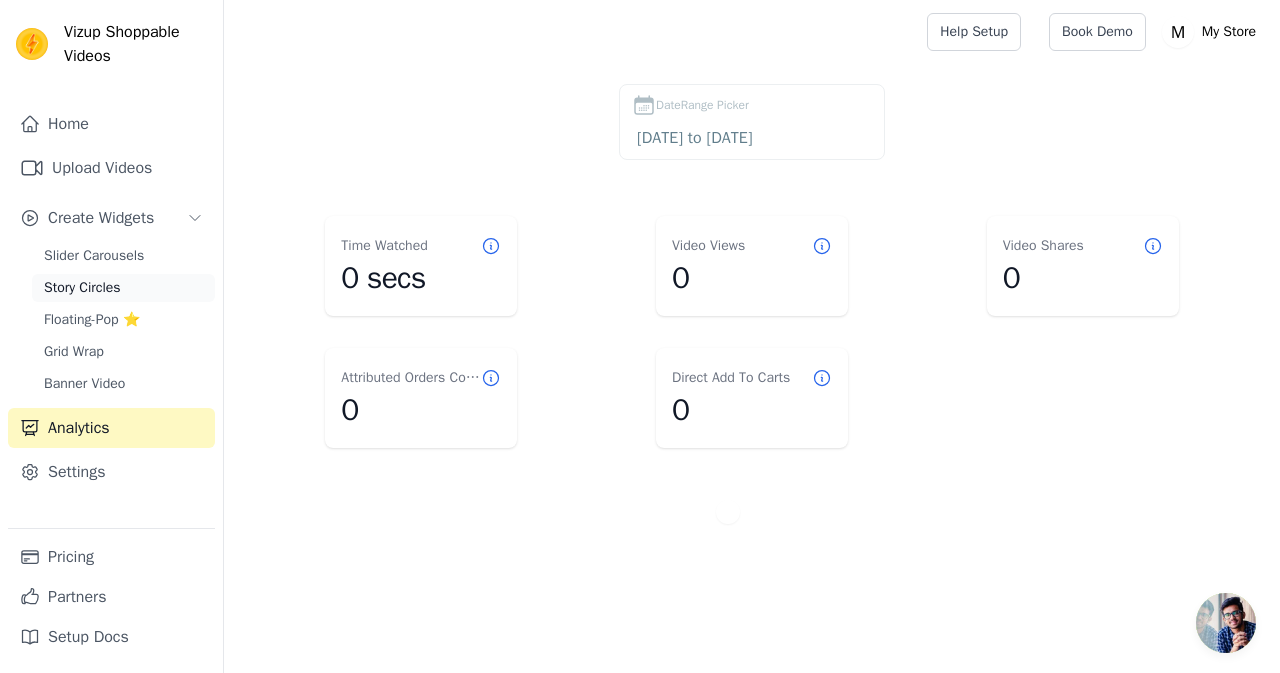 click on "Story Circles" at bounding box center (82, 288) 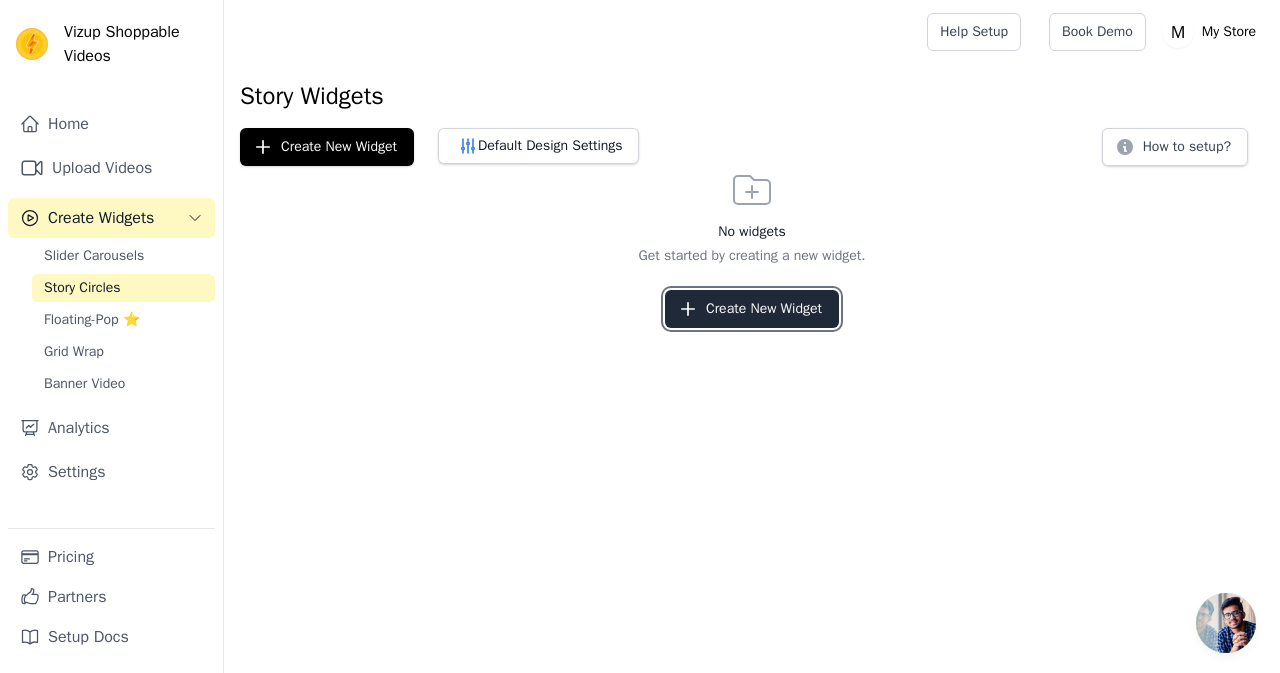click on "Create New Widget" at bounding box center [752, 309] 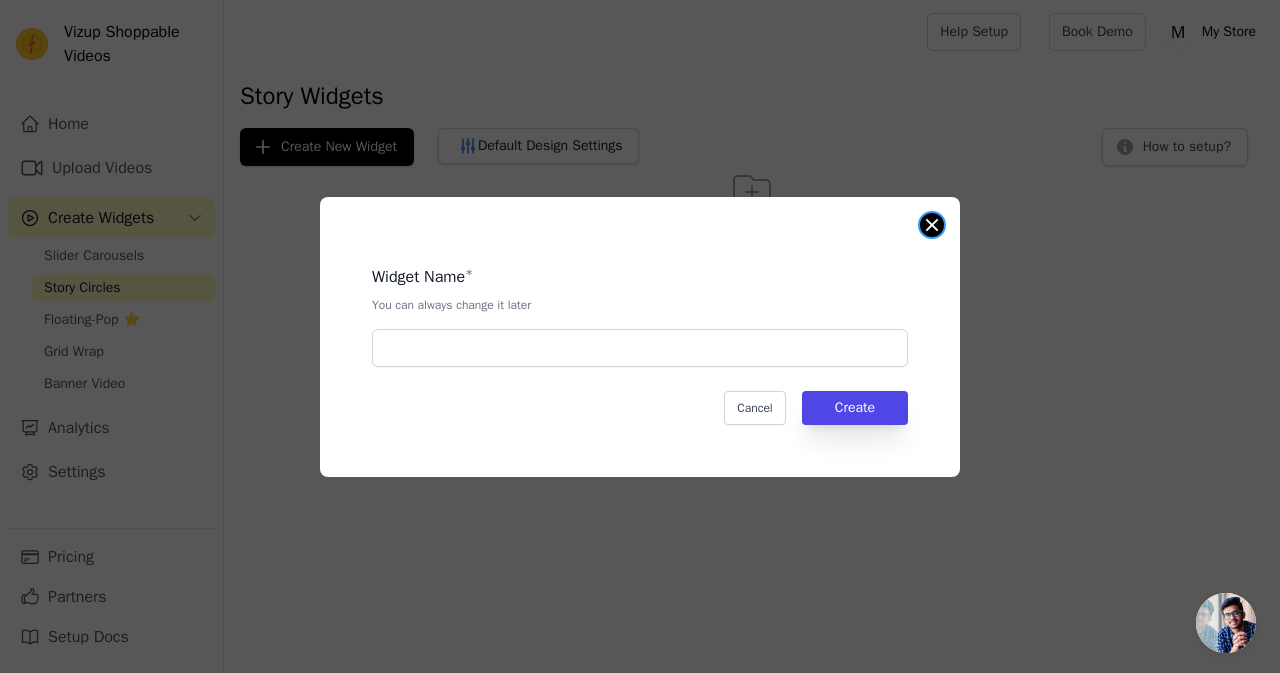 click at bounding box center [932, 225] 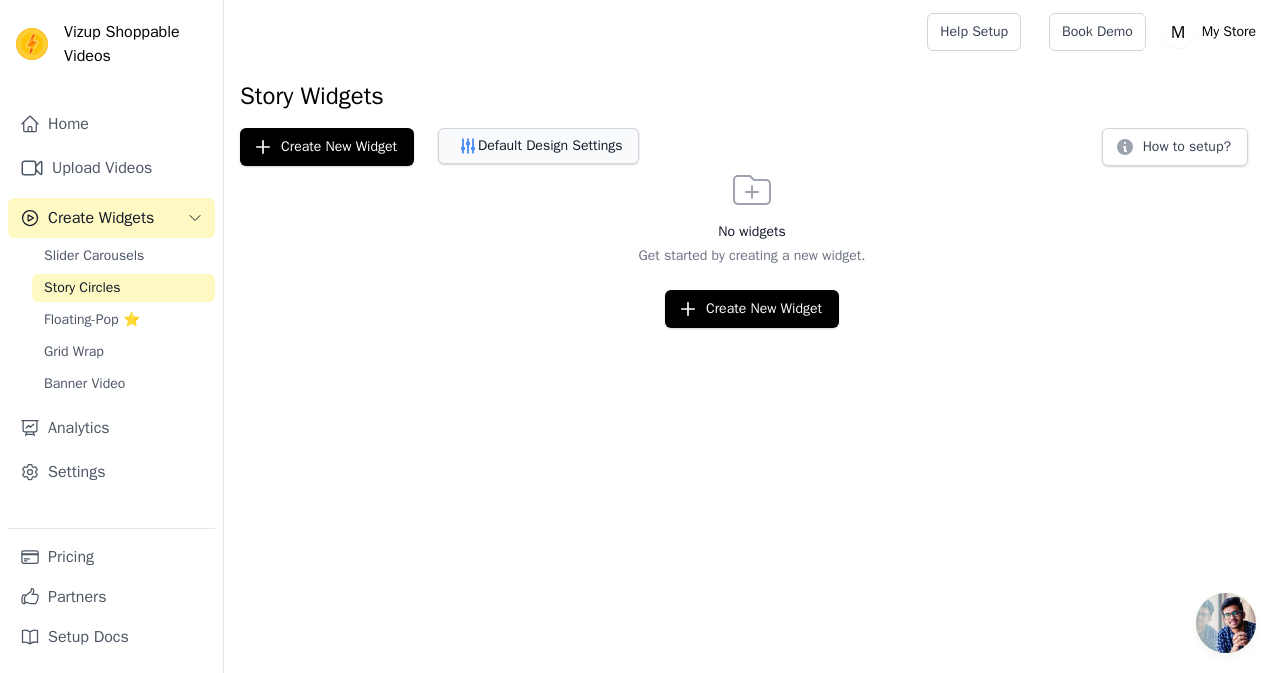 click on "Default Design Settings" at bounding box center [538, 146] 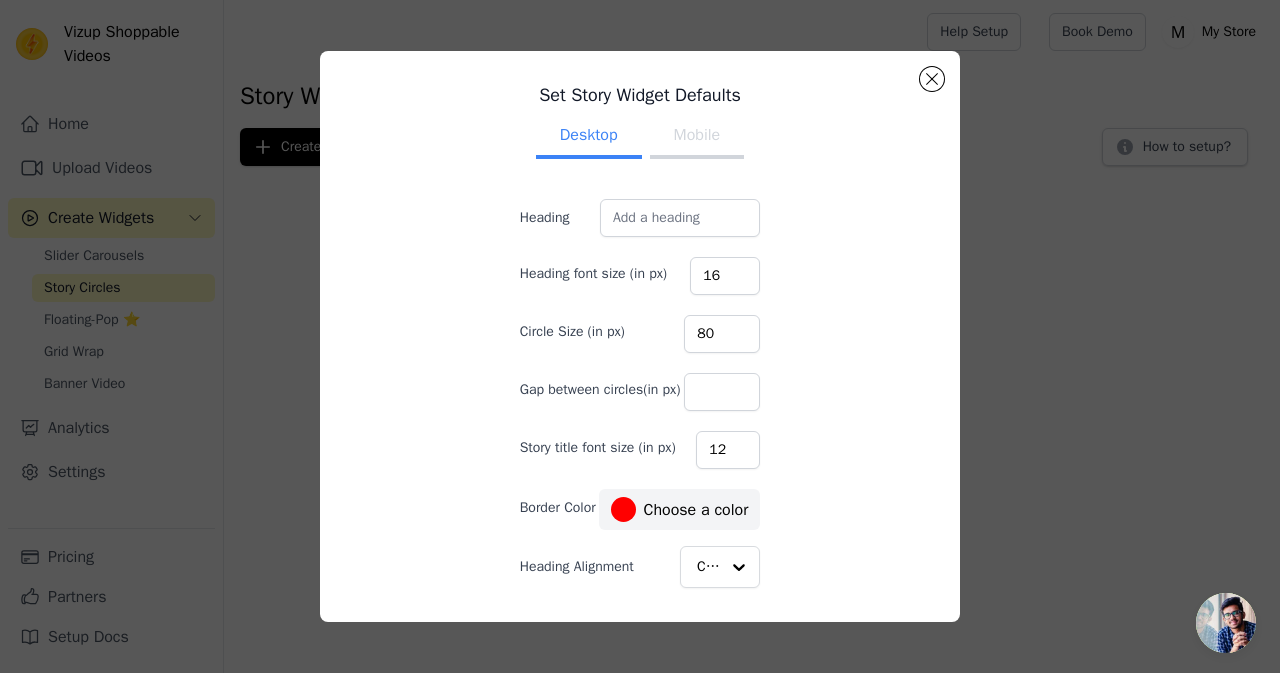 type 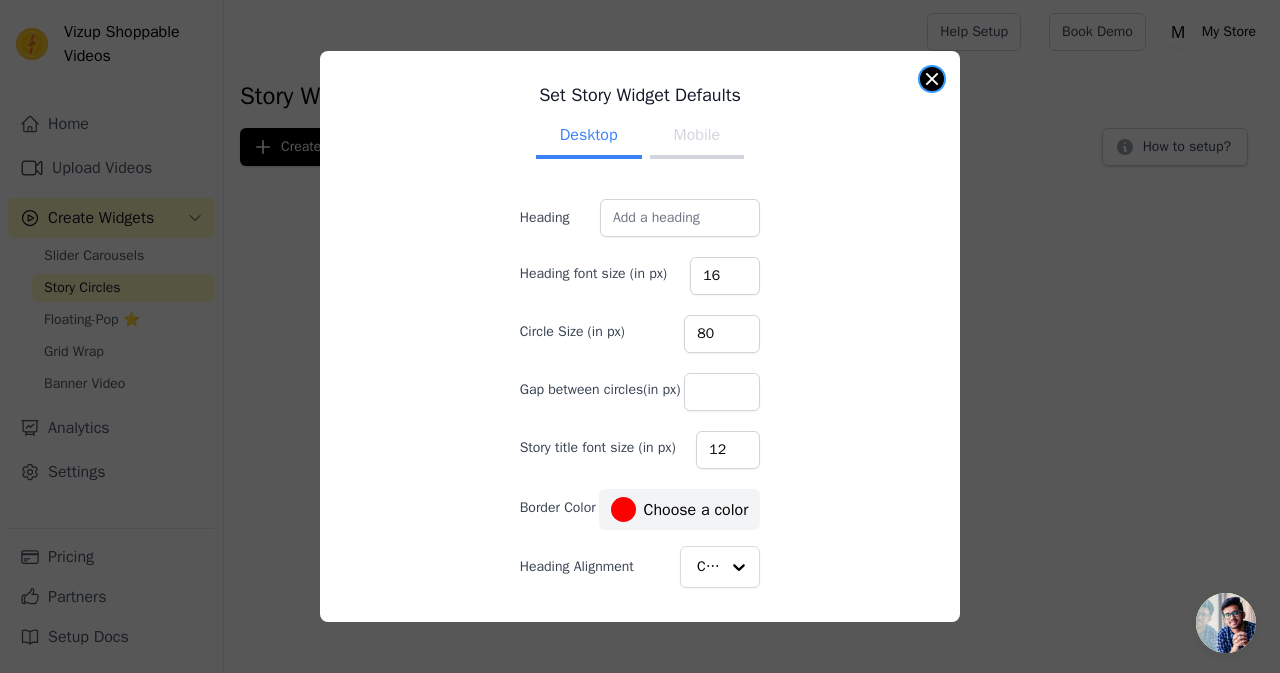 click on "Set Story Widget Defaults   Desktop Mobile   Heading     Heading font size (in px)   16   Circle Size (in px)   80   Gap between circles(in px)     Story title font size (in px)   12   Border Color   #ff0000       Choose a color     Heading Alignment         Center               GIF-like Auto Play Videos   Label     Yes   Cancel     Save                               #ff0000   1   hex   change to    rgb" at bounding box center (640, 336) 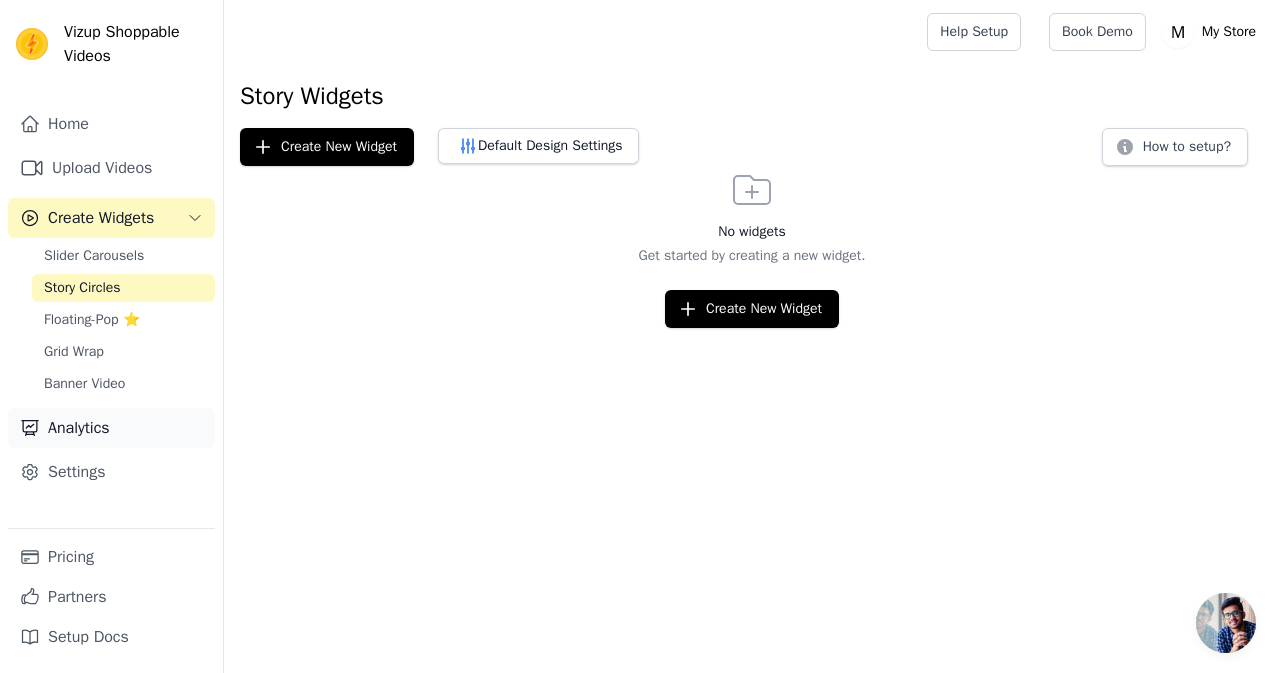 click on "Analytics" at bounding box center (111, 428) 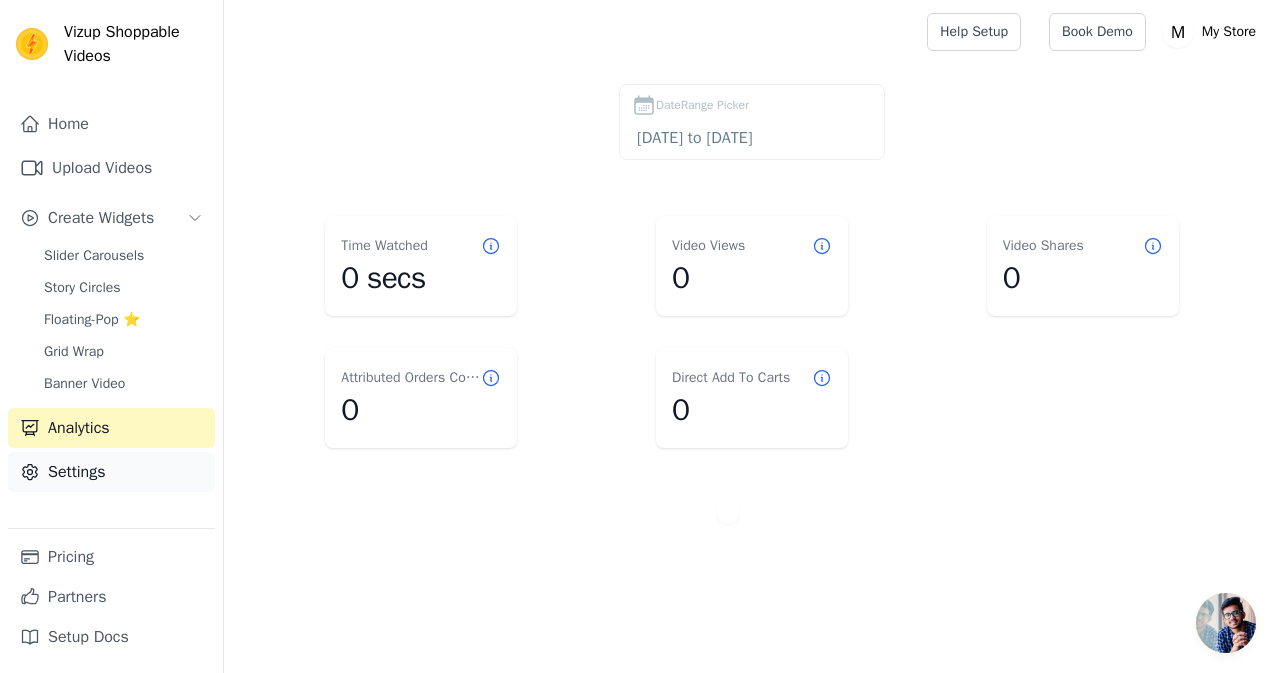 click on "Settings" at bounding box center [111, 472] 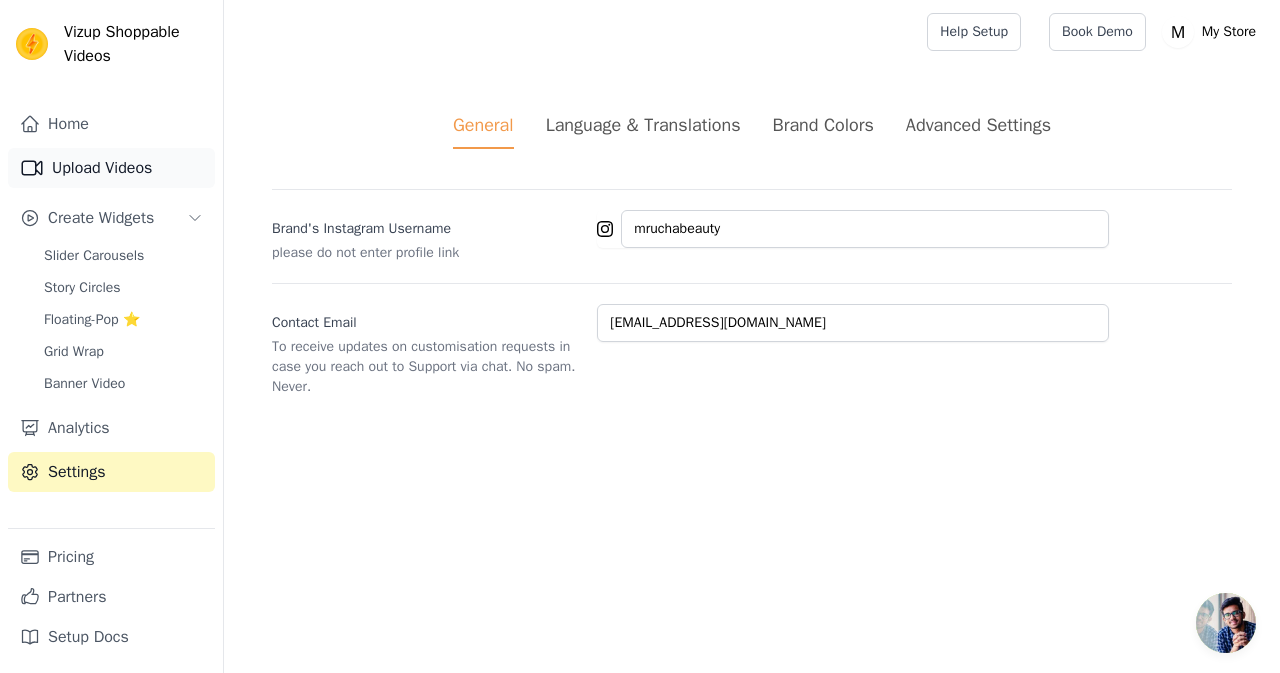 click on "Upload Videos" at bounding box center (111, 168) 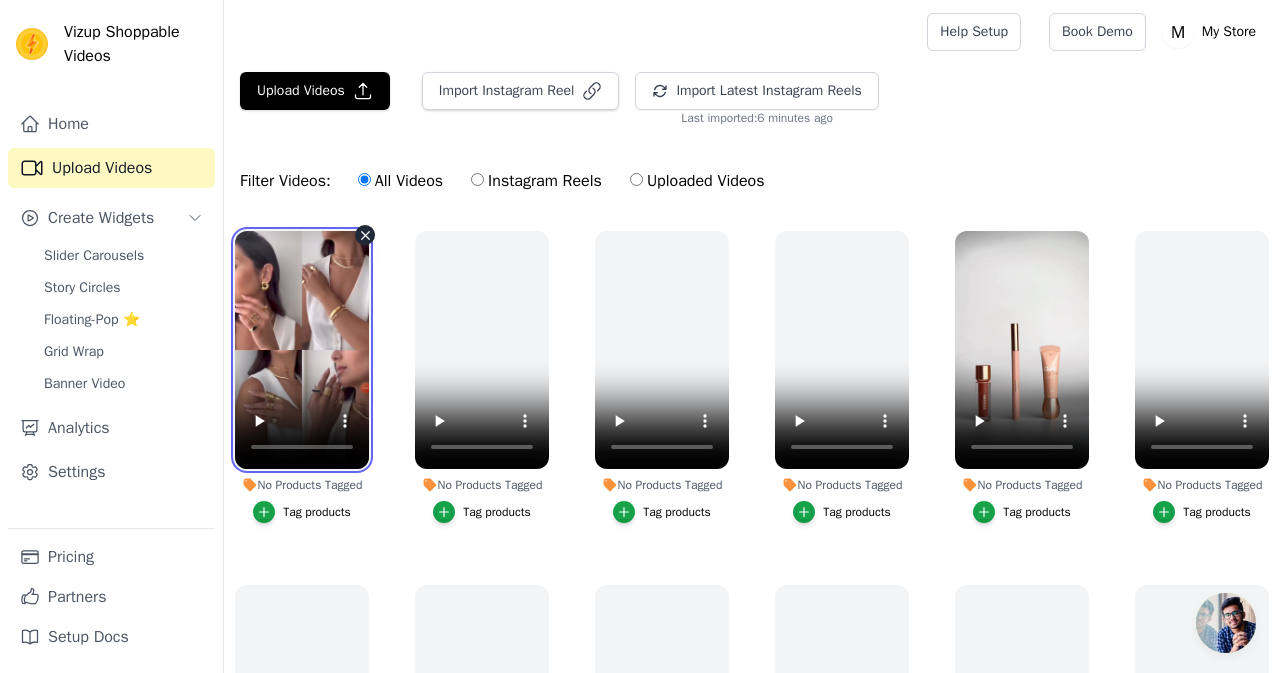click at bounding box center (302, 350) 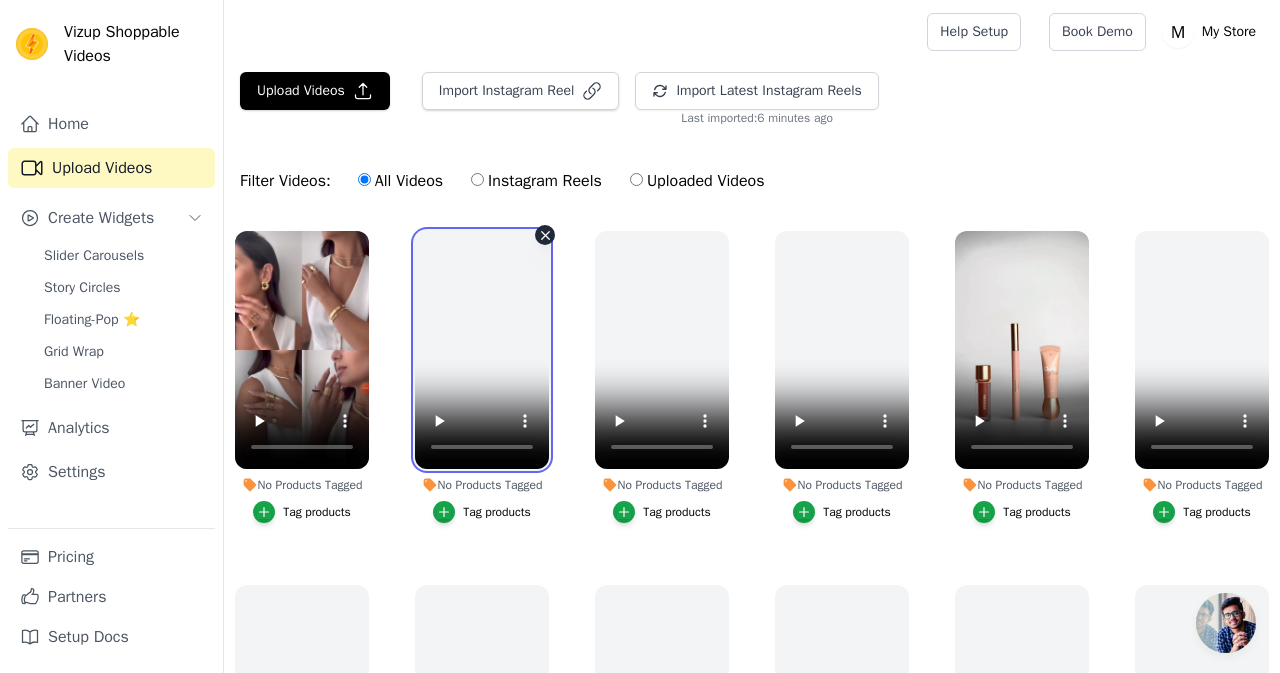 click at bounding box center [482, 350] 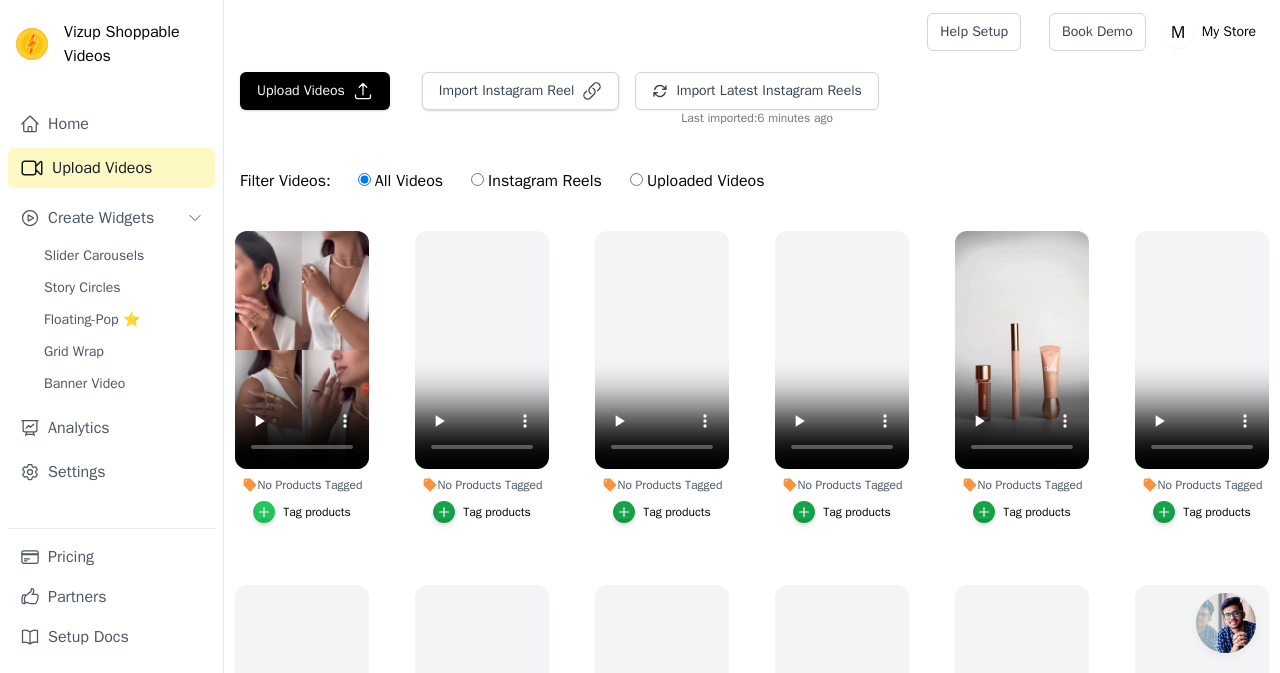 click 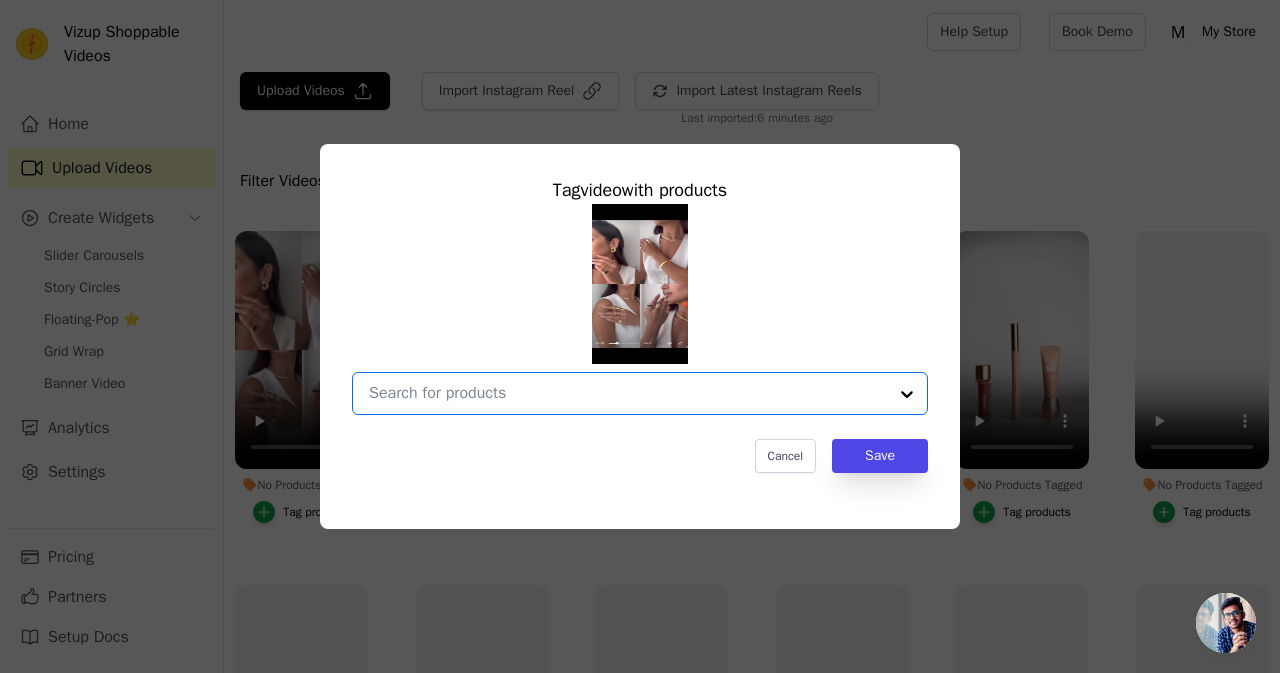 click on "No Products Tagged     Tag  video  with products       Option undefined, selected.                     Cancel   Save     Tag products" at bounding box center (628, 393) 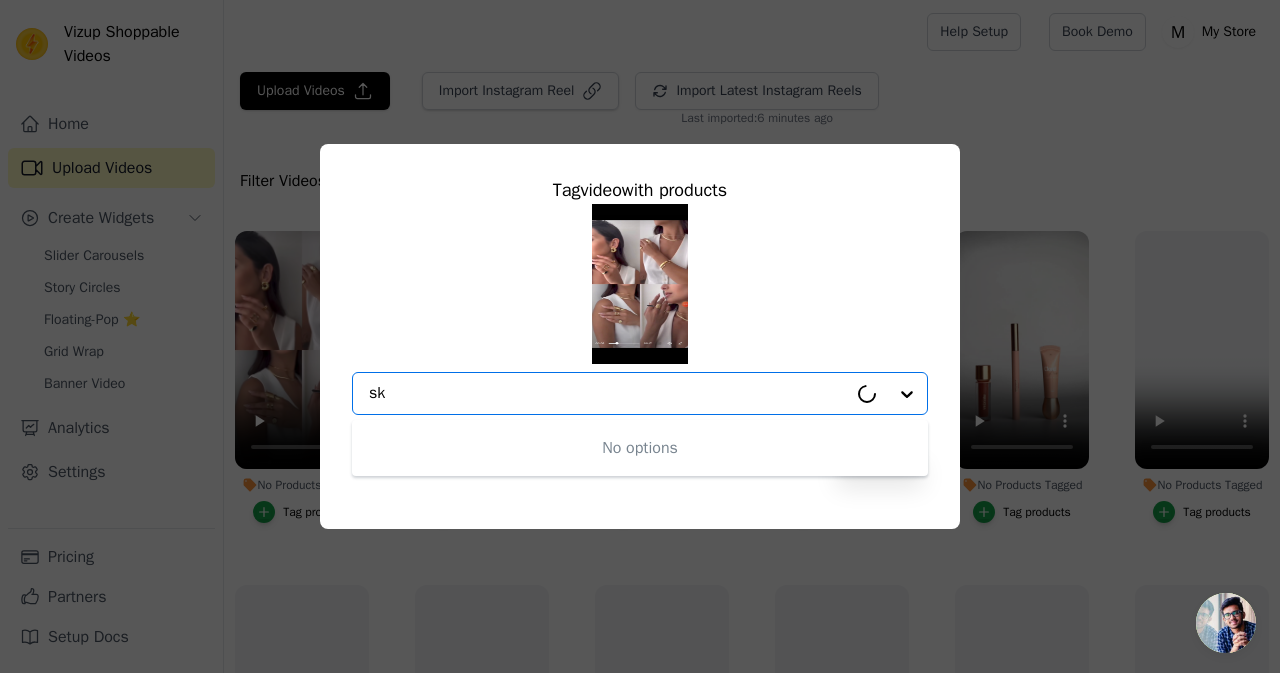 type on "s" 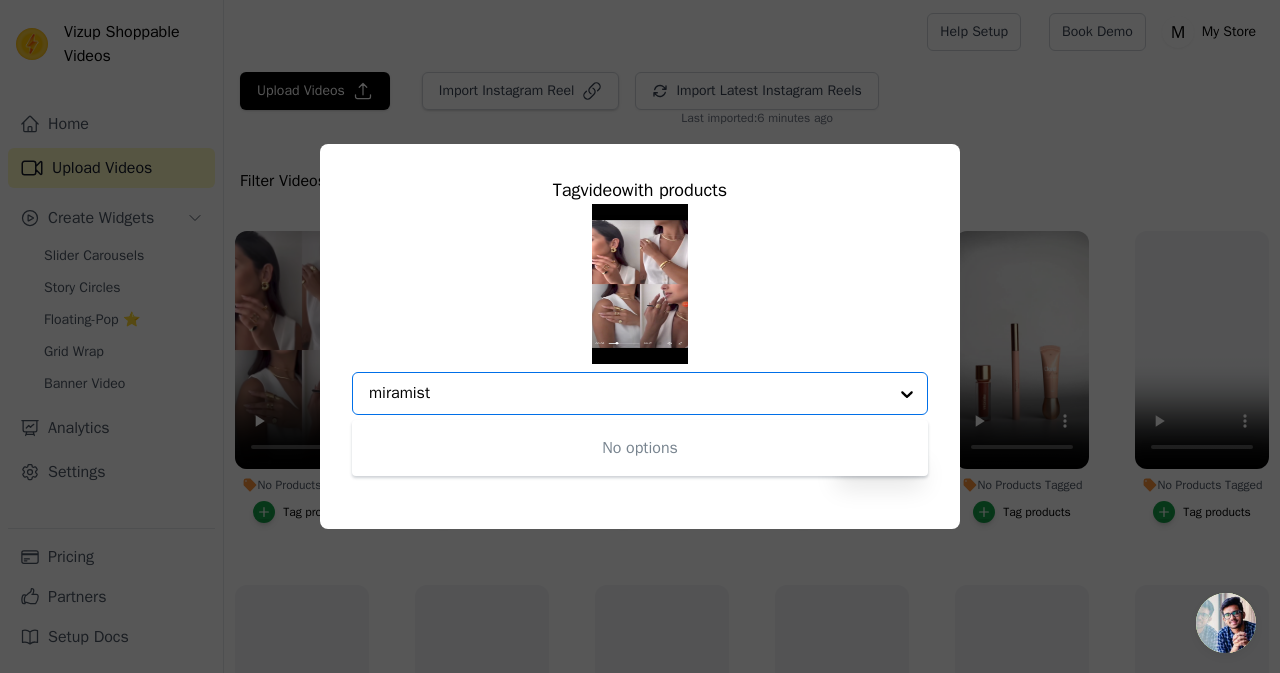 type on "miramist" 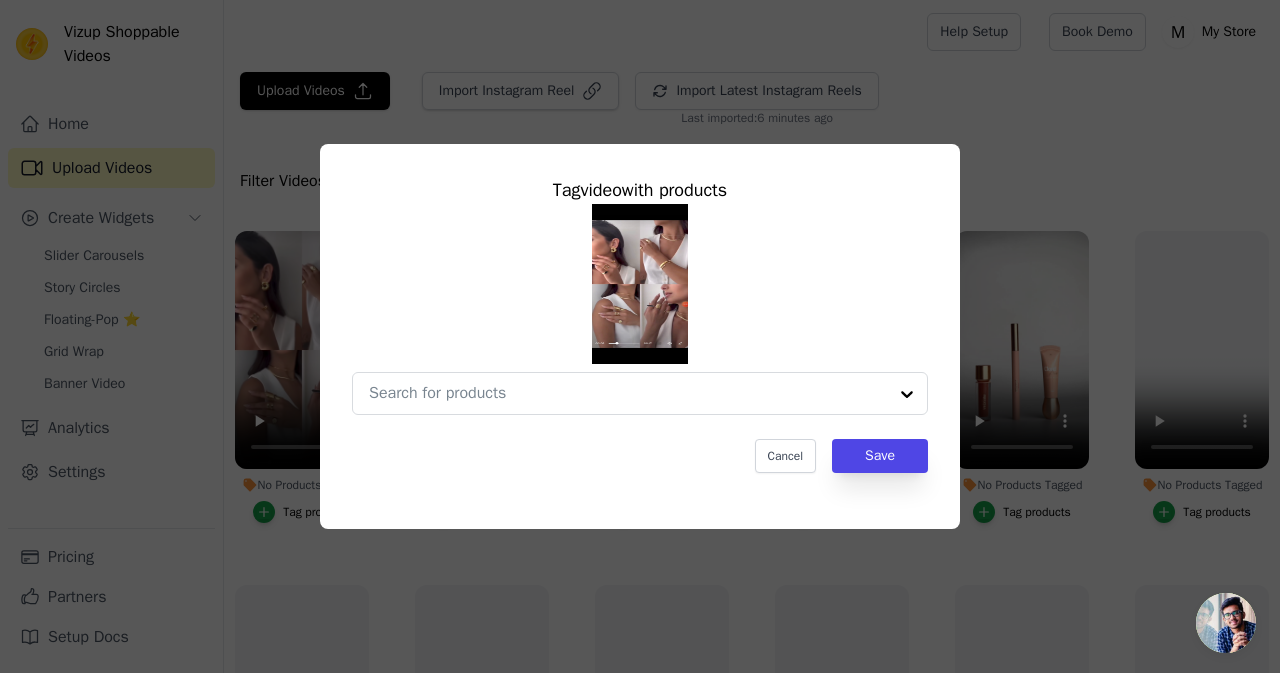 click on "Tag  video  with products                         Cancel   Save" at bounding box center (640, 336) 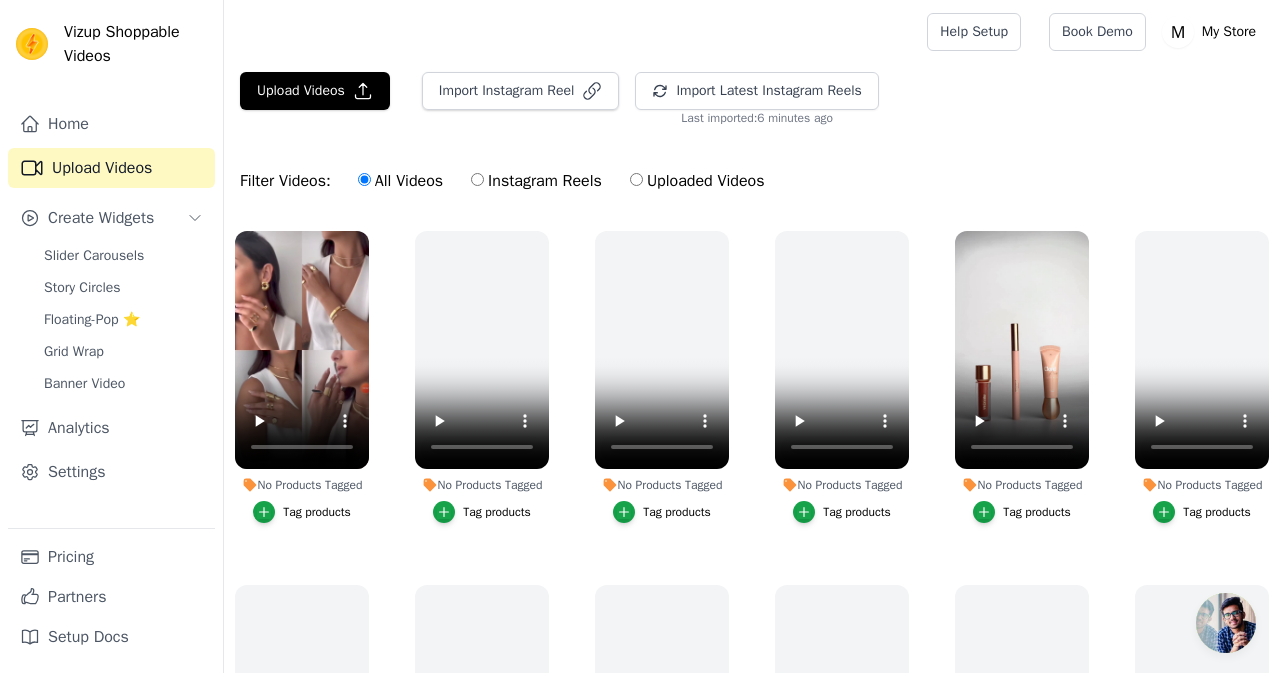 scroll, scrollTop: 524, scrollLeft: 0, axis: vertical 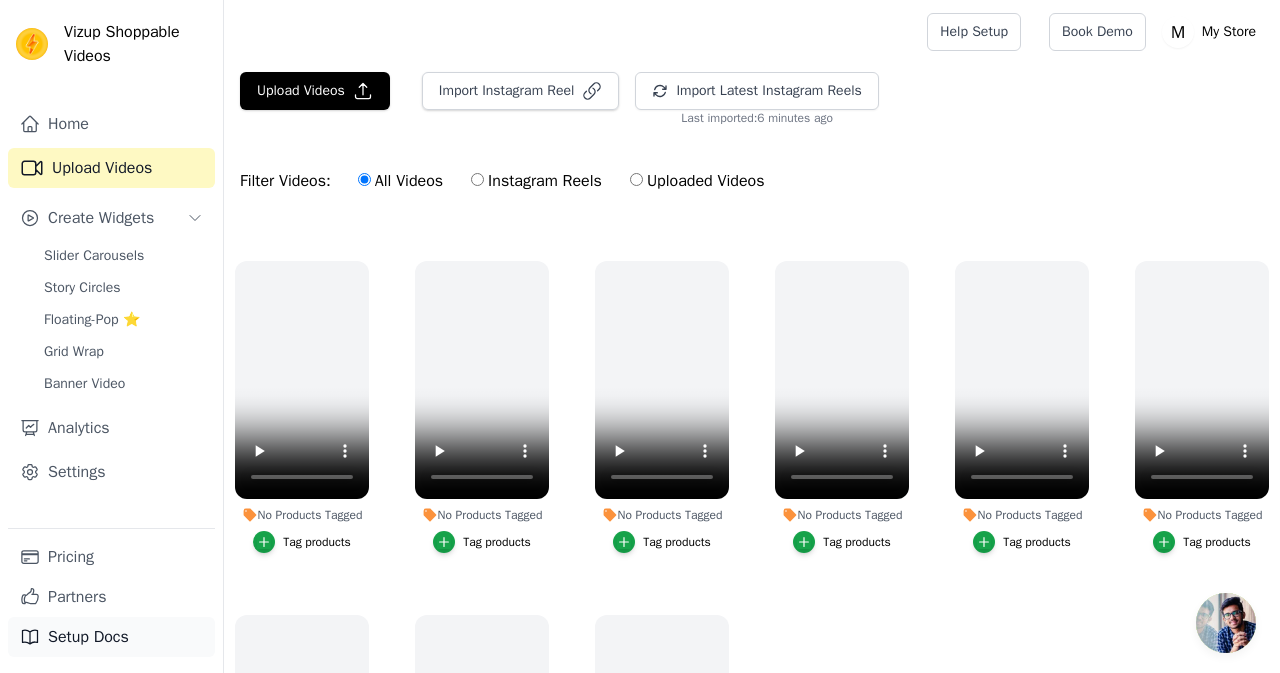 click on "Setup Docs" at bounding box center [111, 637] 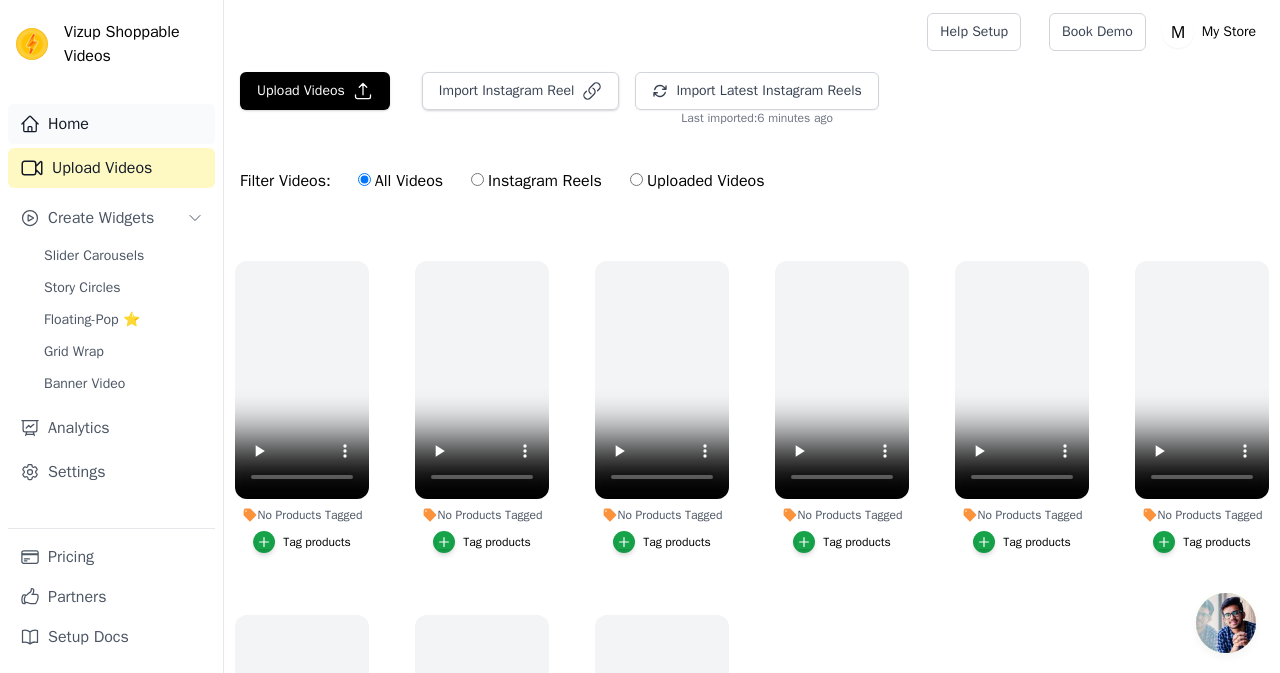 click on "Home" at bounding box center (111, 124) 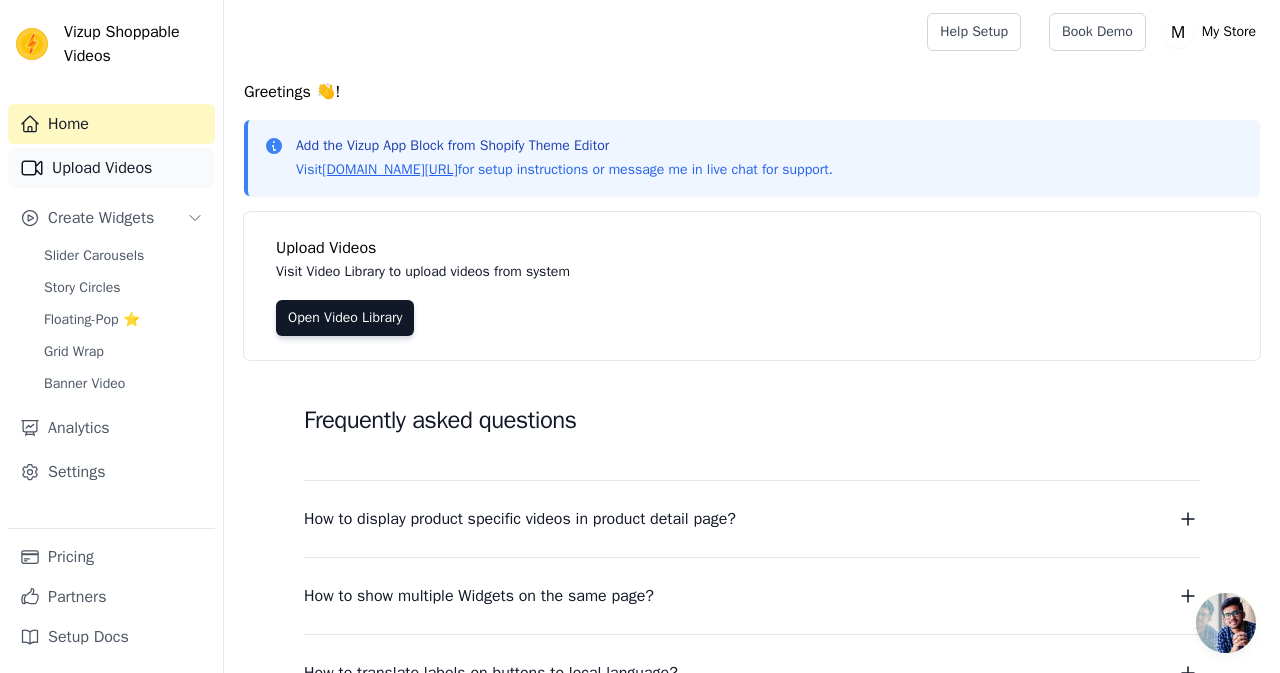 click on "Upload Videos" at bounding box center (111, 168) 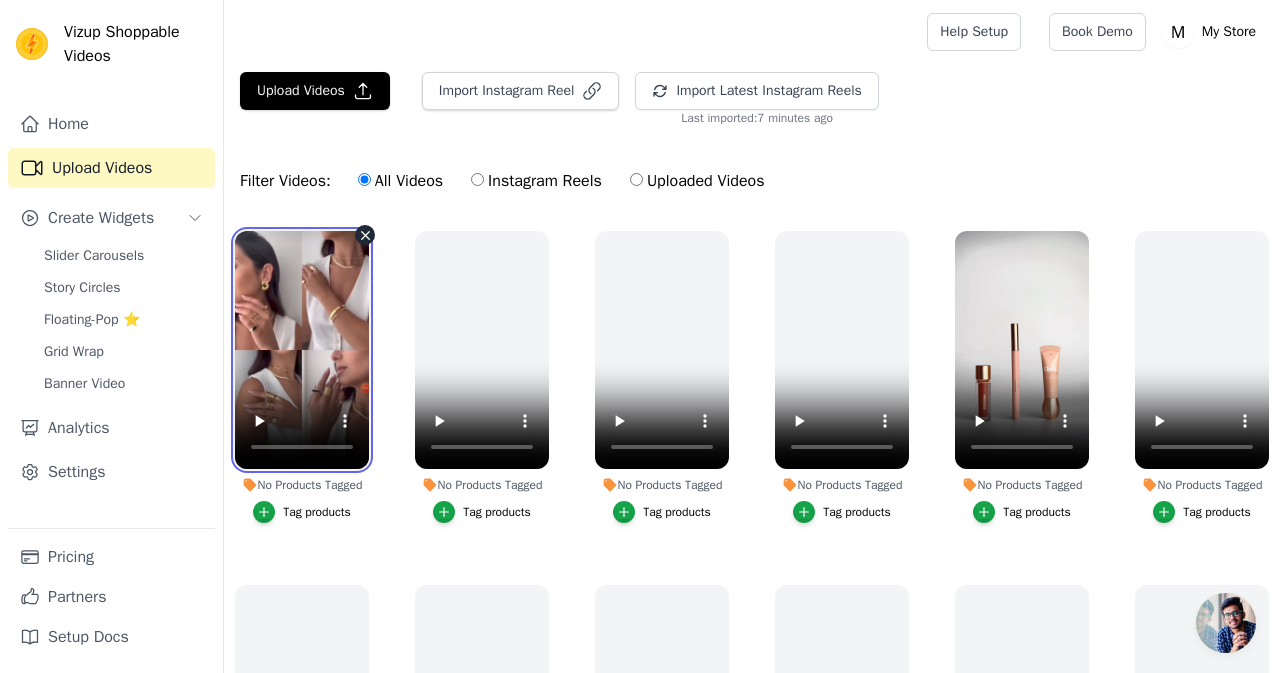 click at bounding box center [302, 350] 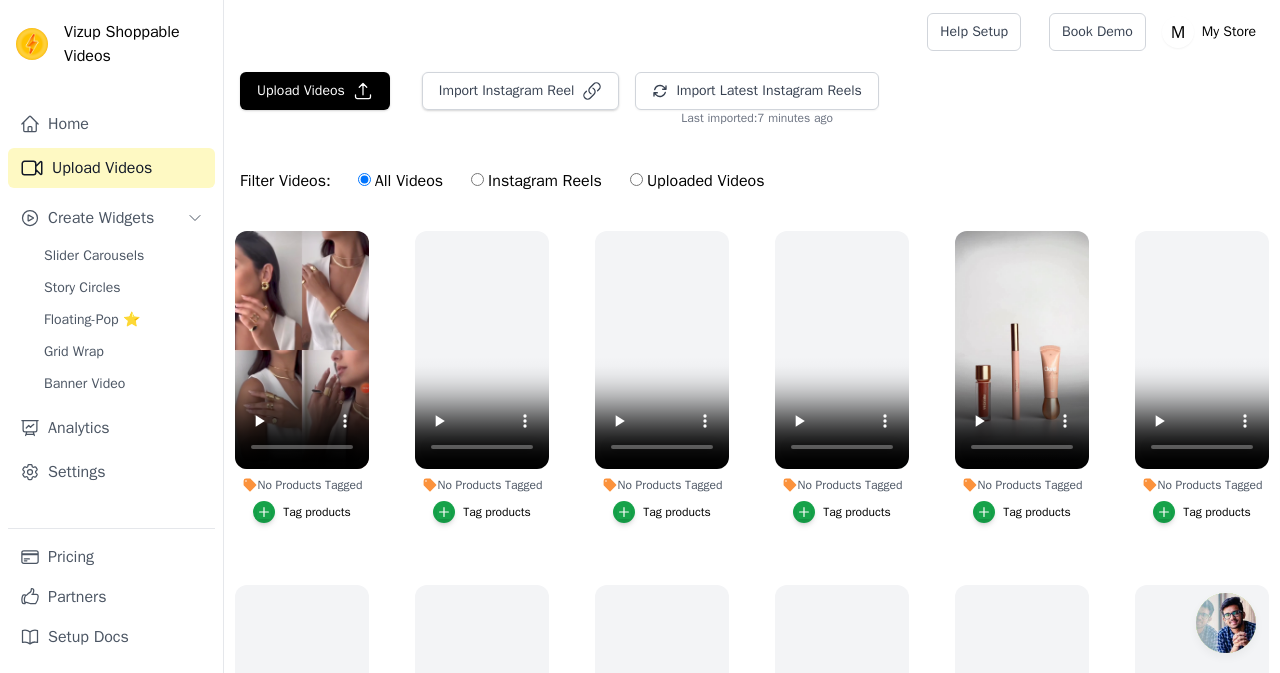 click on "Tag products" 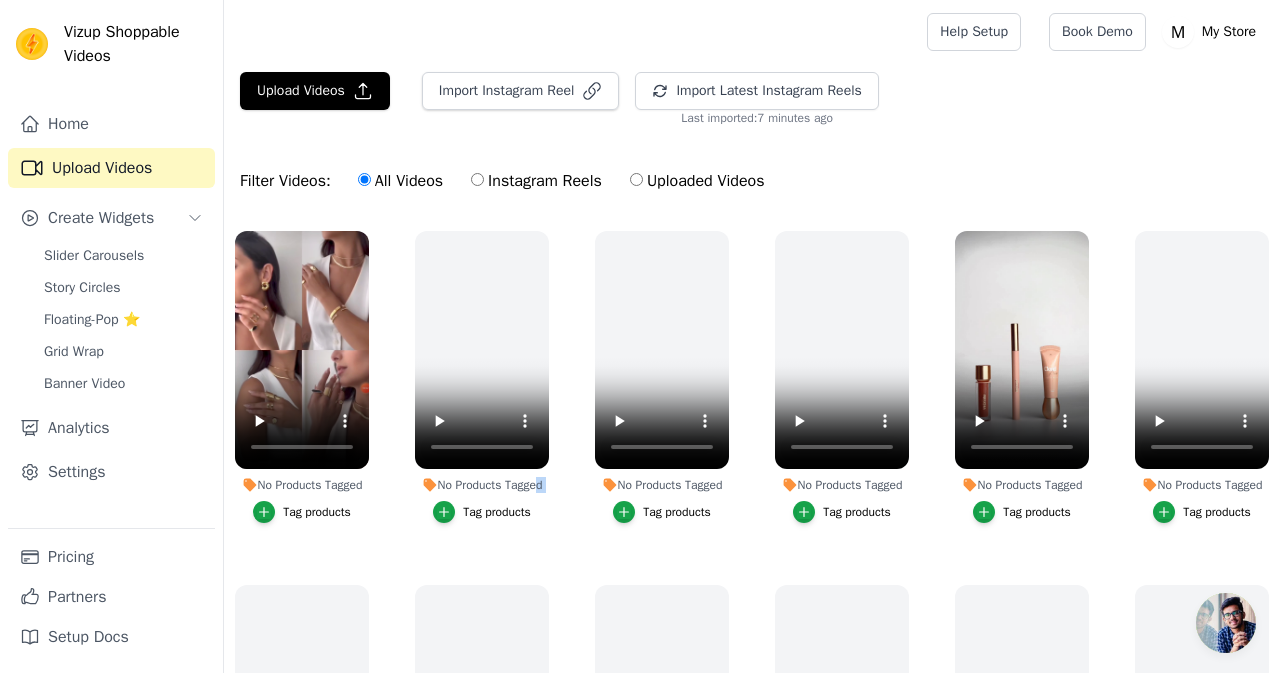 click on "No Products Tagged       Tag products" at bounding box center (482, 377) 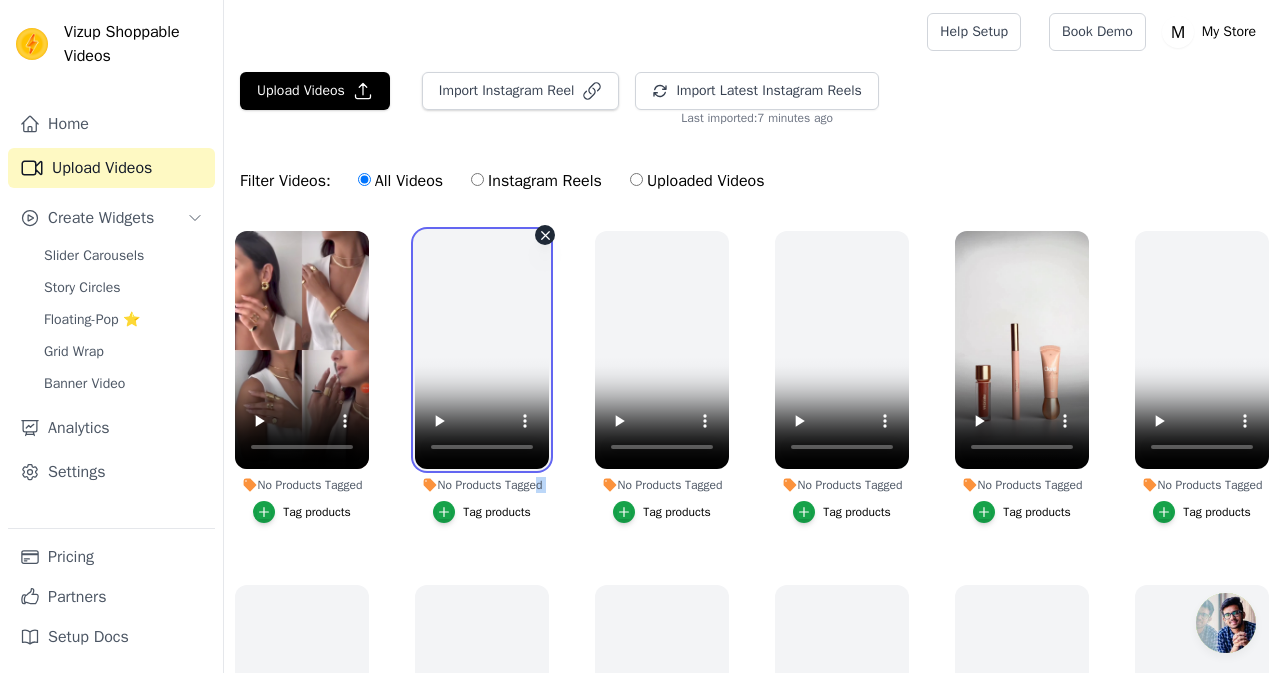 click at bounding box center (482, 350) 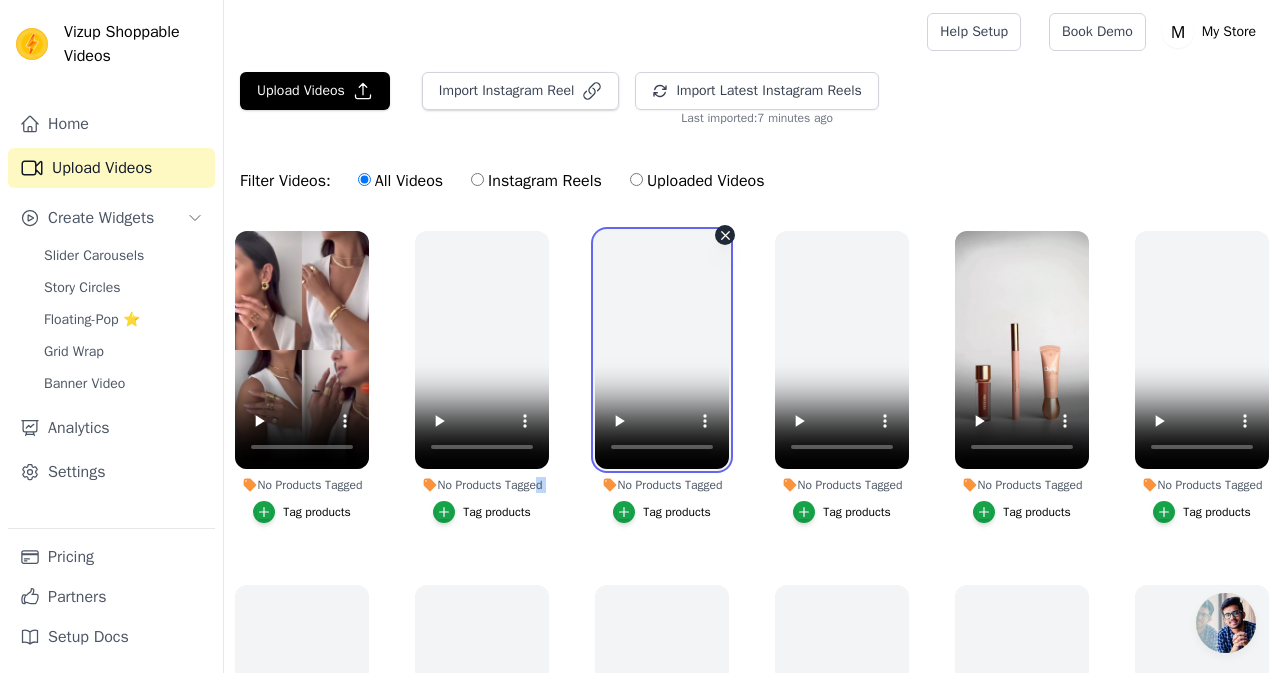 click at bounding box center (662, 350) 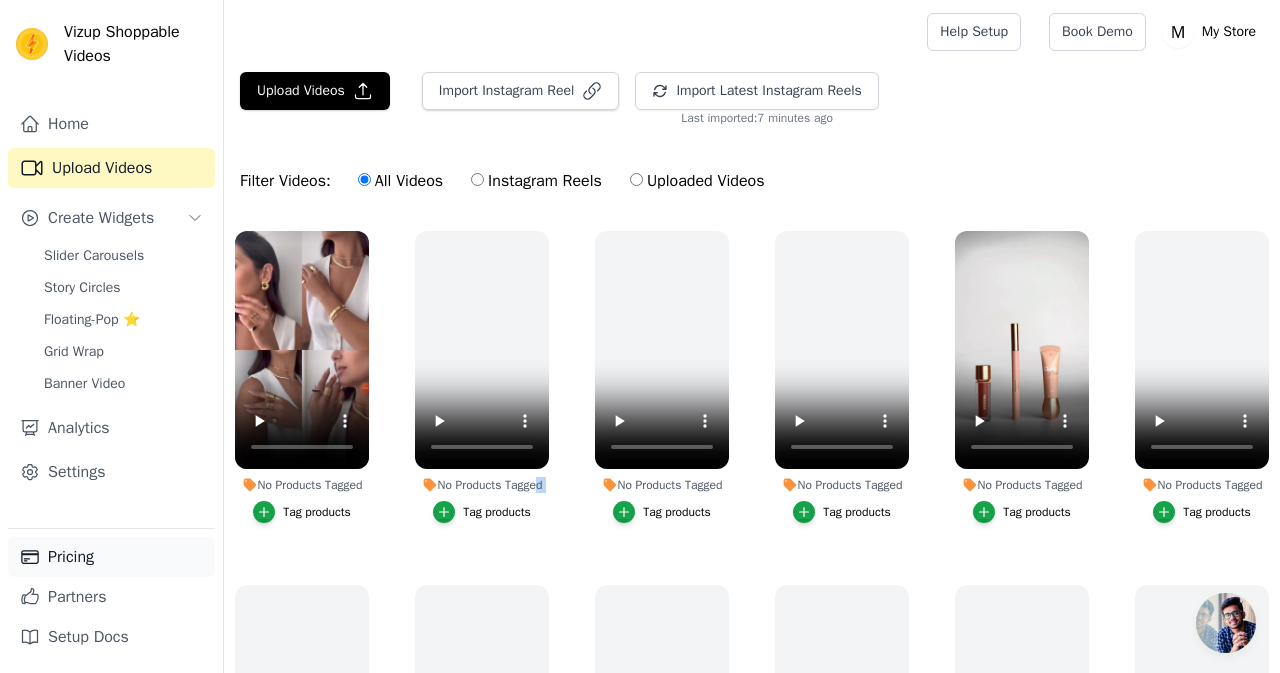click on "Pricing" at bounding box center [111, 557] 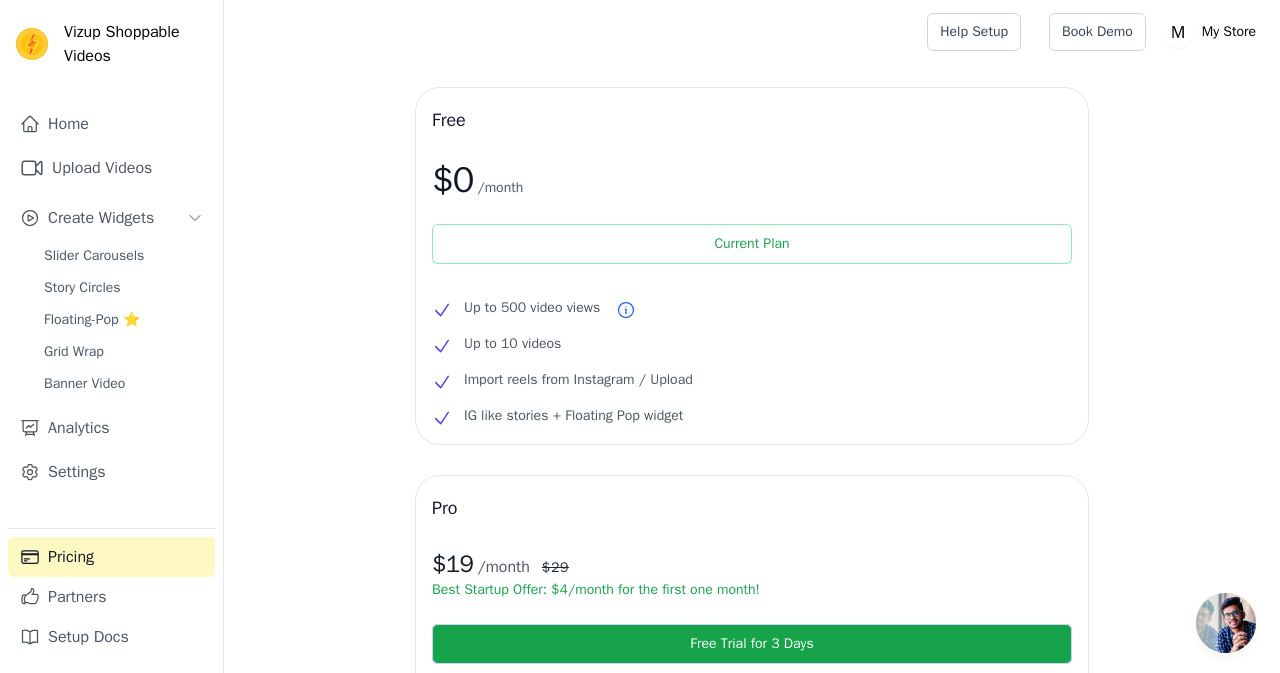 click on "Current Plan" at bounding box center (752, 244) 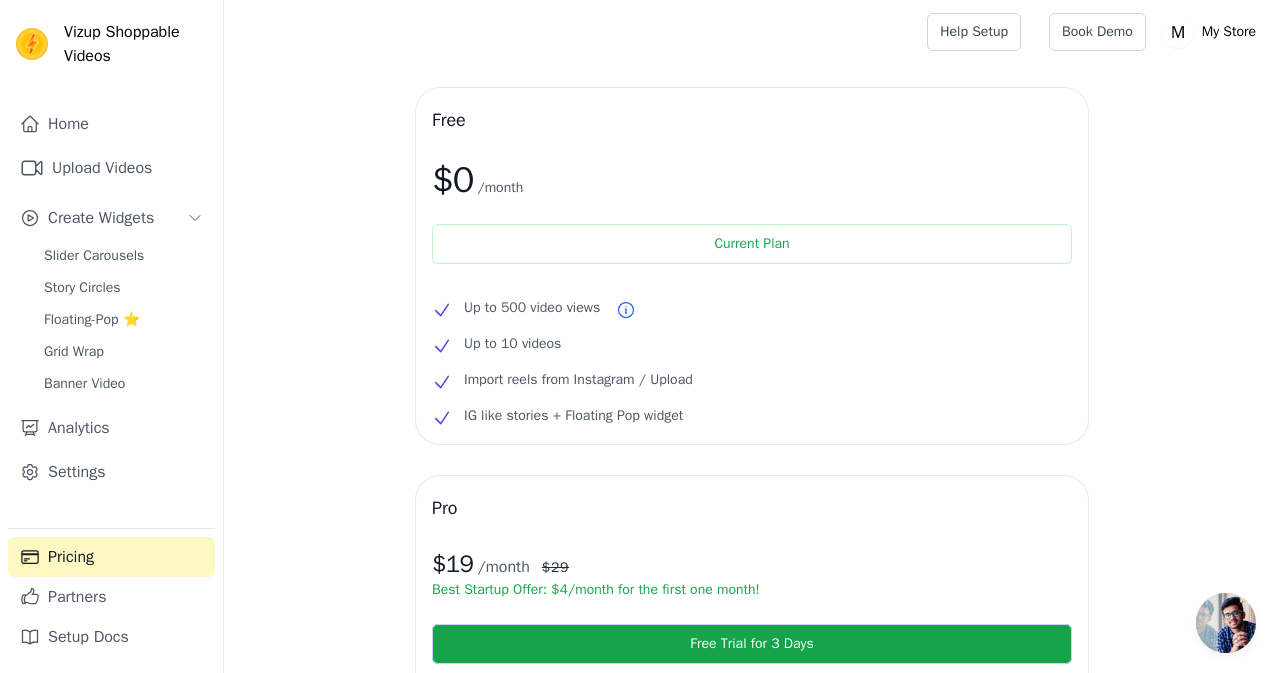 click on "Free   $0   /month   Current Plan     Up to 500 video views       Up to 10 videos     Import reels from Instagram / Upload     IG like stories + Floating Pop widget   Pro   $ 19   /month   $ 29   Best Startup Offer: $ 4 /month for the first one month!   Free Trial for 3 Days     Unlimited Videos     Unlimited Views     Product Page Specific Videos       Sharable video links to whatsapp/emails + blog posts
Custom CTA Links
Video Catalog for Meta Ads     Analytics Dashboard             Over 150 brands use our videos to boost site's conversion rate and sales.    Book a call with founder for 1:1 onboarding  →" at bounding box center [752, 642] 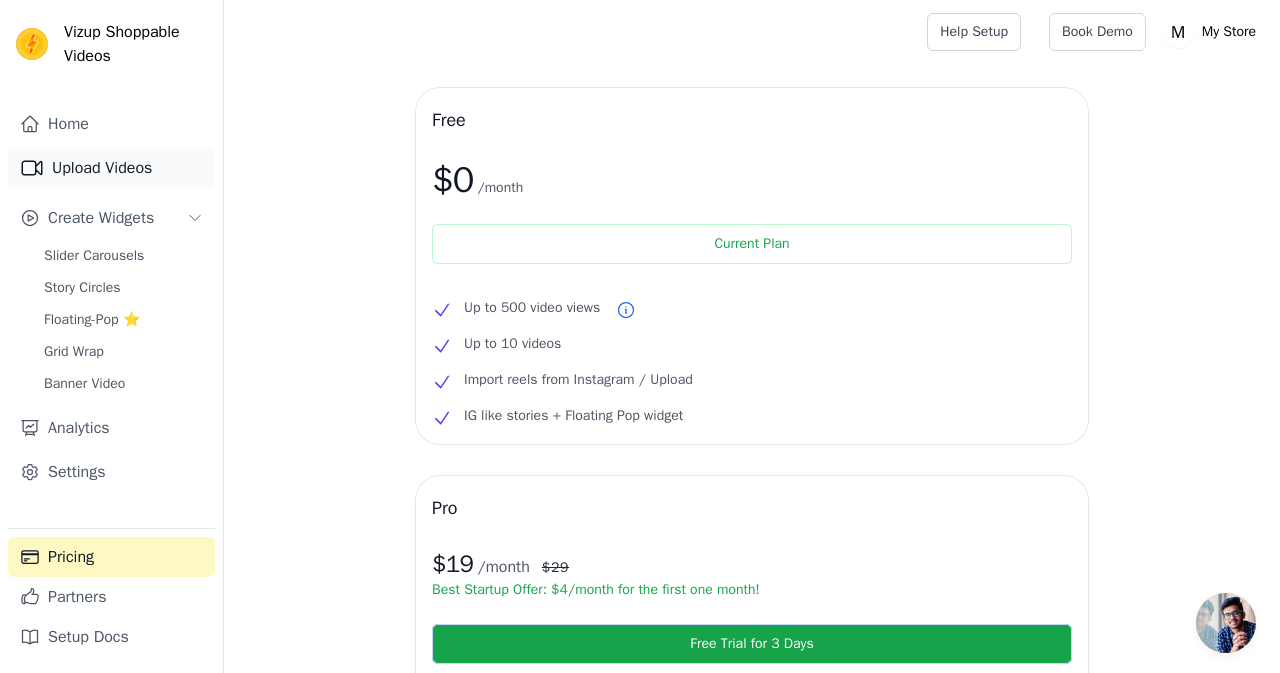 click on "Upload Videos" at bounding box center (111, 168) 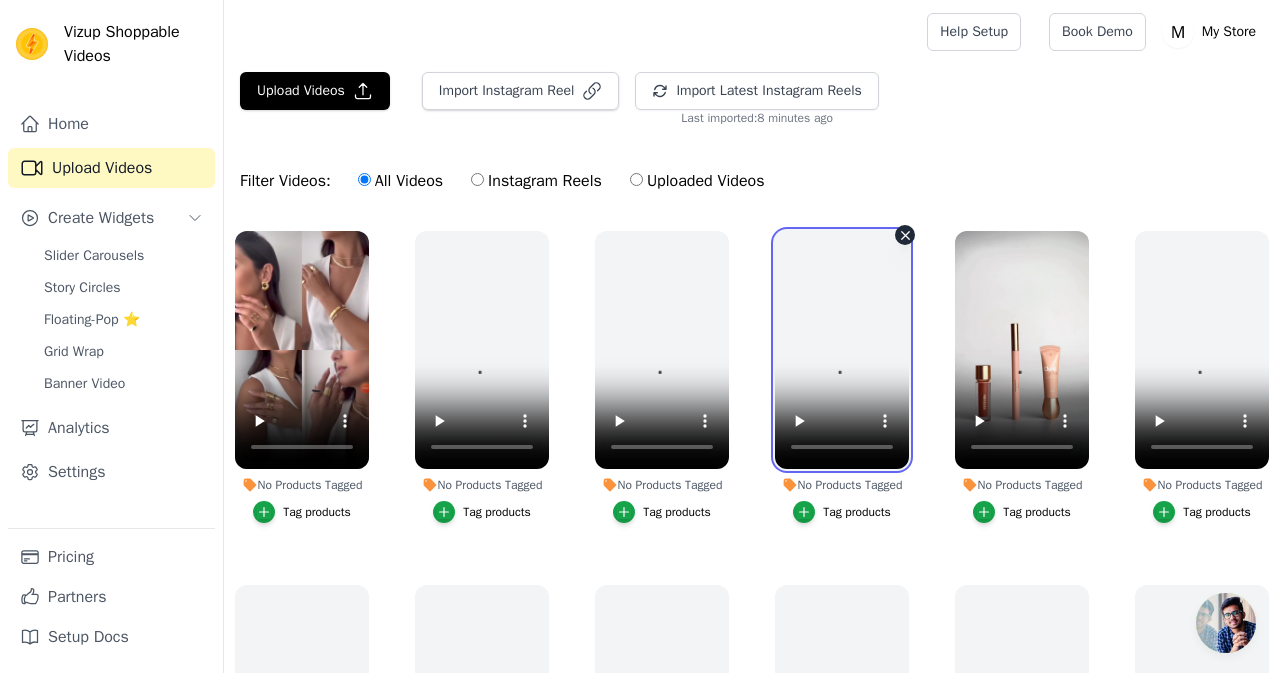 click at bounding box center (842, 350) 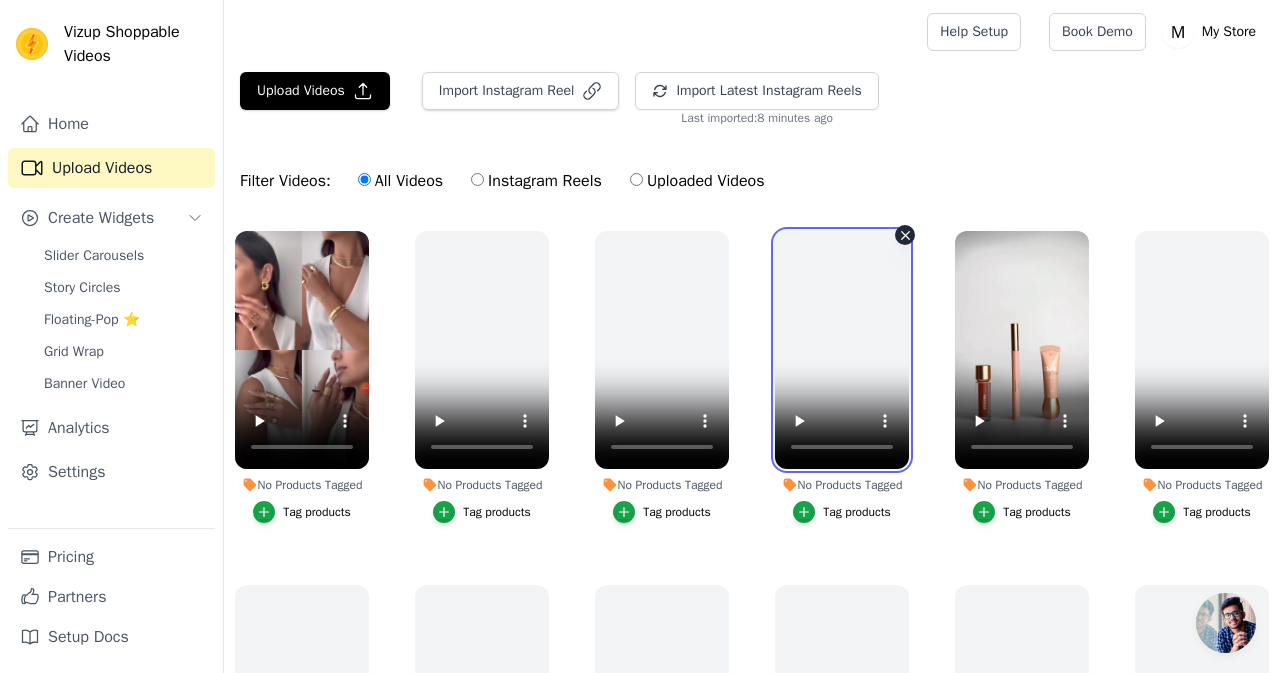 click at bounding box center (842, 350) 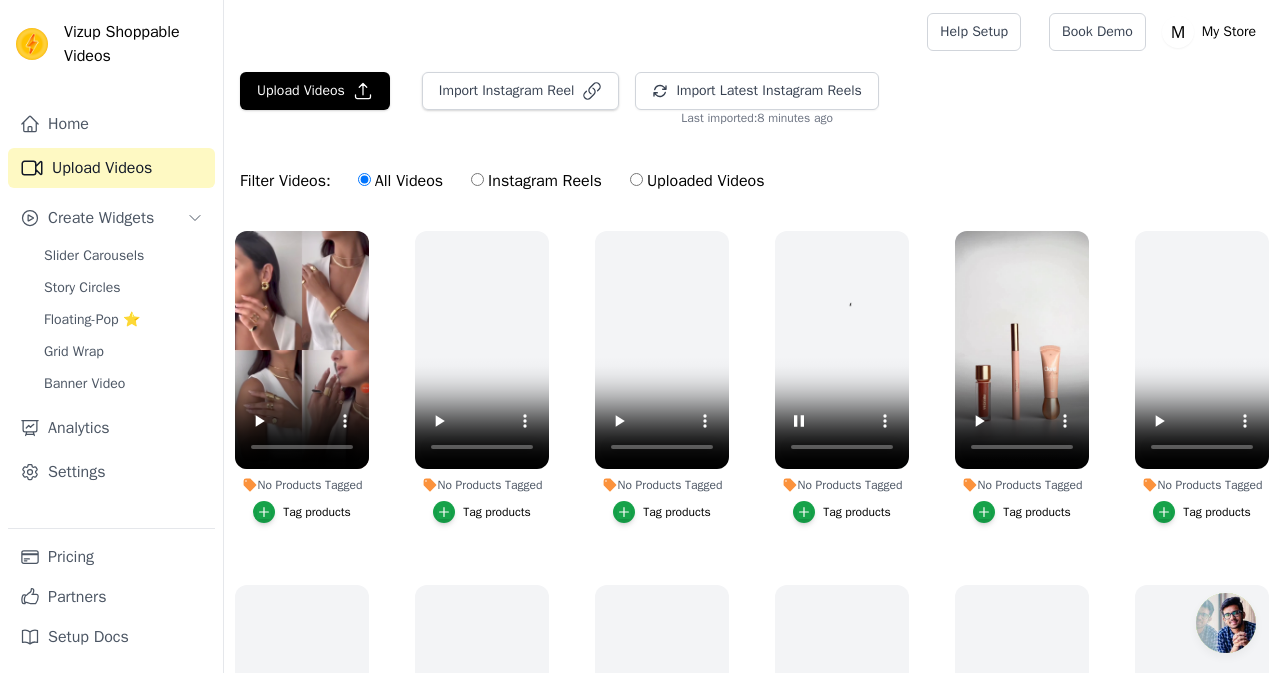 click on "Filter Videos:
All Videos
Instagram Reels
Uploaded Videos" at bounding box center [752, 181] 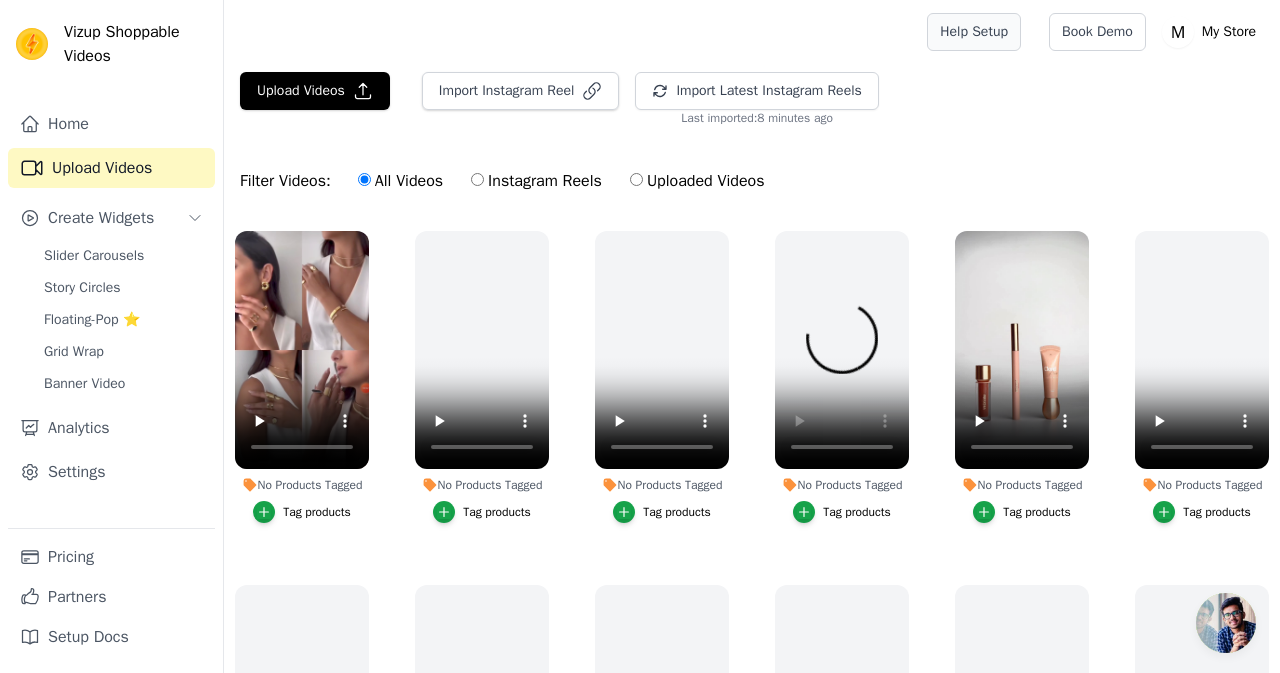 click on "Help Setup" at bounding box center (974, 32) 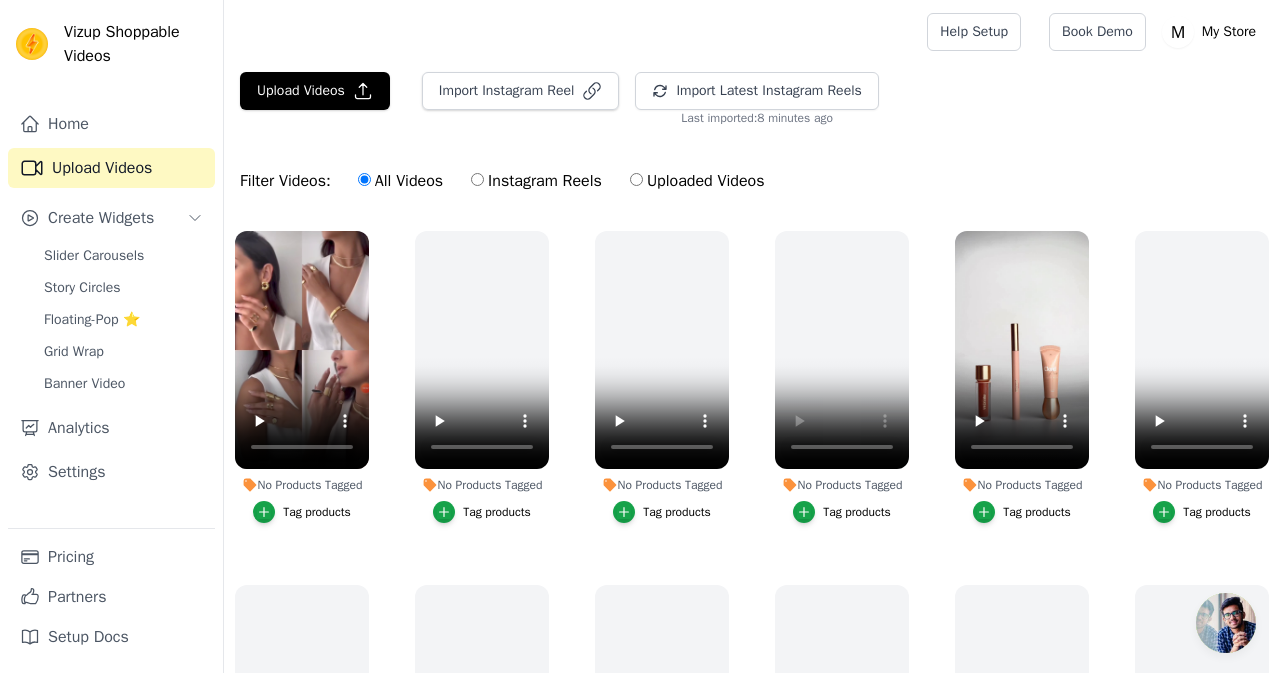 click on "Home
Upload Videos       Create Widgets     Slider Carousels   Story Circles   Floating-Pop ⭐   Grid Wrap   Banner Video
Analytics
Settings" at bounding box center (111, 316) 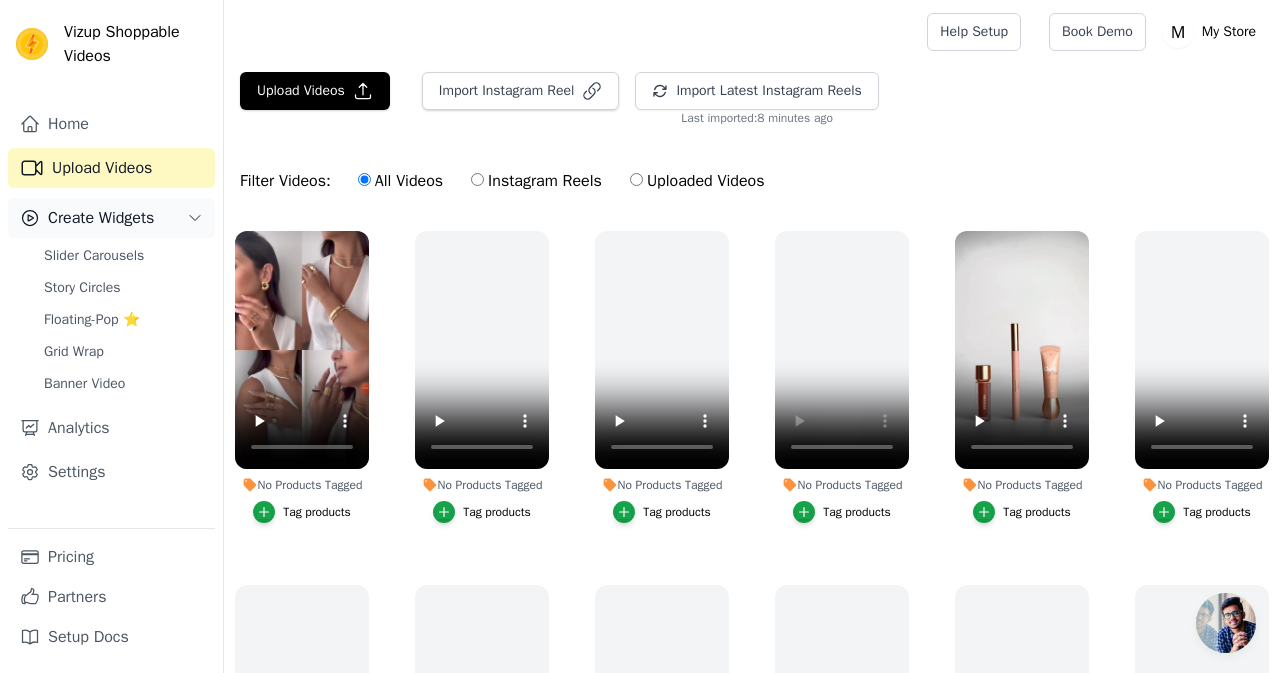 click on "Create Widgets" at bounding box center [101, 218] 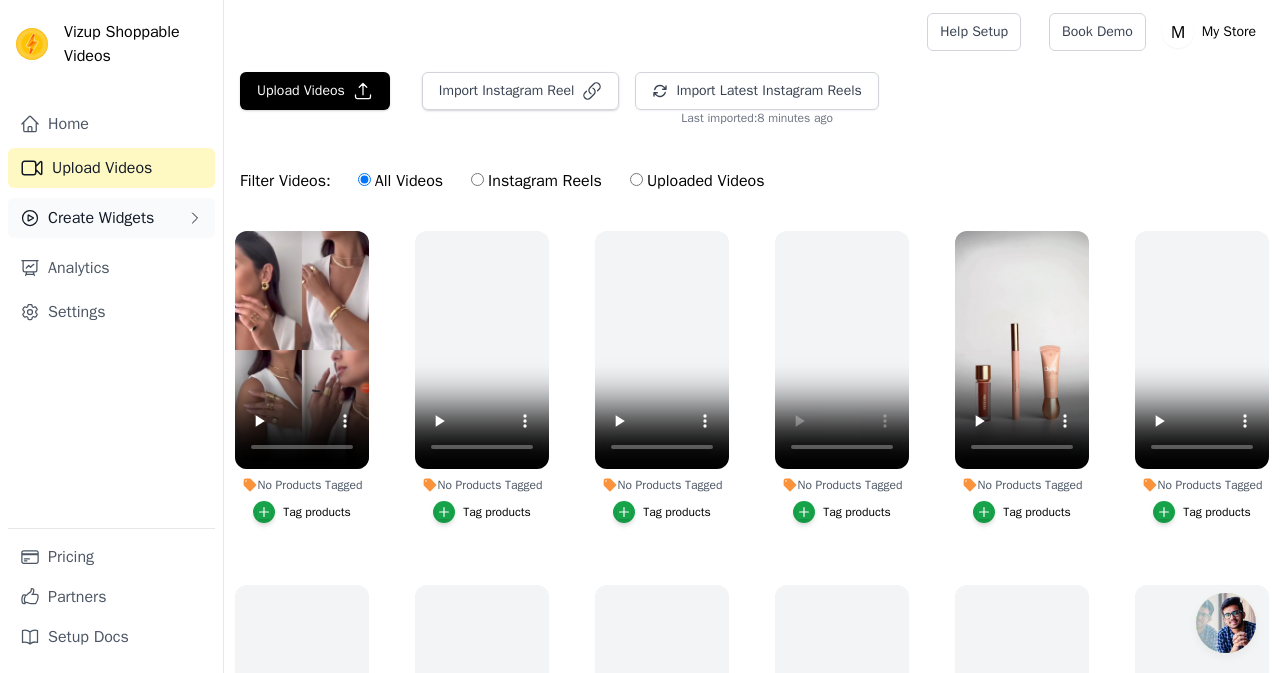 click on "Create Widgets" at bounding box center [101, 218] 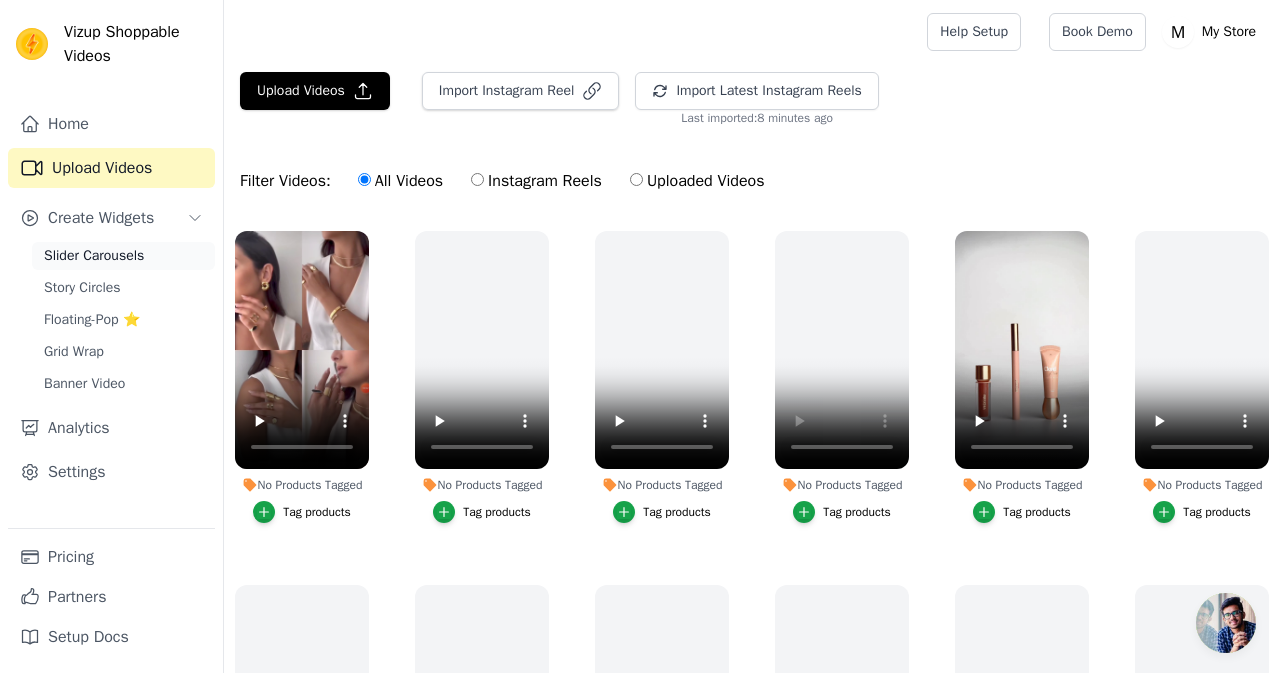 click on "Slider Carousels" at bounding box center [94, 256] 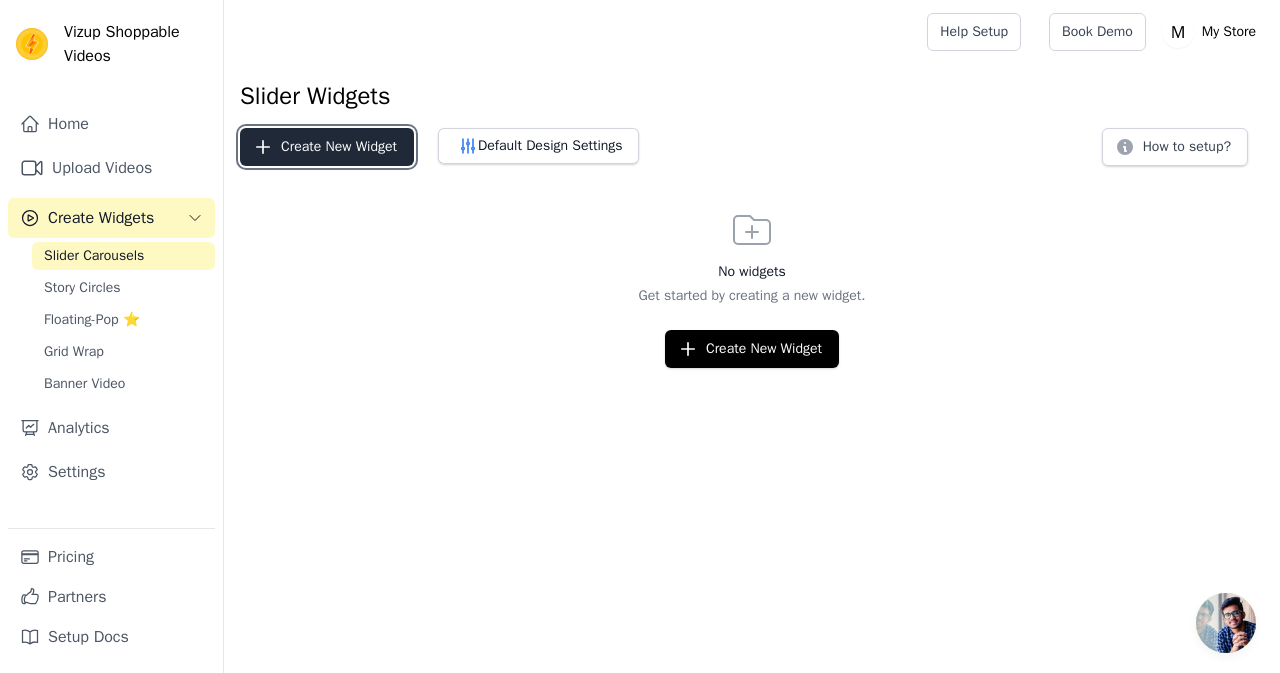 click on "Create New Widget" at bounding box center (327, 147) 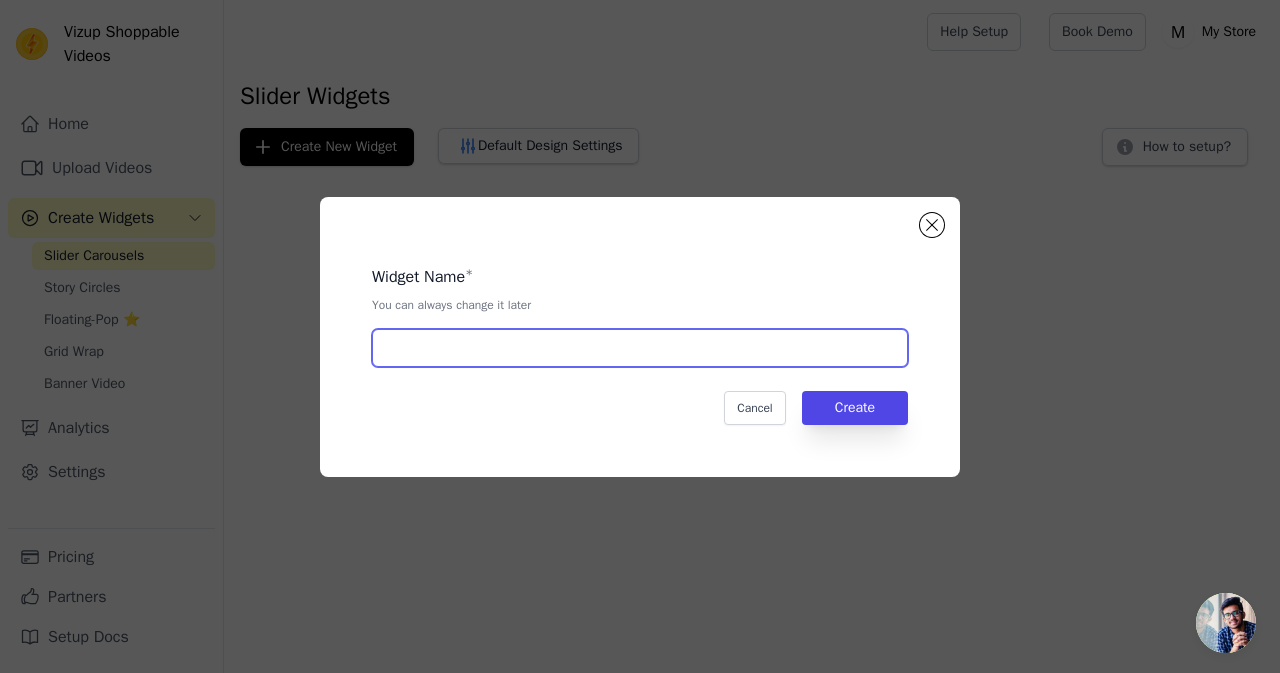 click at bounding box center [640, 348] 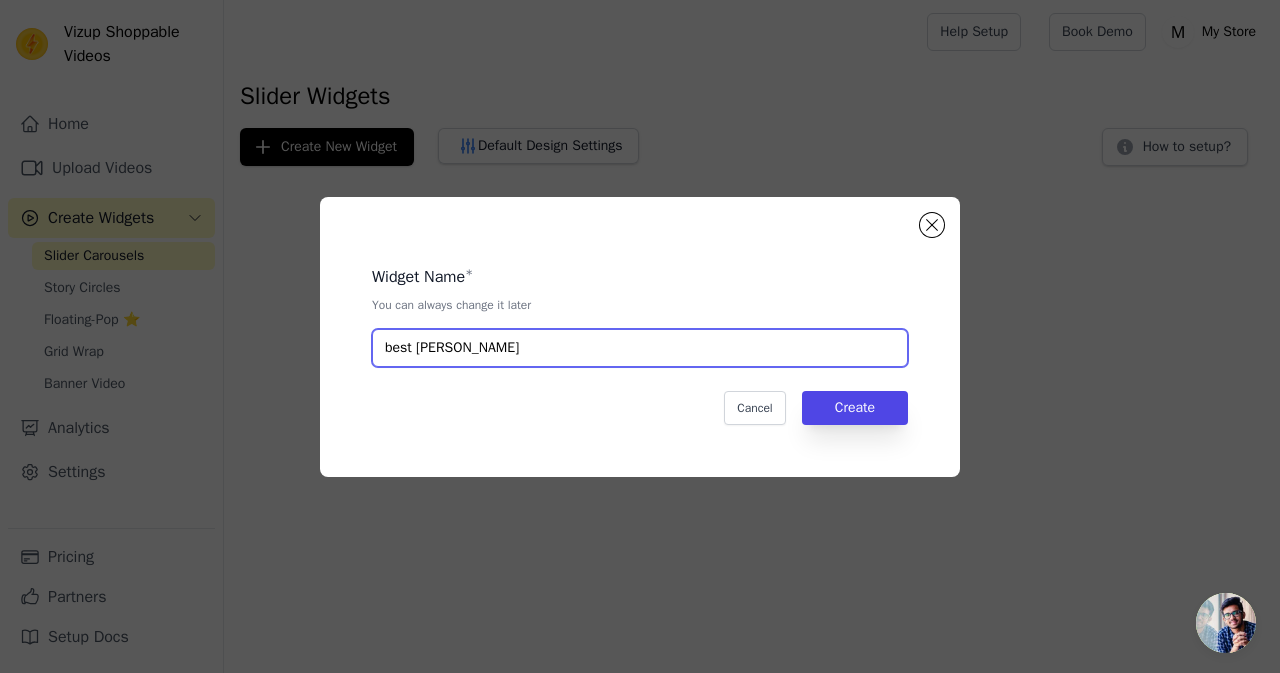 type on "best [PERSON_NAME]" 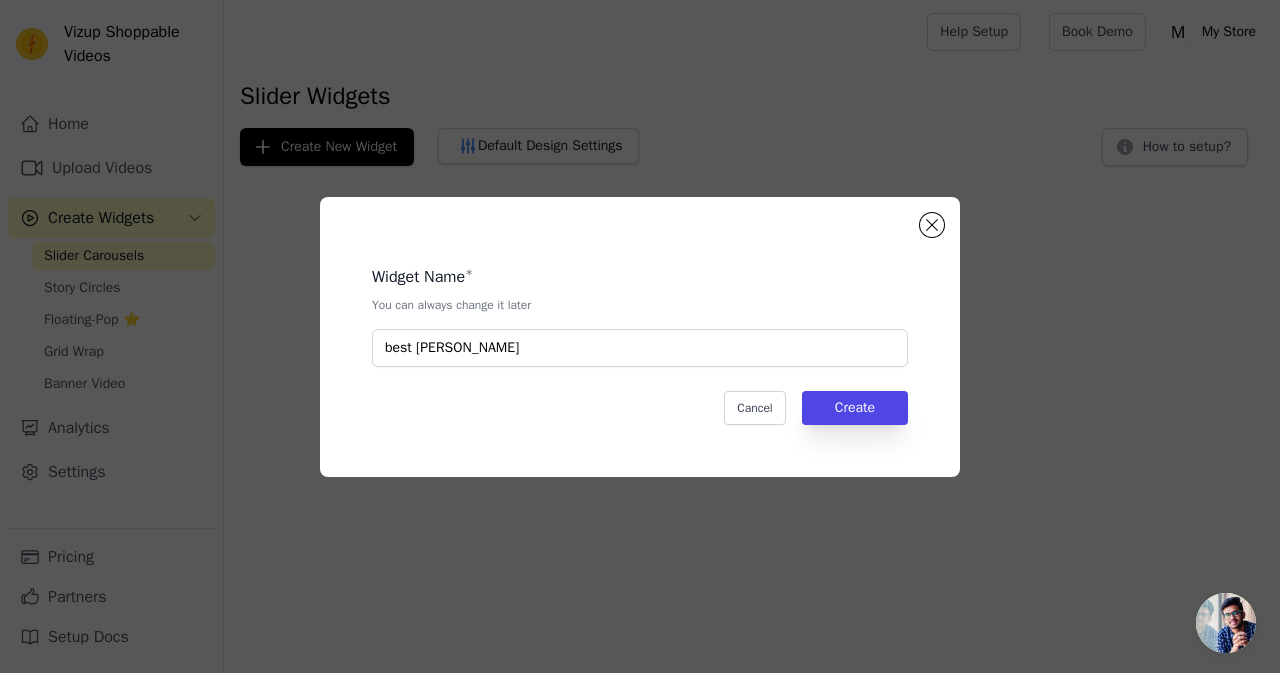 click on "Widget Name   *   You can always change it later   best [PERSON_NAME]     Cancel   Create" at bounding box center (640, 337) 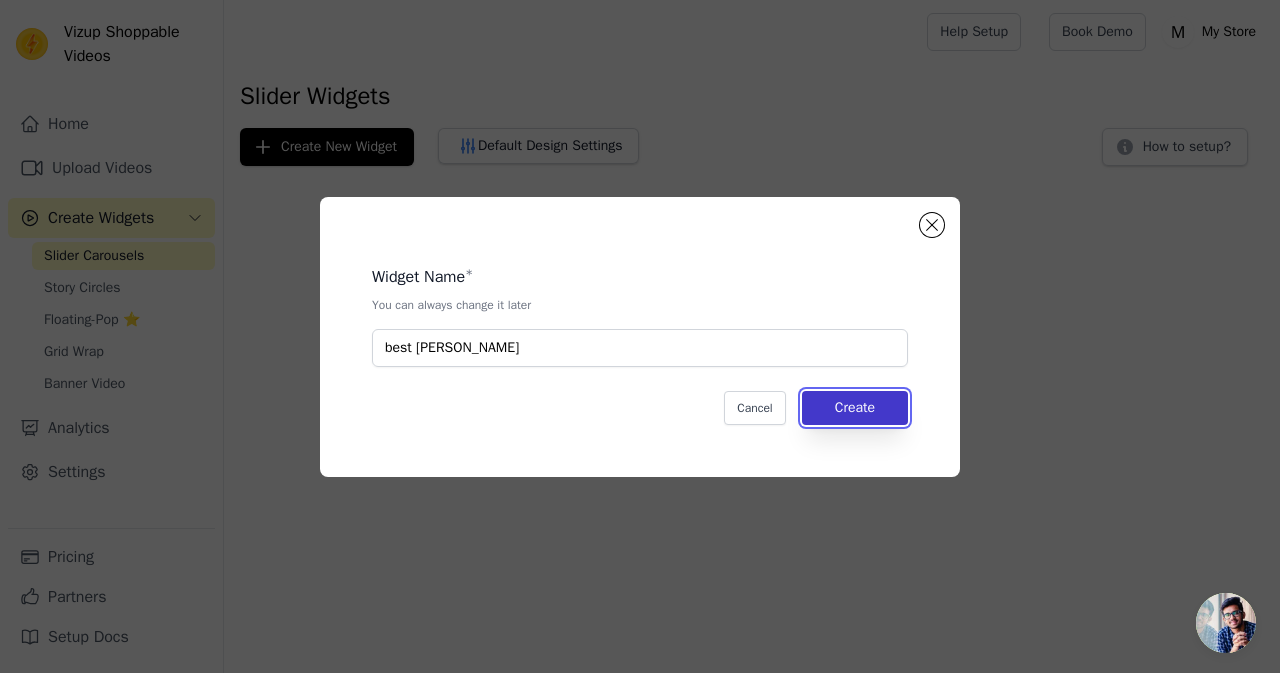 click on "Create" at bounding box center (855, 408) 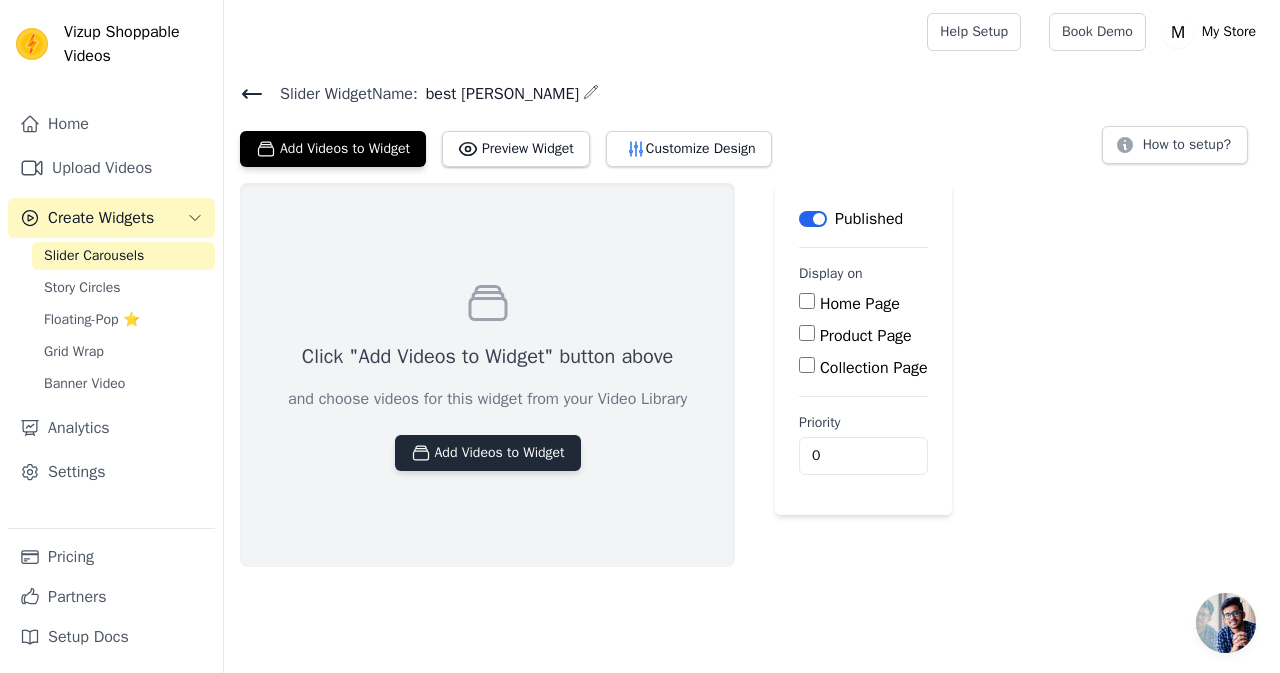 click on "Add Videos to Widget" at bounding box center (488, 453) 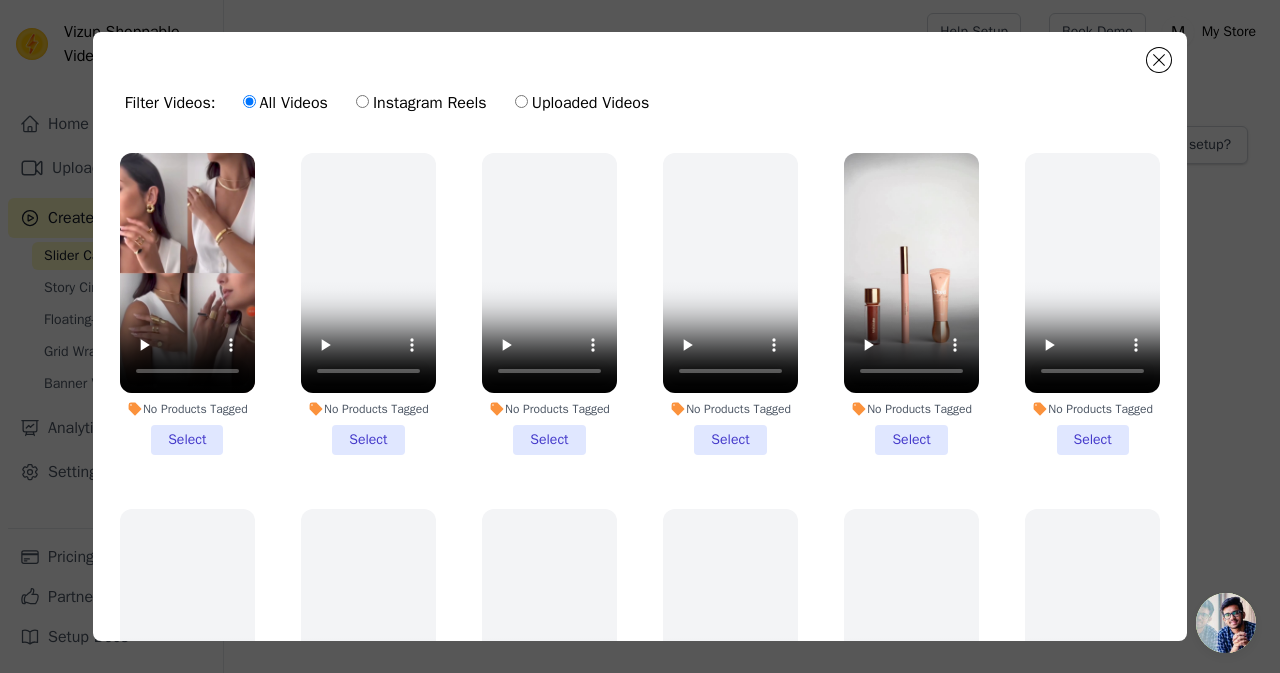 click on "No Products Tagged     Select" at bounding box center [187, 304] 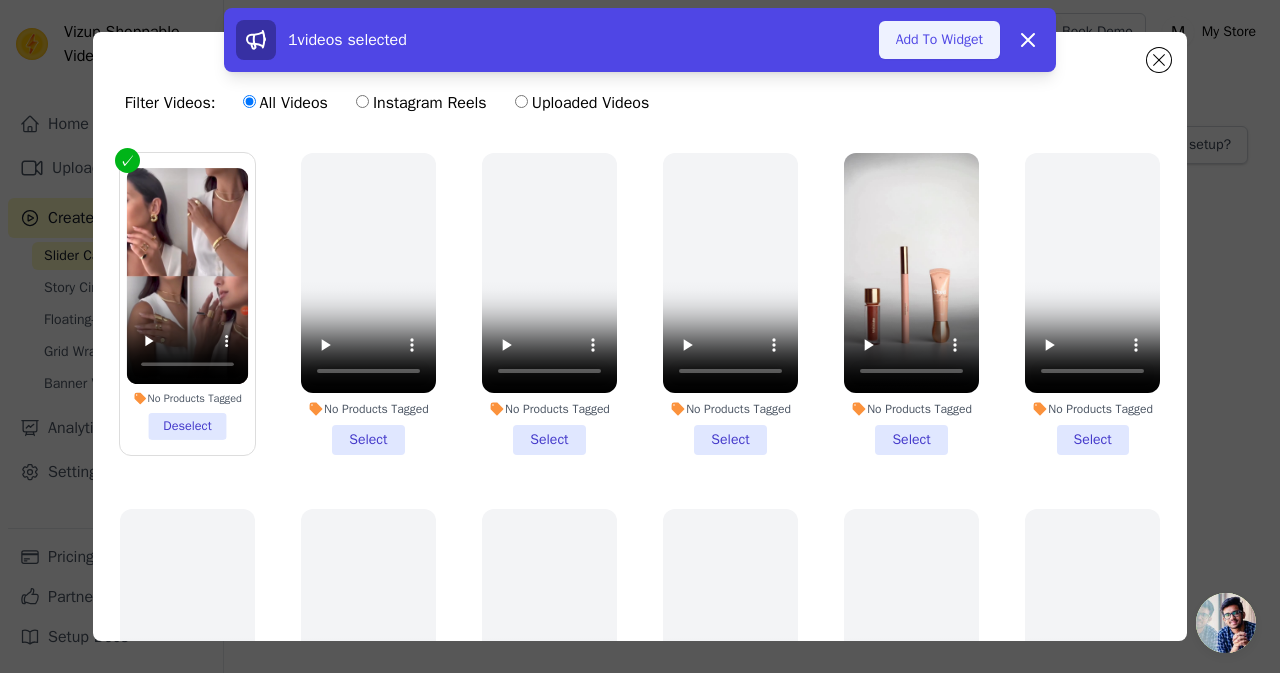 click on "Add To Widget" at bounding box center (939, 40) 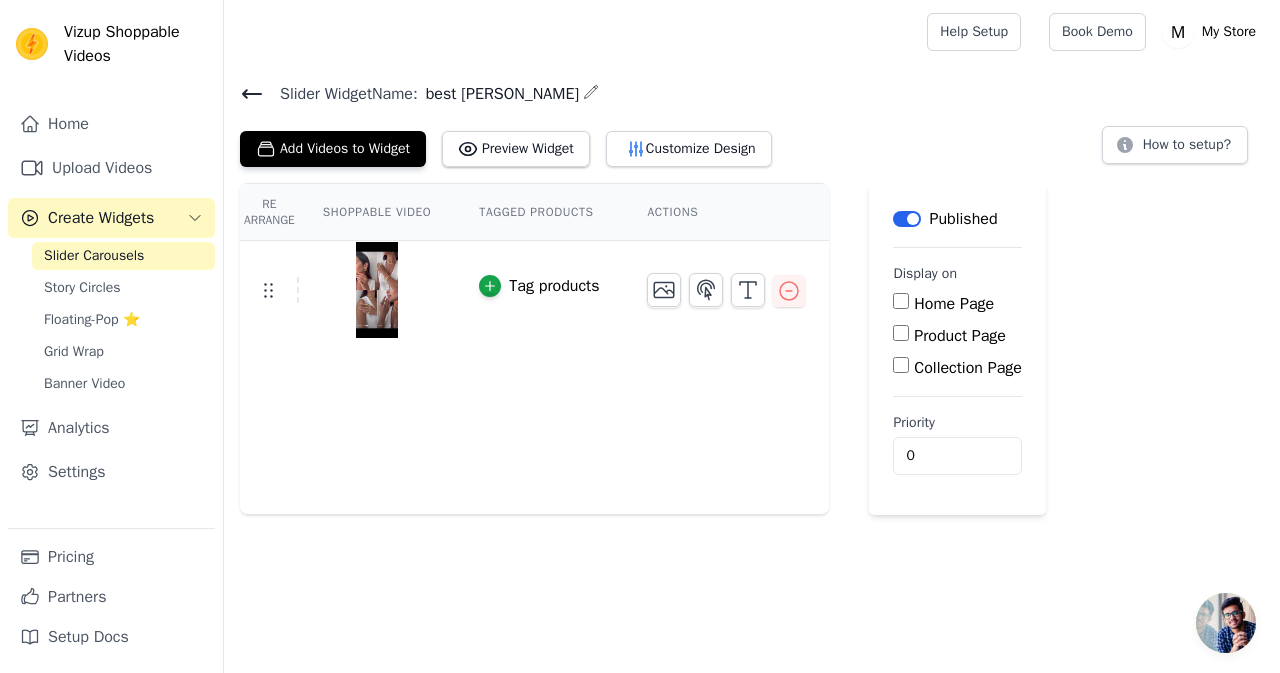 click on "Shoppable Video" at bounding box center (377, 212) 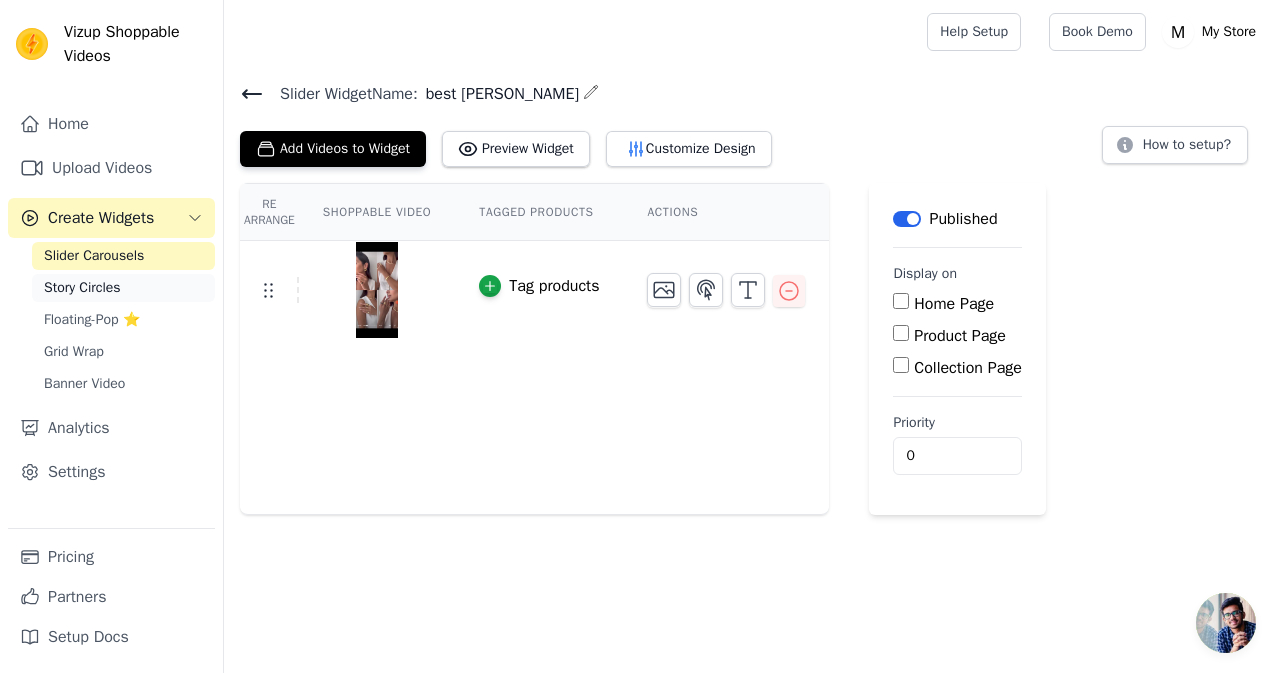 click on "Story Circles" at bounding box center (82, 288) 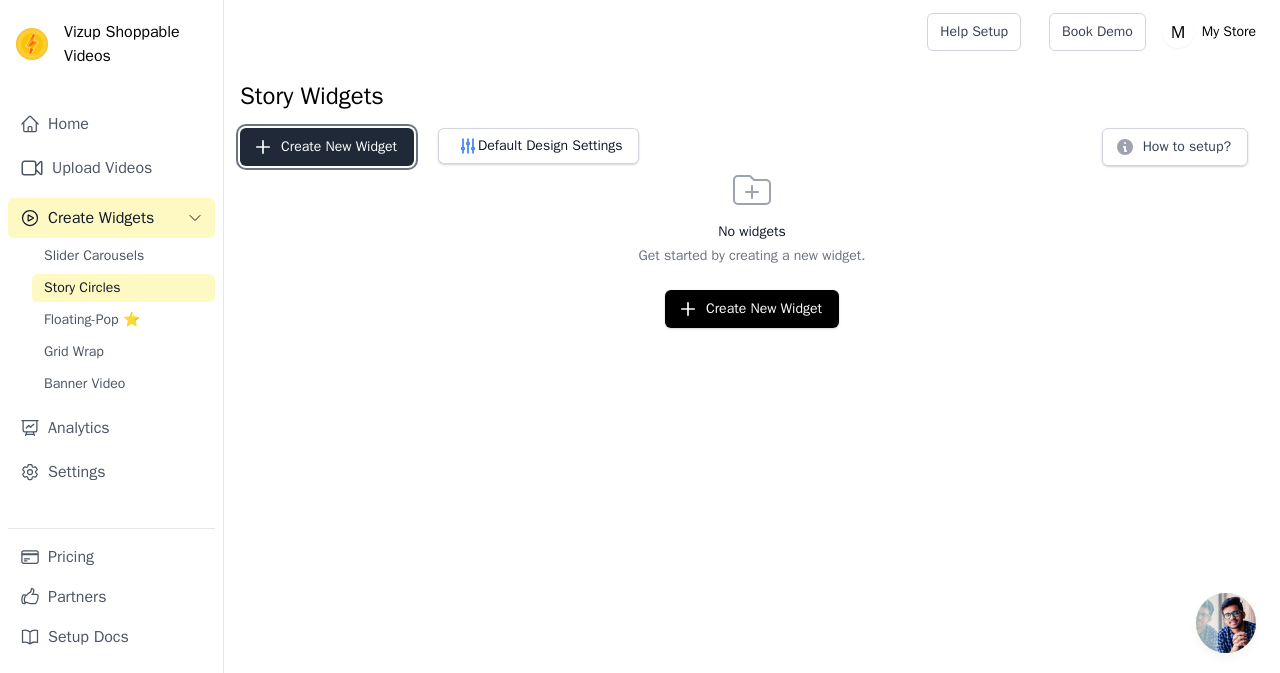 click on "Create New Widget" at bounding box center [327, 147] 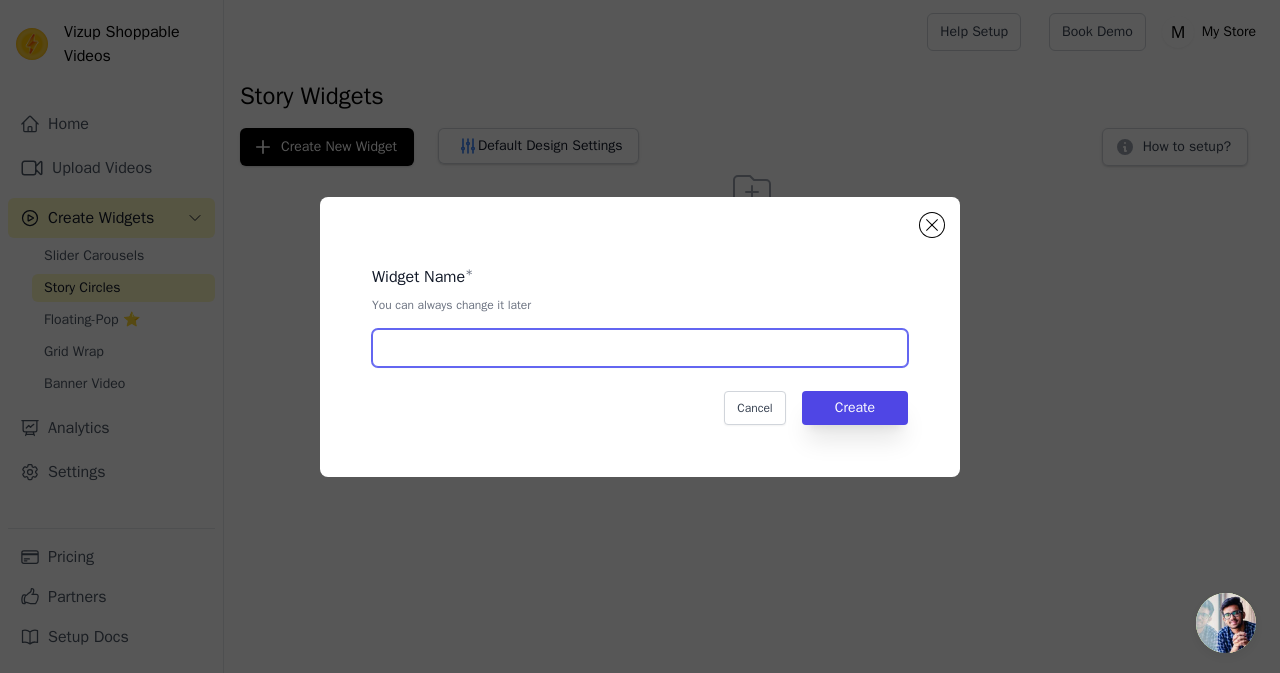 click at bounding box center (640, 348) 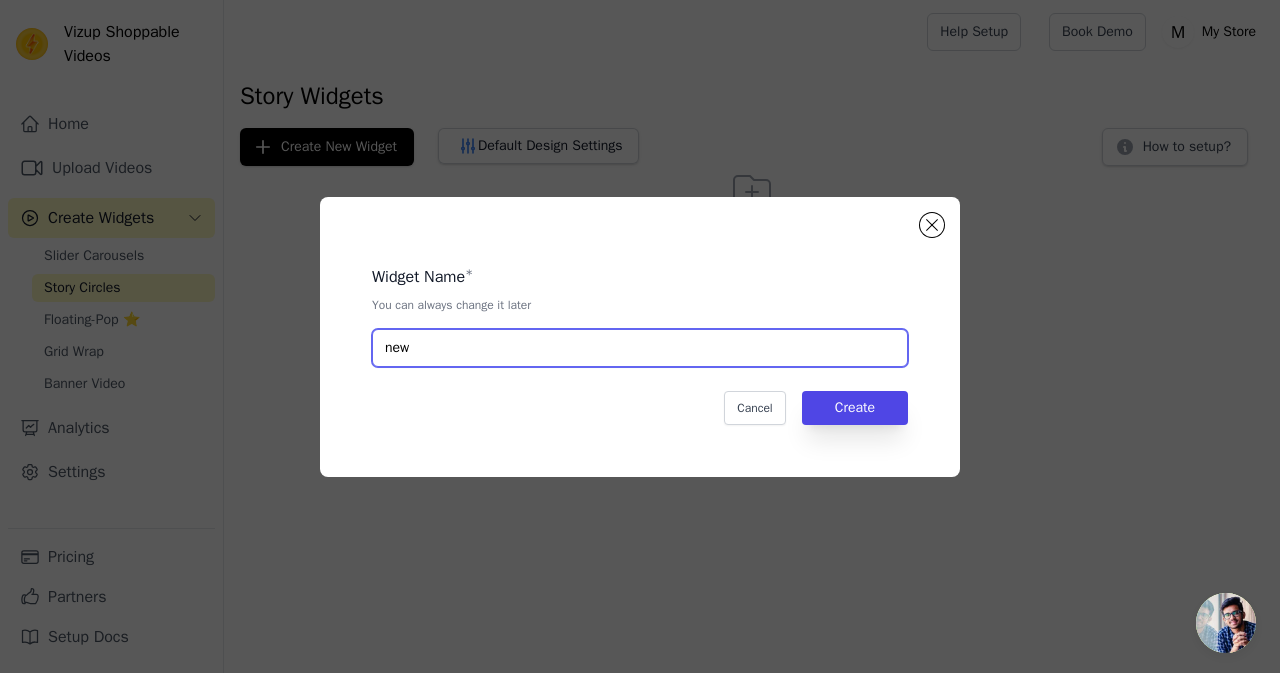type on "new" 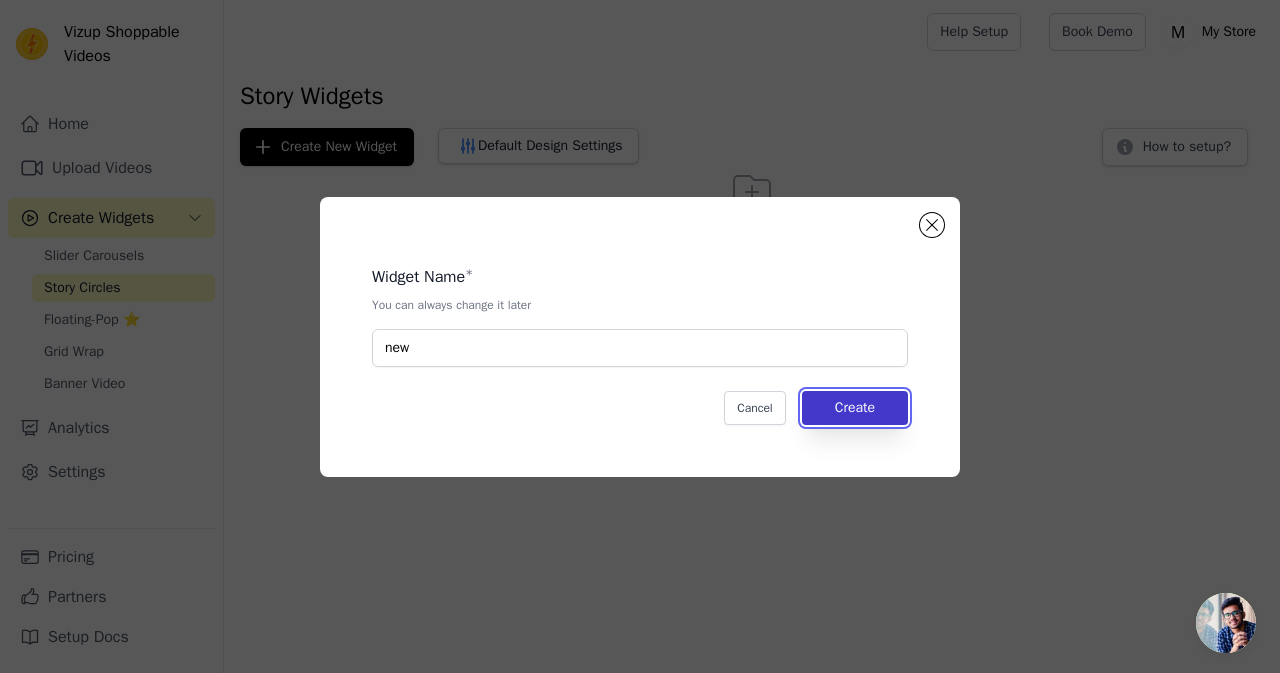 click on "Create" at bounding box center [855, 408] 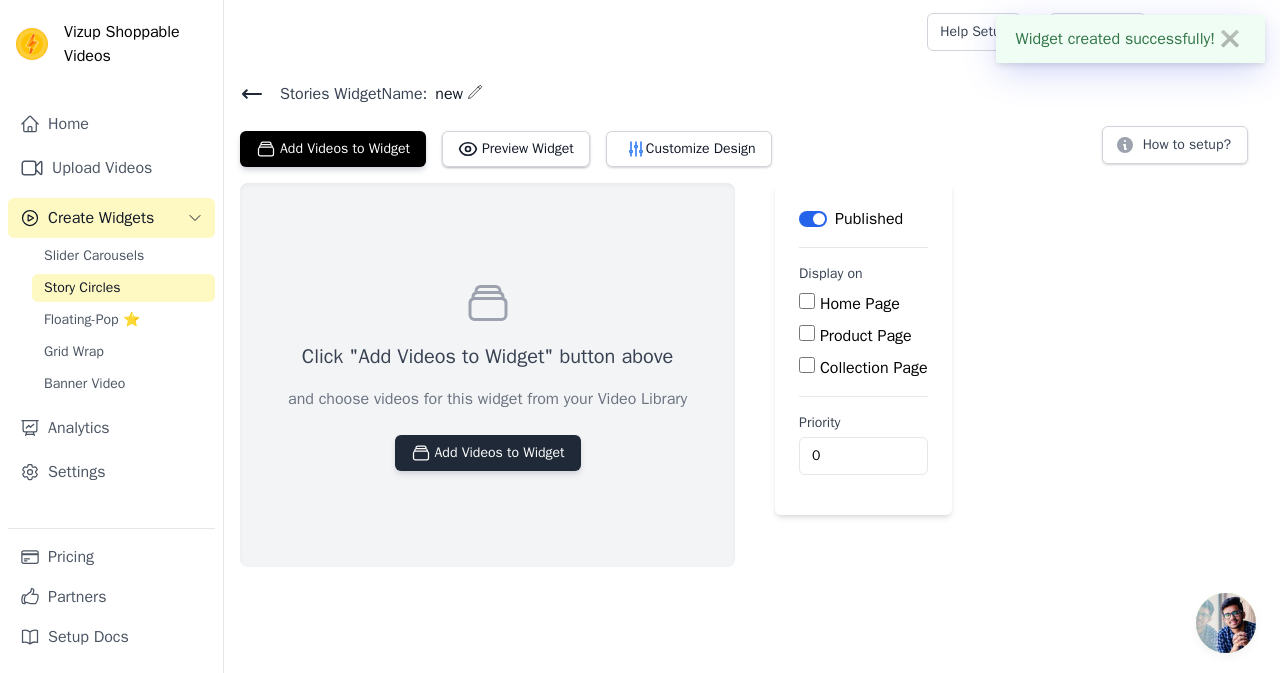 click on "Add Videos to Widget" at bounding box center (488, 453) 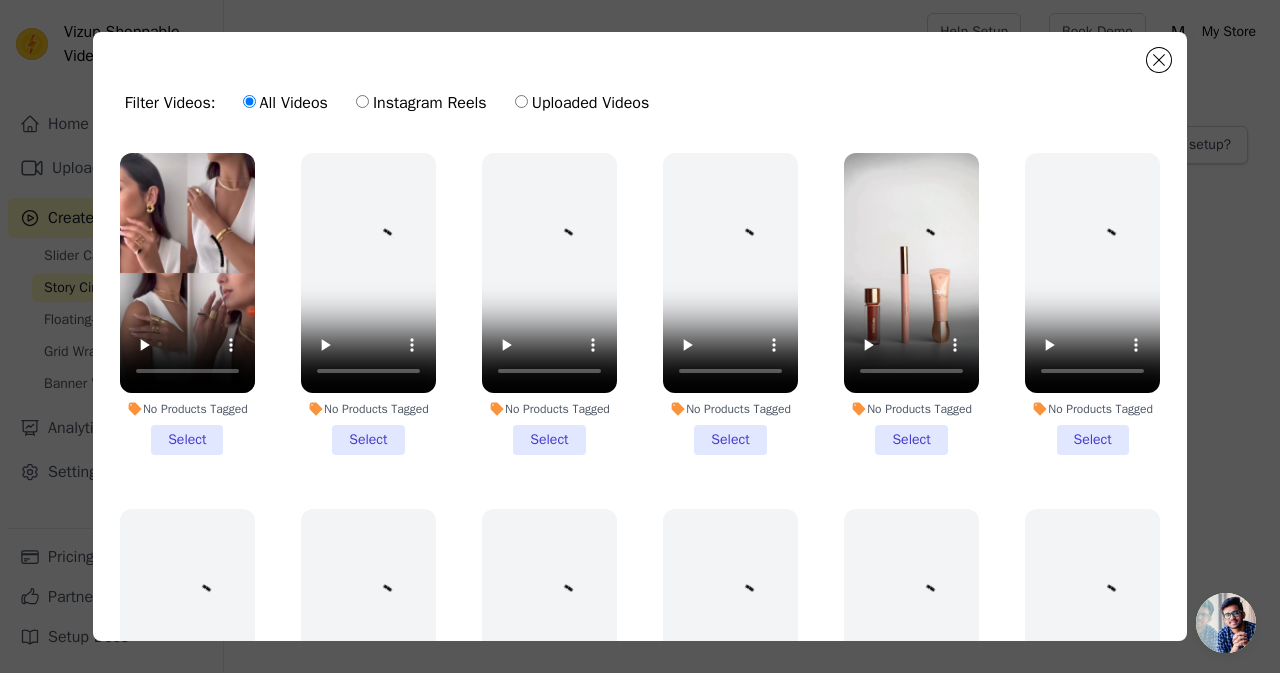 click on "No Products Tagged     Select" at bounding box center (911, 304) 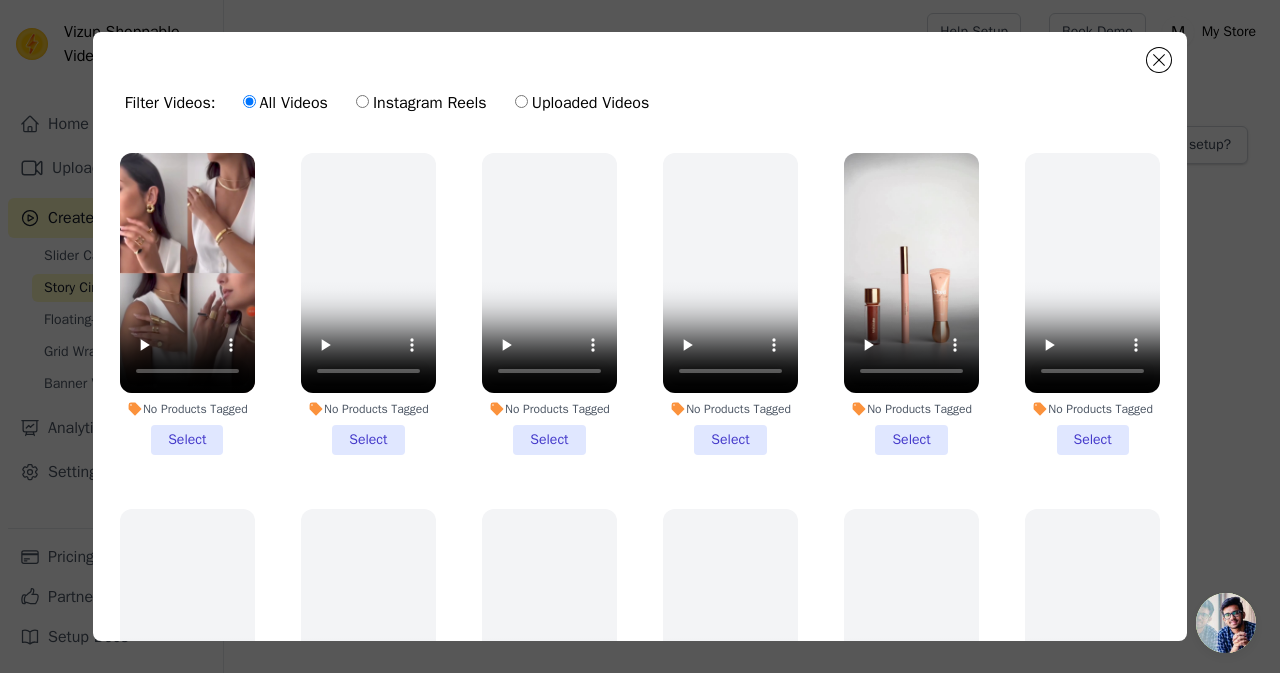 click on "No Products Tagged     Select" at bounding box center [0, 0] 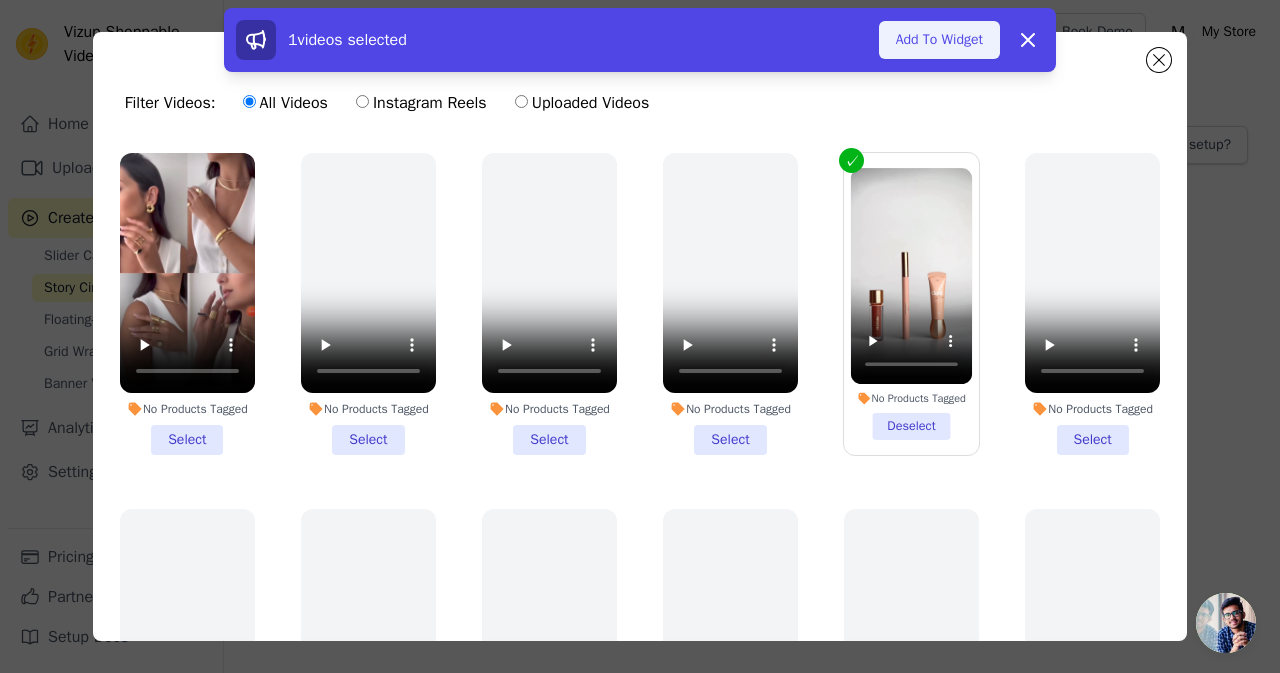 click on "Add To Widget" at bounding box center [939, 40] 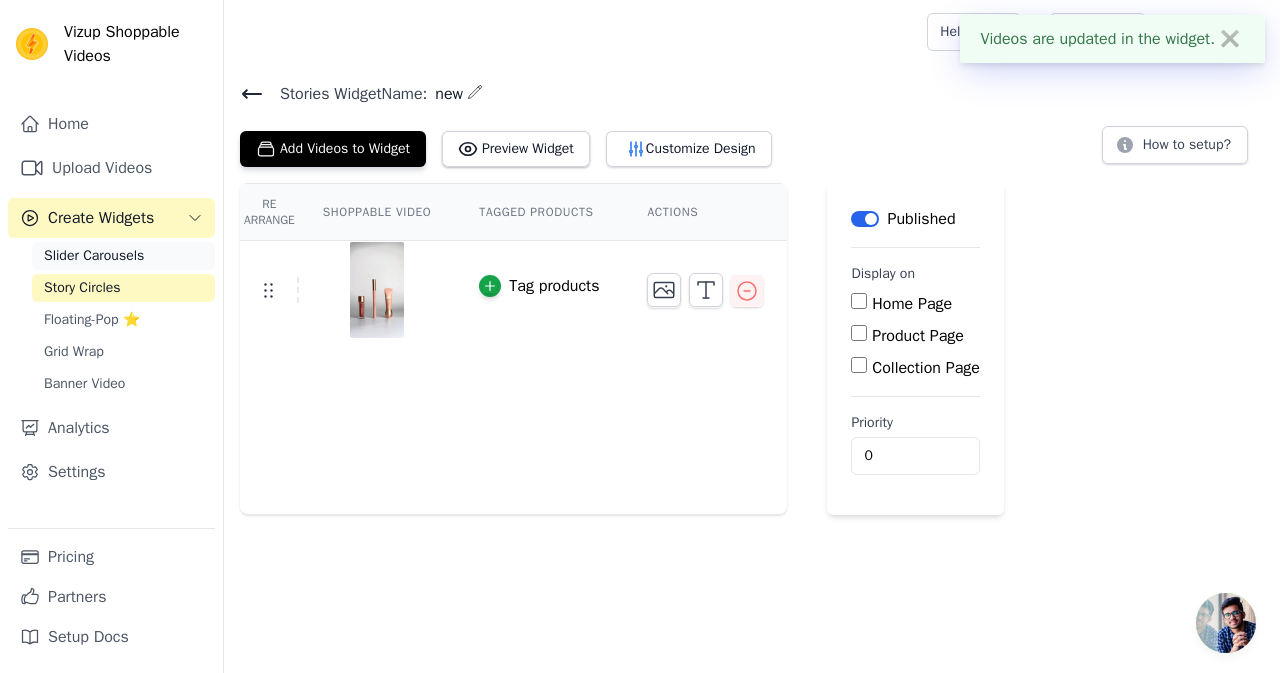 click on "Slider Carousels" at bounding box center [94, 256] 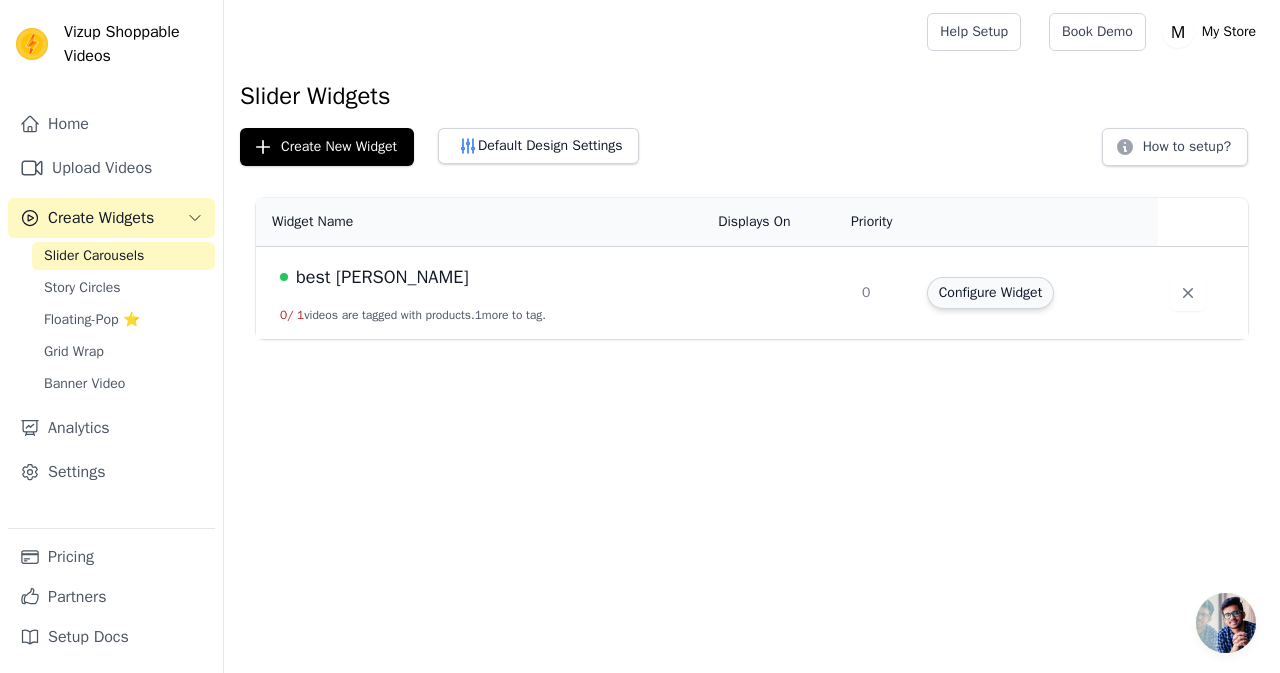 click on "Configure Widget" at bounding box center [990, 293] 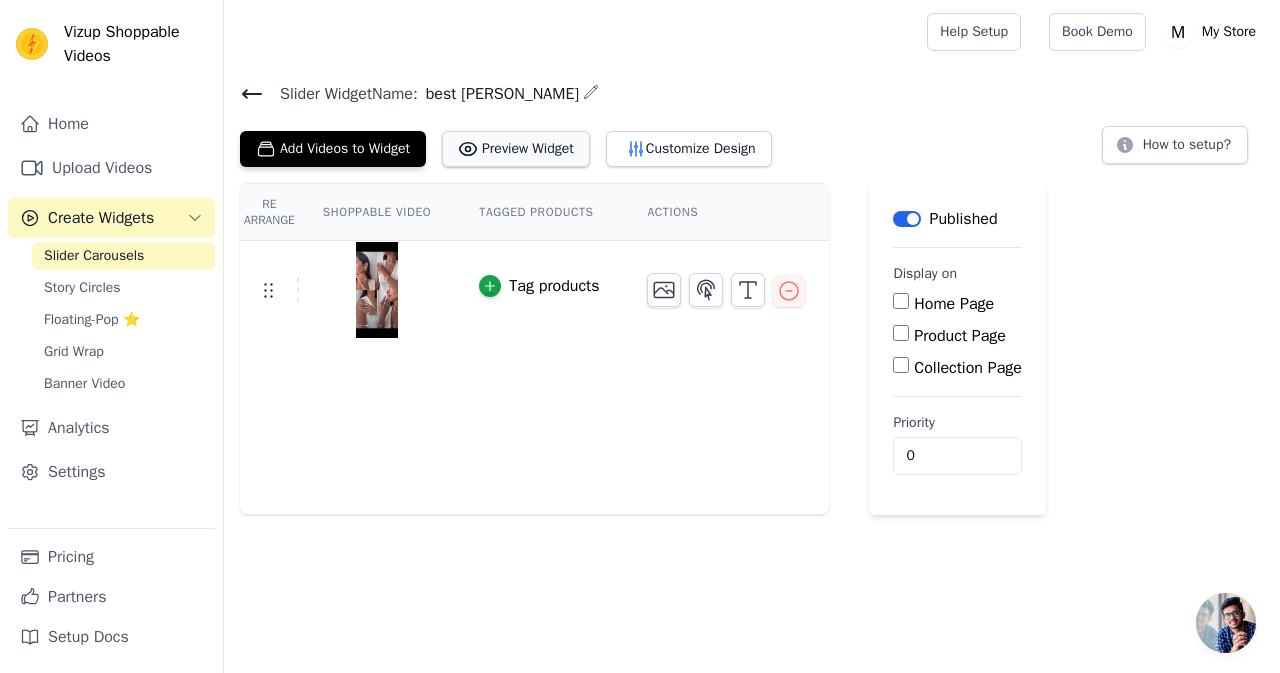 click on "Preview Widget" at bounding box center (516, 149) 